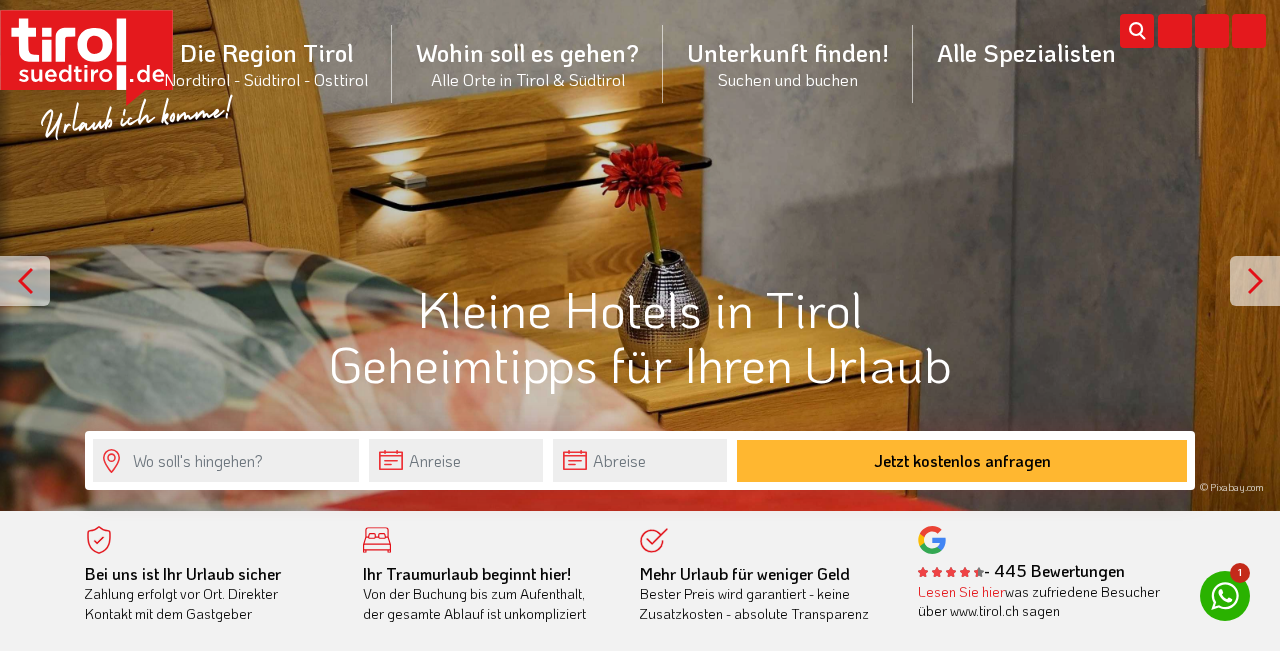 scroll, scrollTop: 0, scrollLeft: 0, axis: both 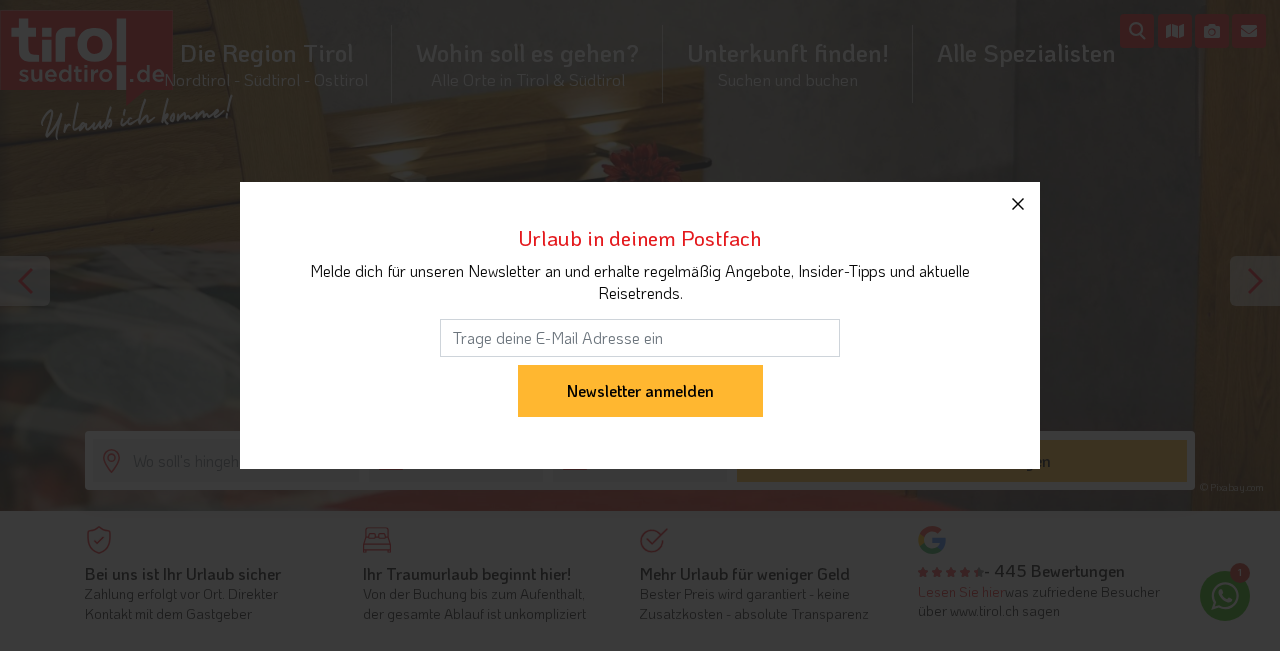 click 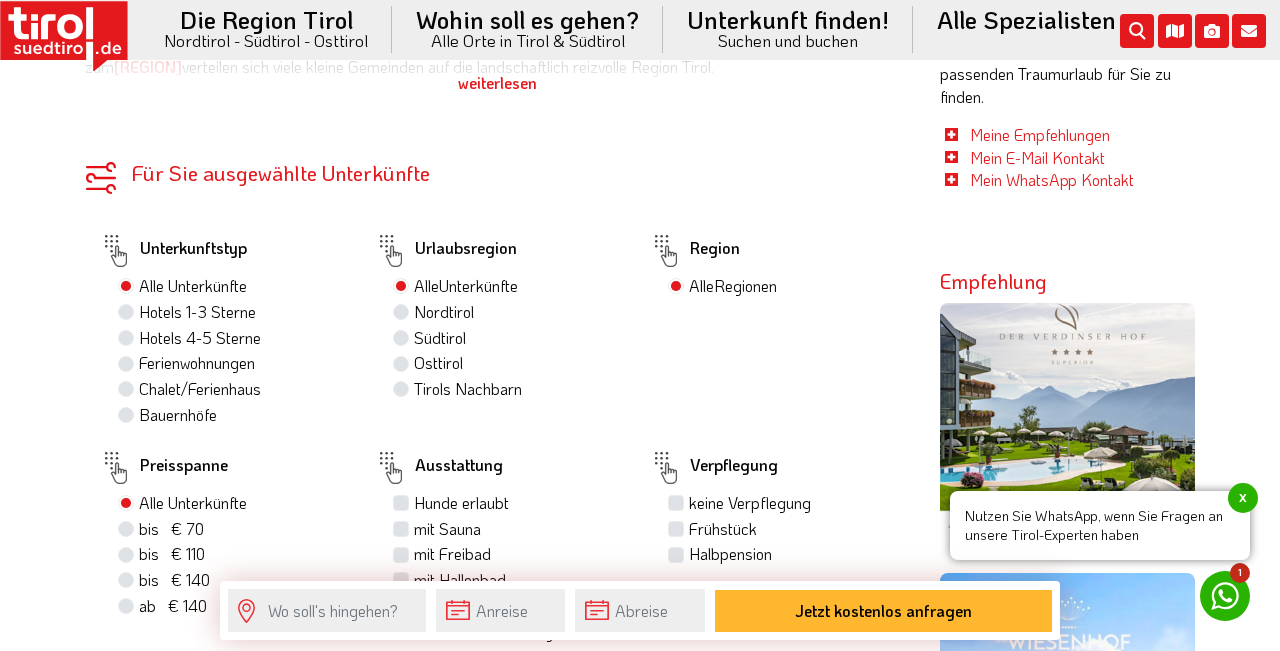scroll, scrollTop: 962, scrollLeft: 0, axis: vertical 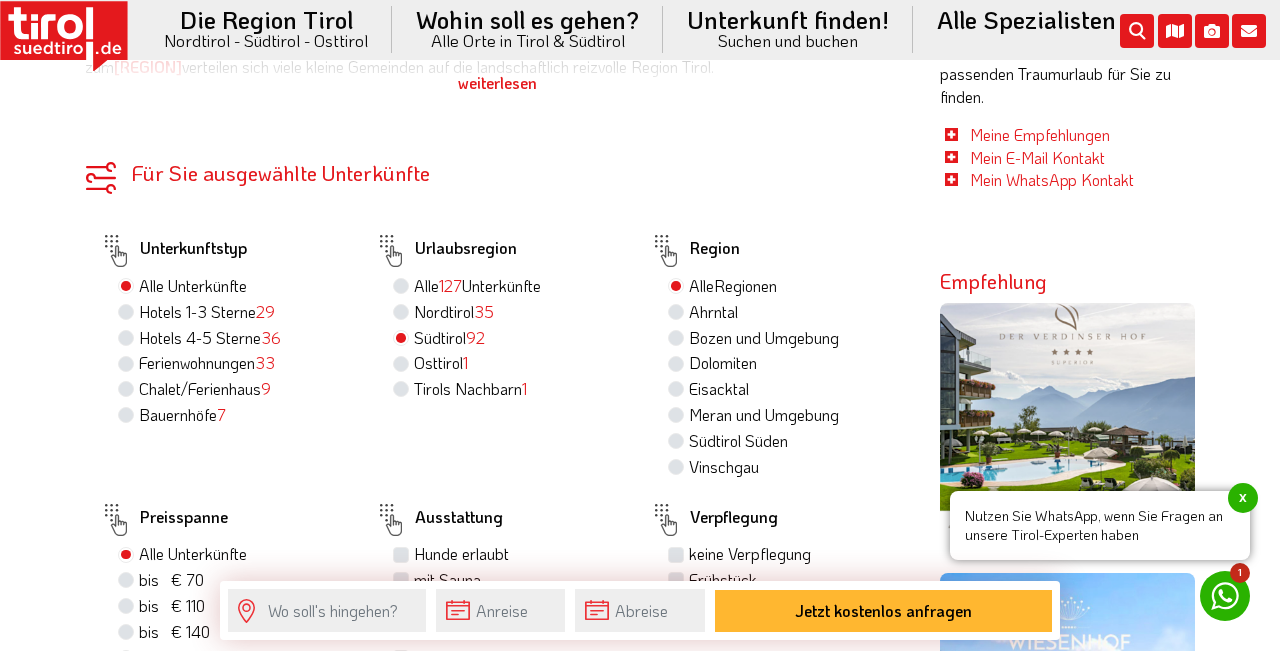 click on "Nordtirol  35" at bounding box center [454, 312] 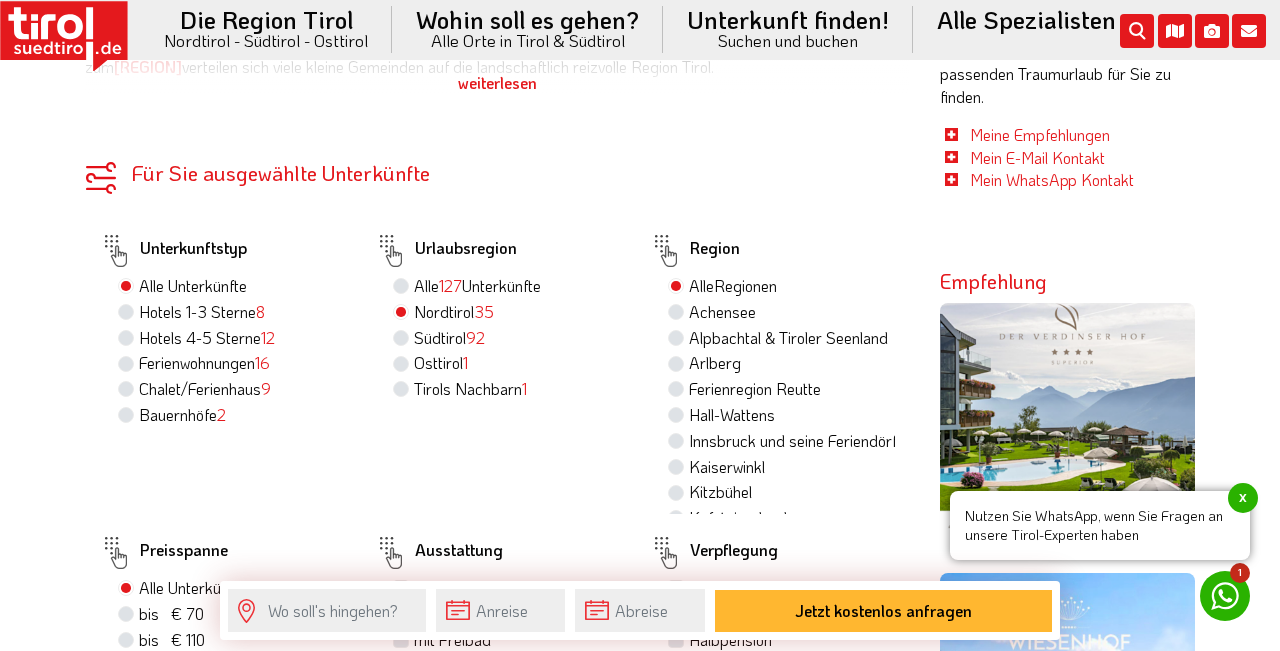 click on "Südtirol  92" at bounding box center [449, 338] 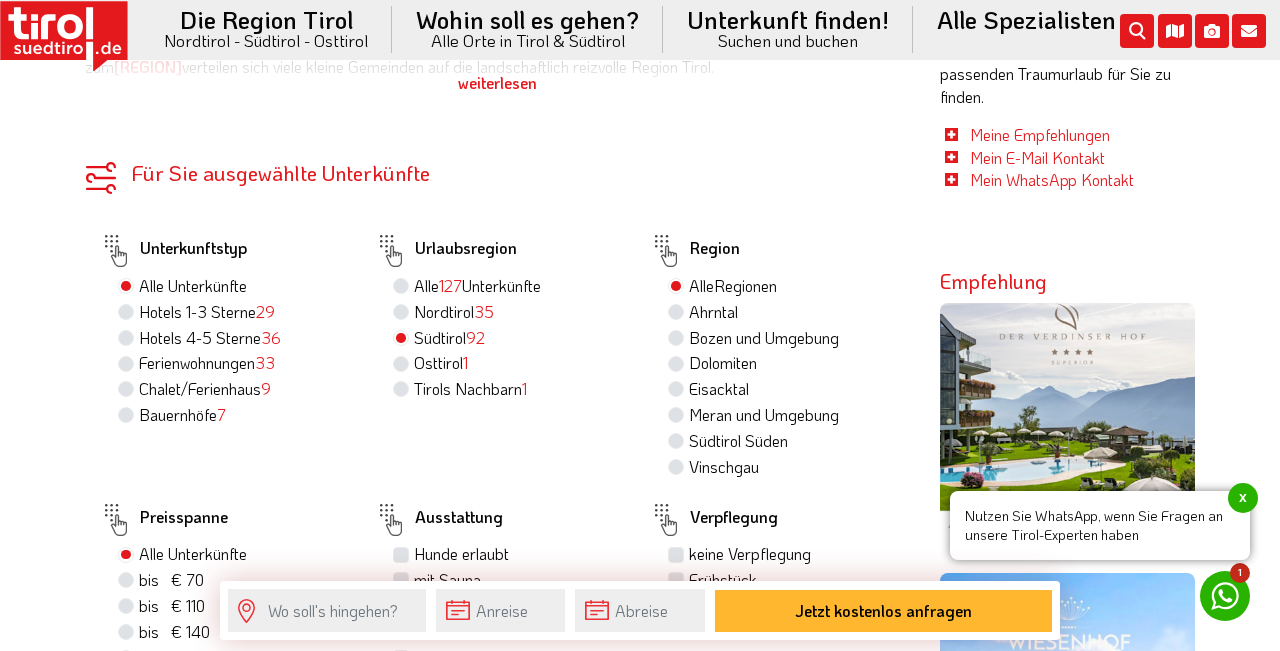 click on "Hotels 1-3 Sterne  29" at bounding box center (207, 312) 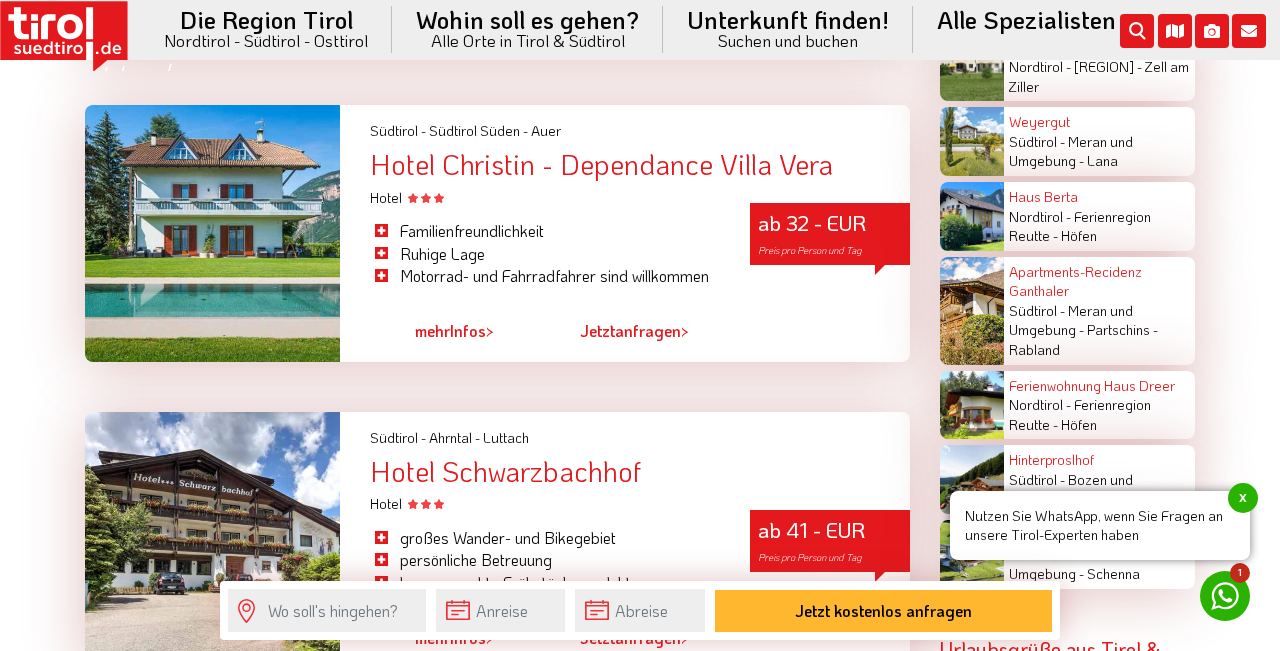 scroll, scrollTop: 4051, scrollLeft: 0, axis: vertical 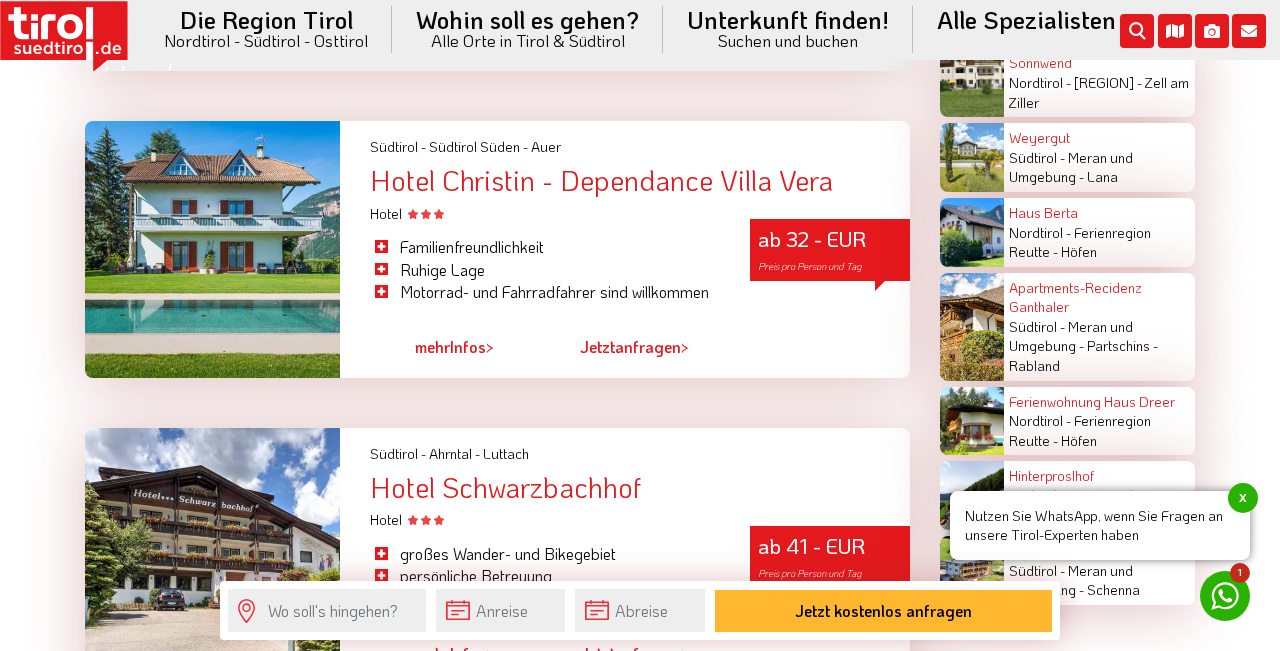 click at bounding box center [212, 249] 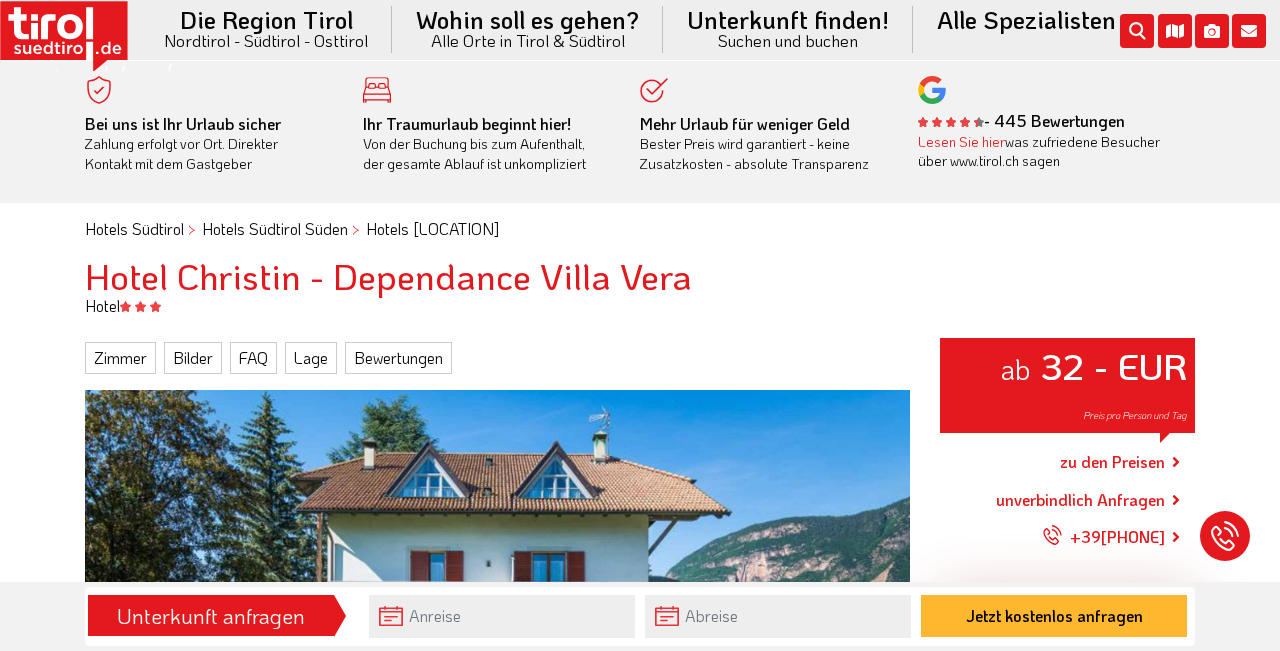 scroll, scrollTop: 0, scrollLeft: 0, axis: both 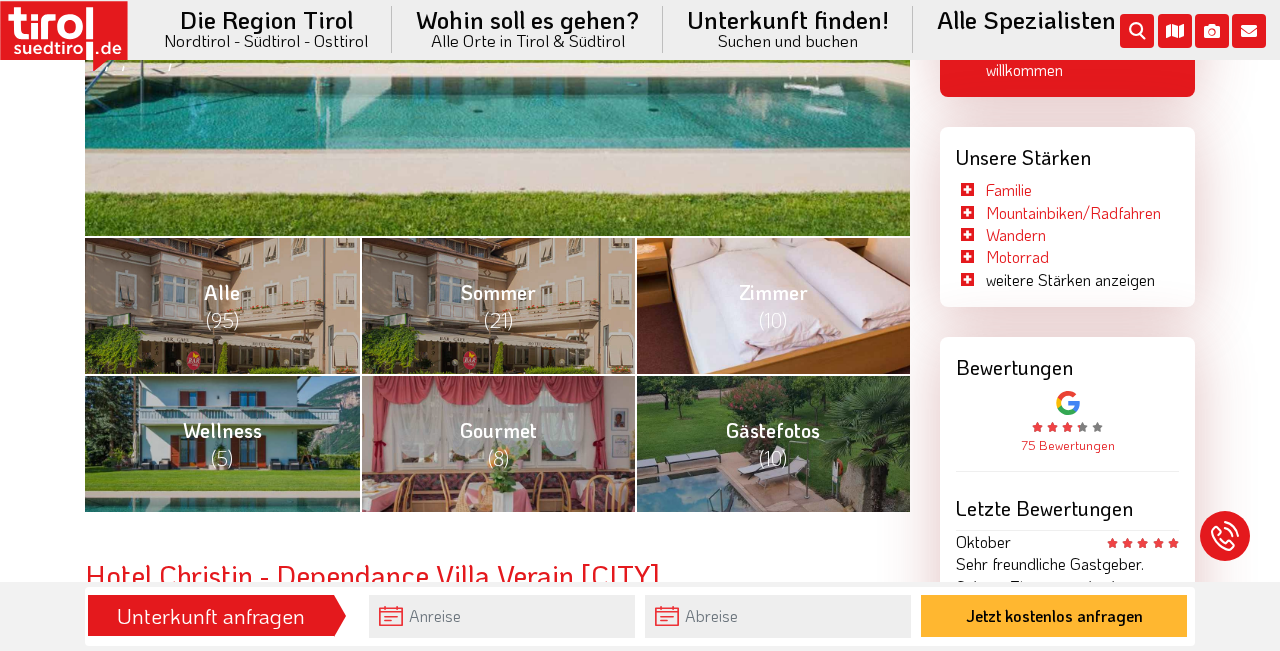 click on "(10)" at bounding box center [773, 320] 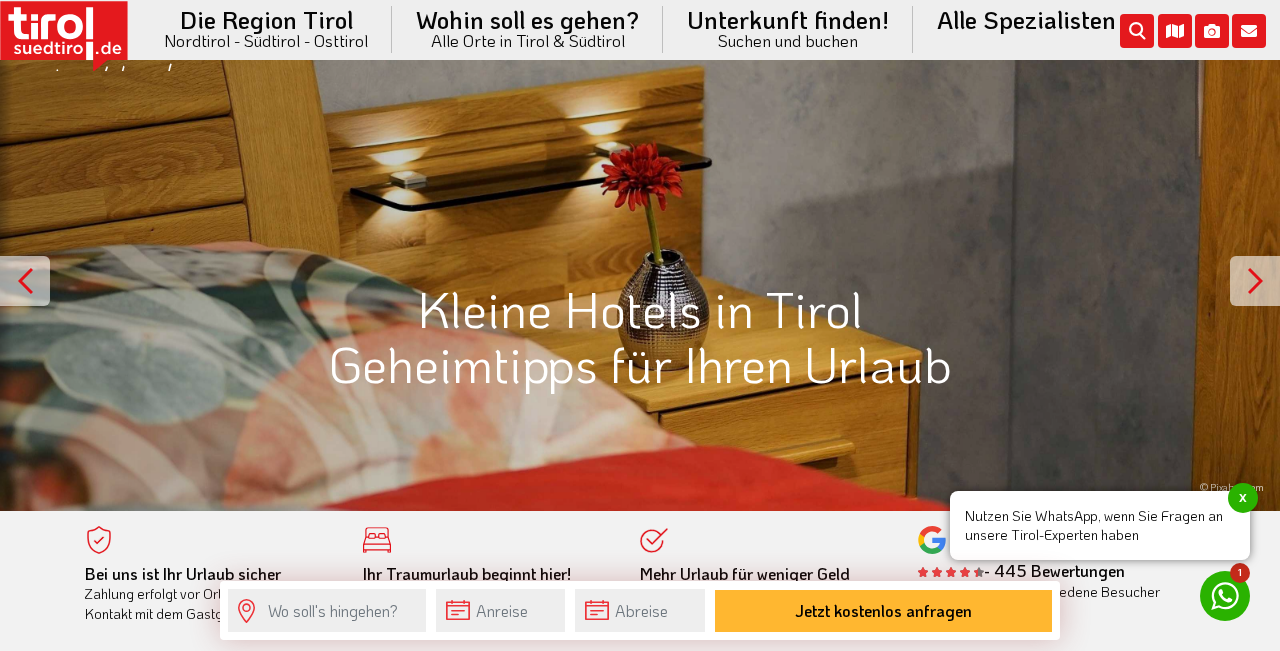 scroll, scrollTop: 4051, scrollLeft: 0, axis: vertical 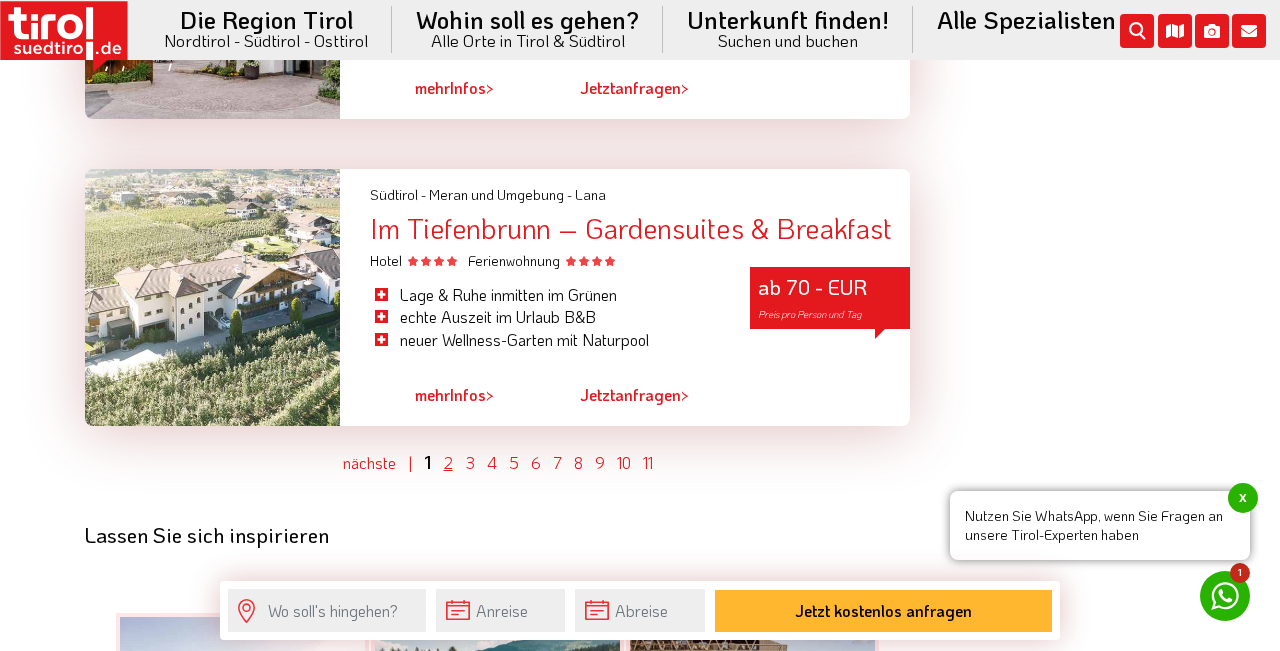 click on "2" at bounding box center (448, 462) 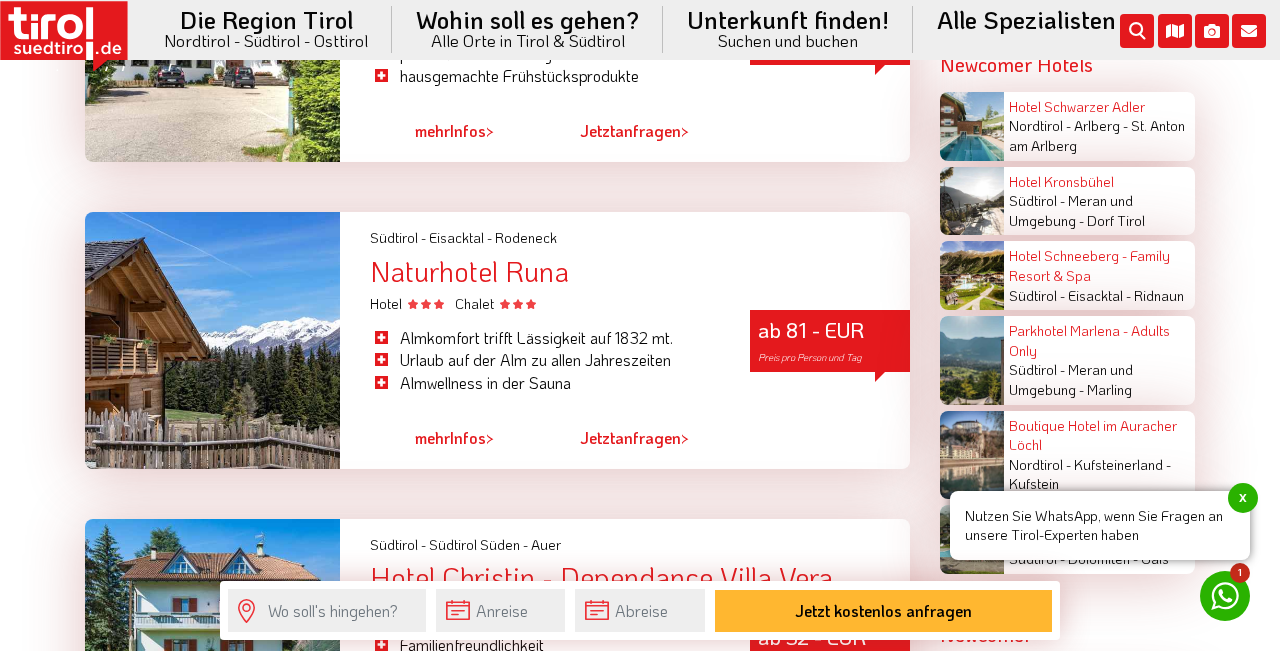 scroll, scrollTop: 3272, scrollLeft: 0, axis: vertical 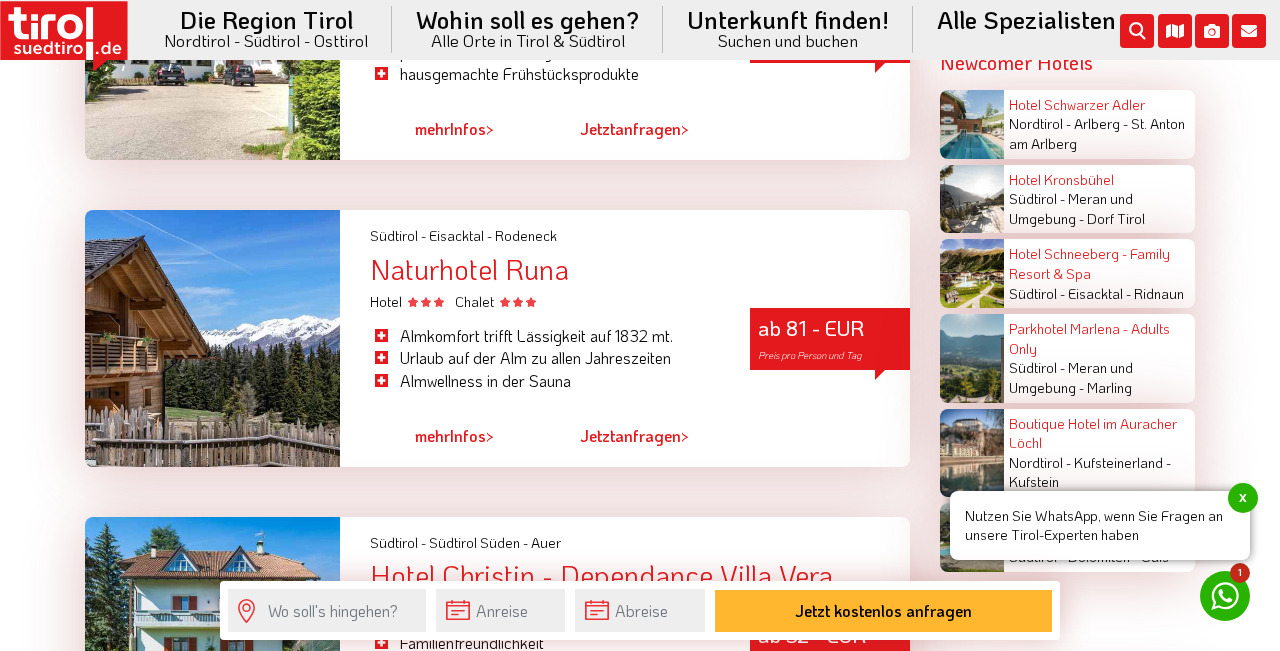 click on "Naturhotel Runa" at bounding box center (640, 269) 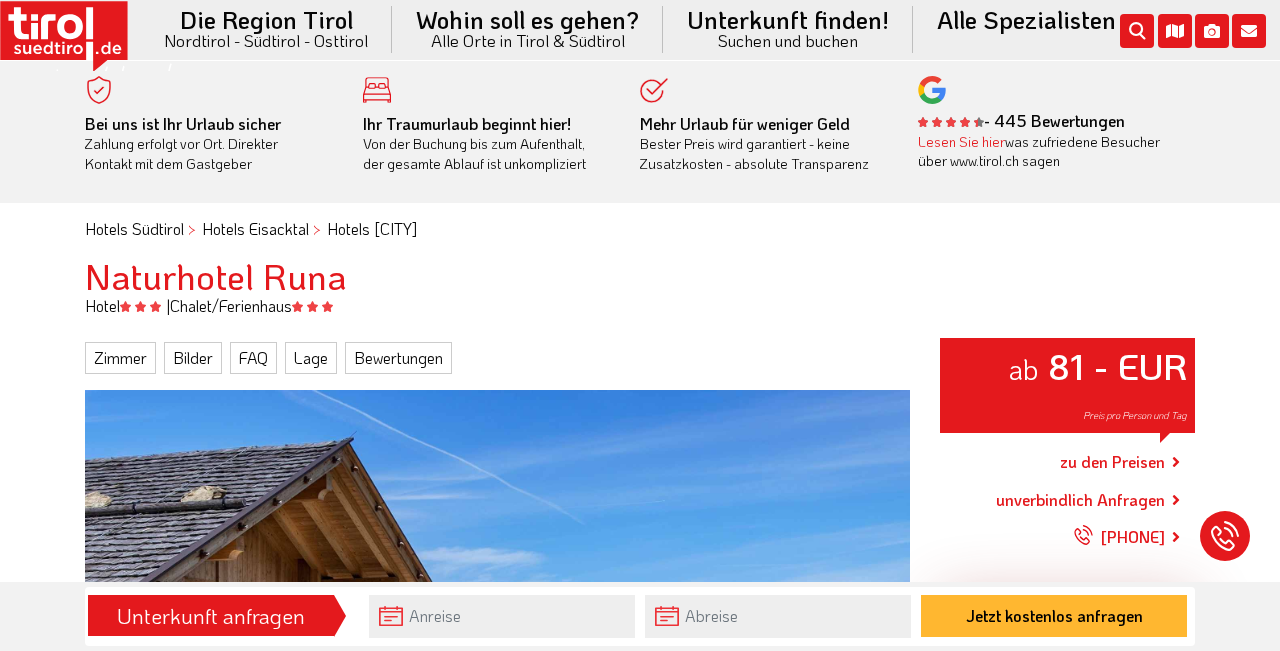 scroll, scrollTop: 0, scrollLeft: 0, axis: both 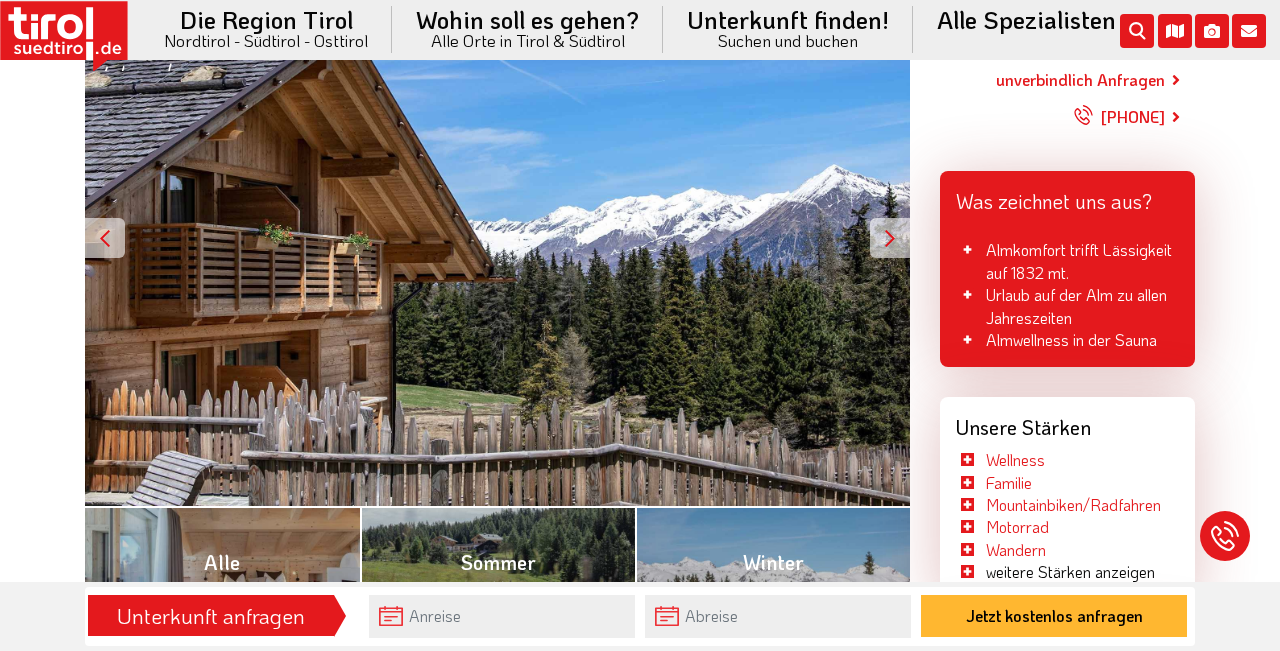 click at bounding box center (890, 238) 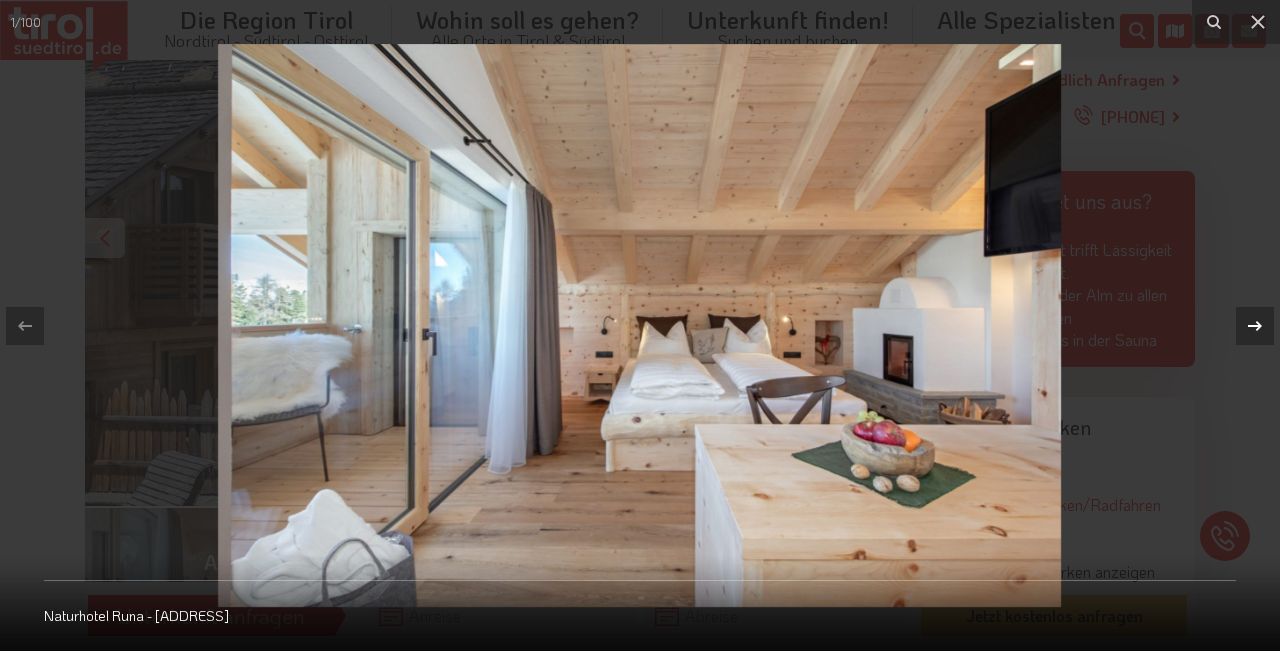 click 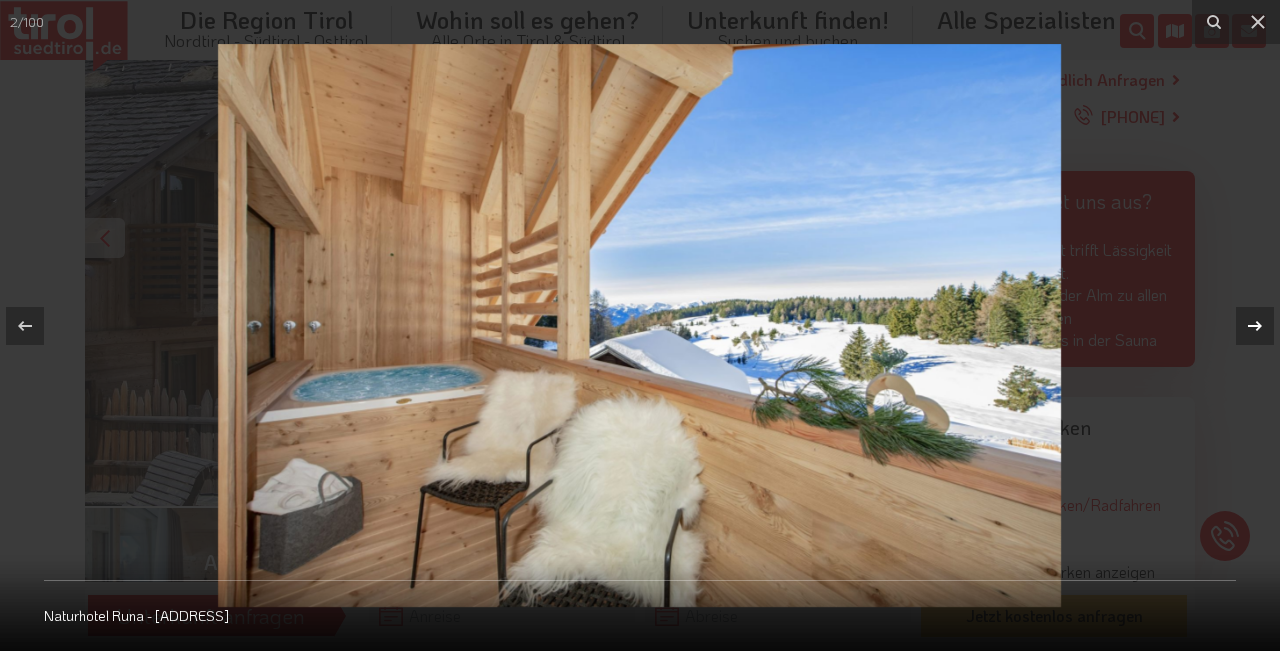 click 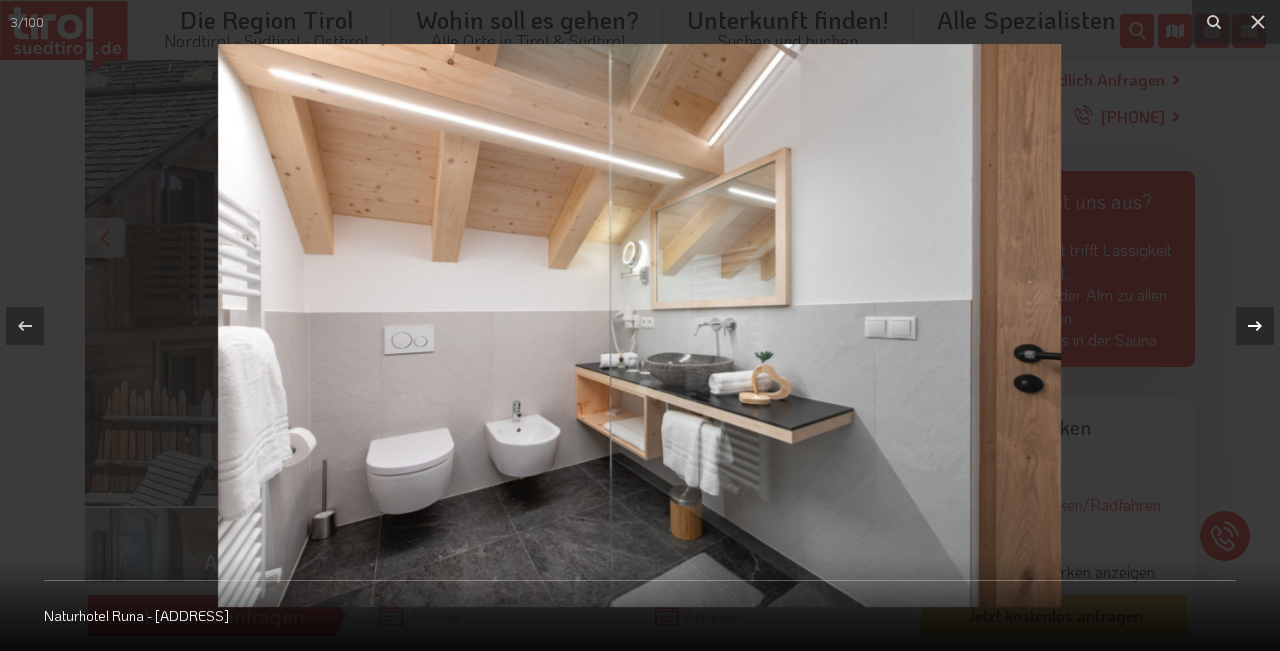 click 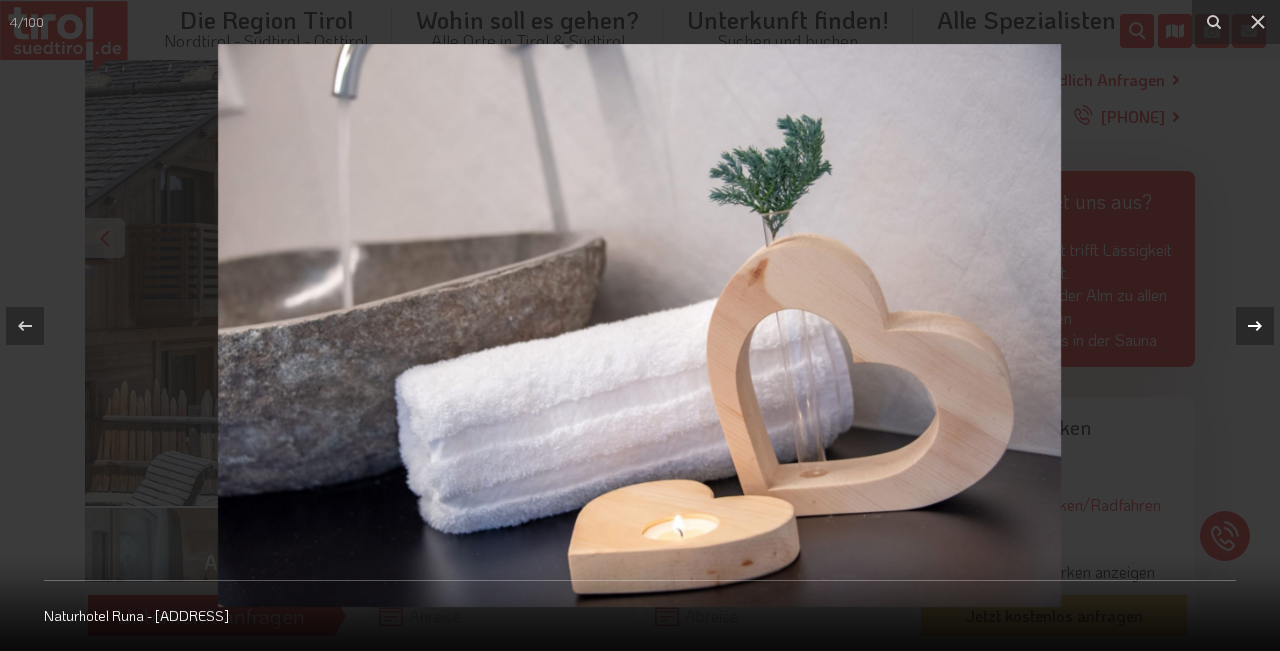 click 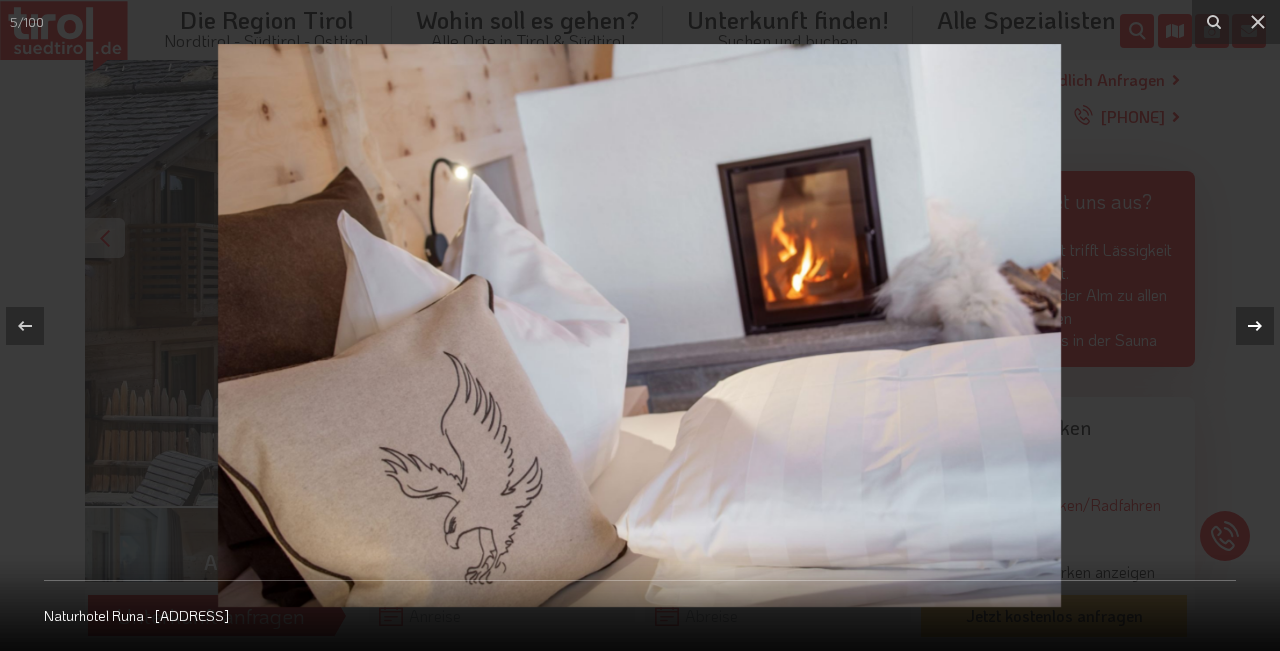 click 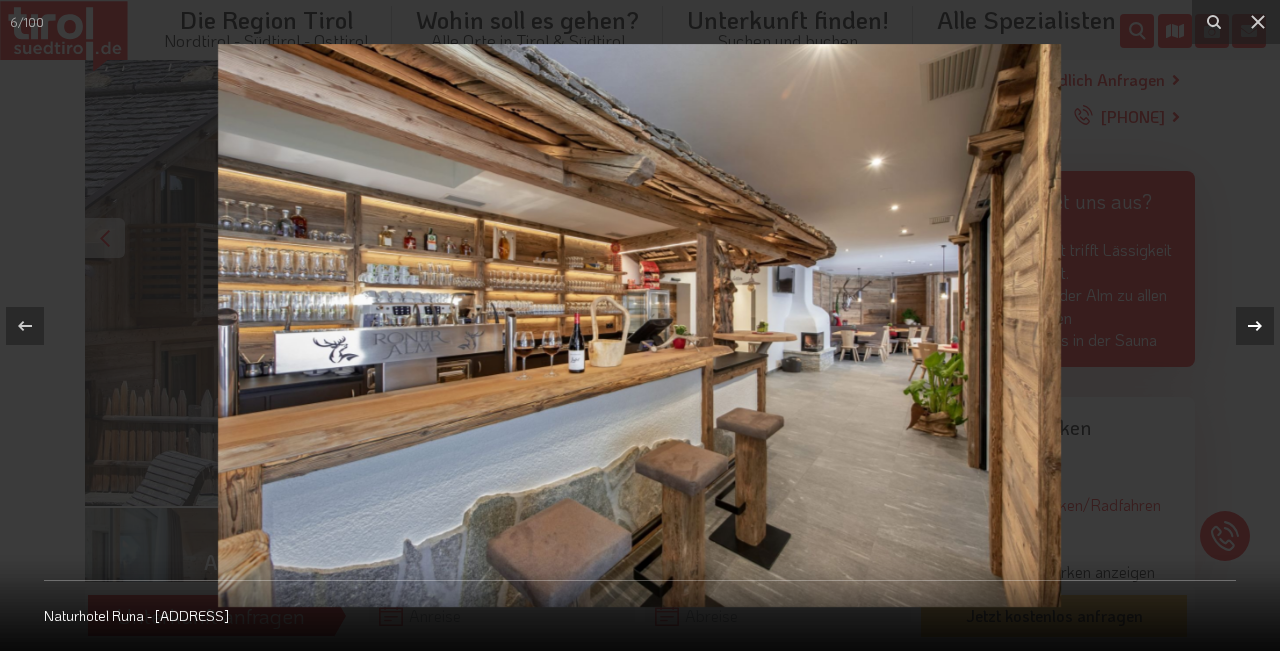 click 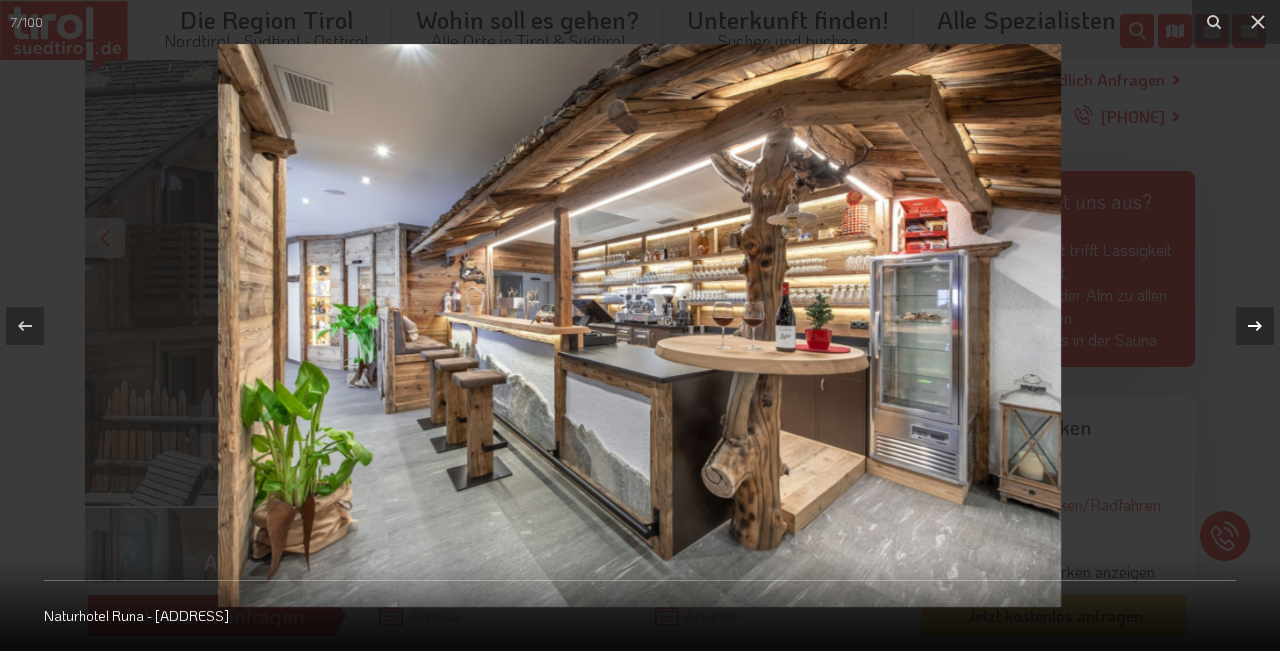 click 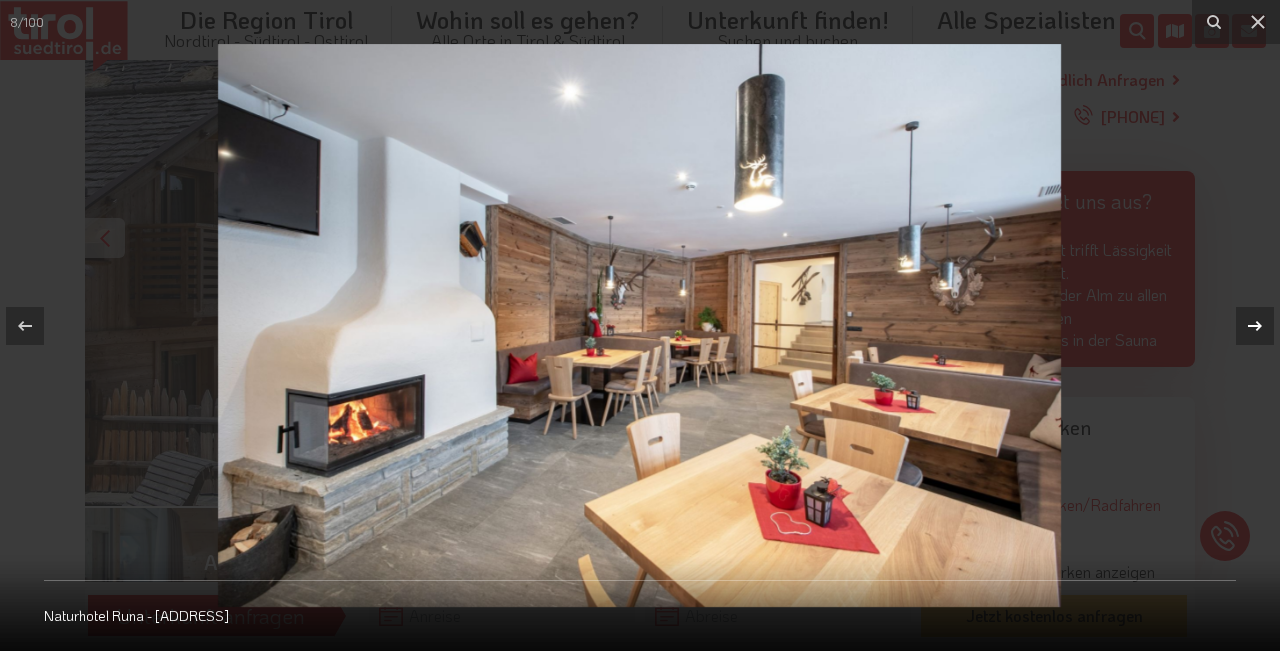 click 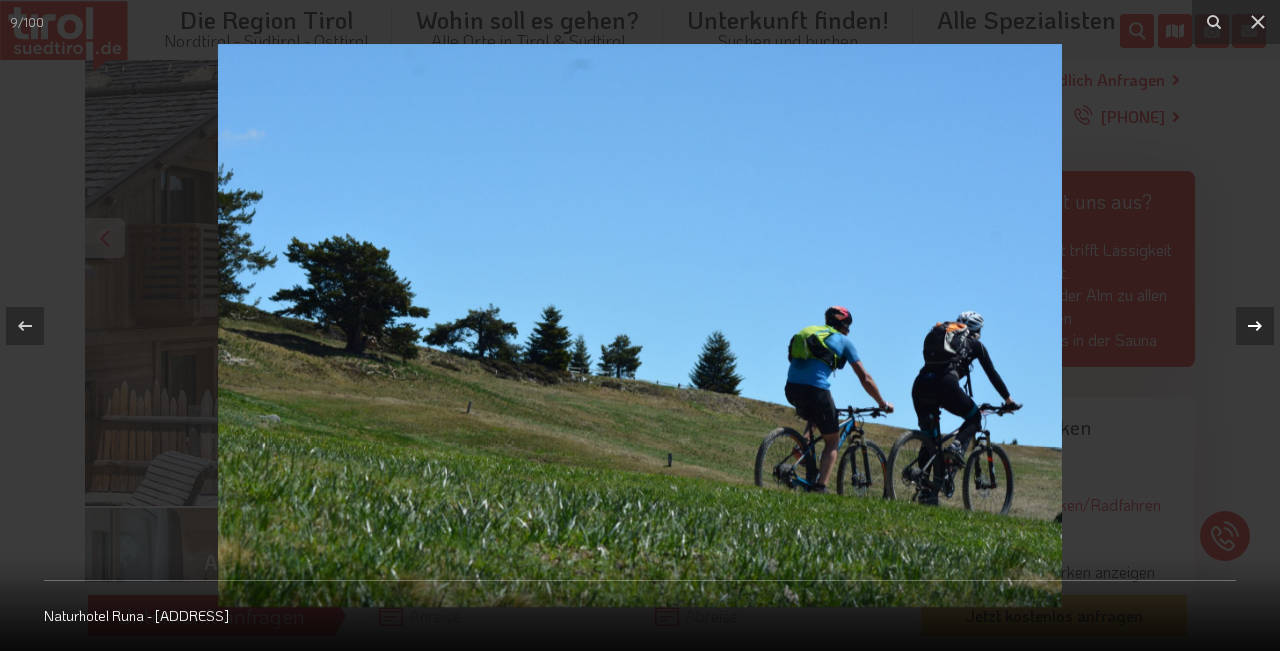 click 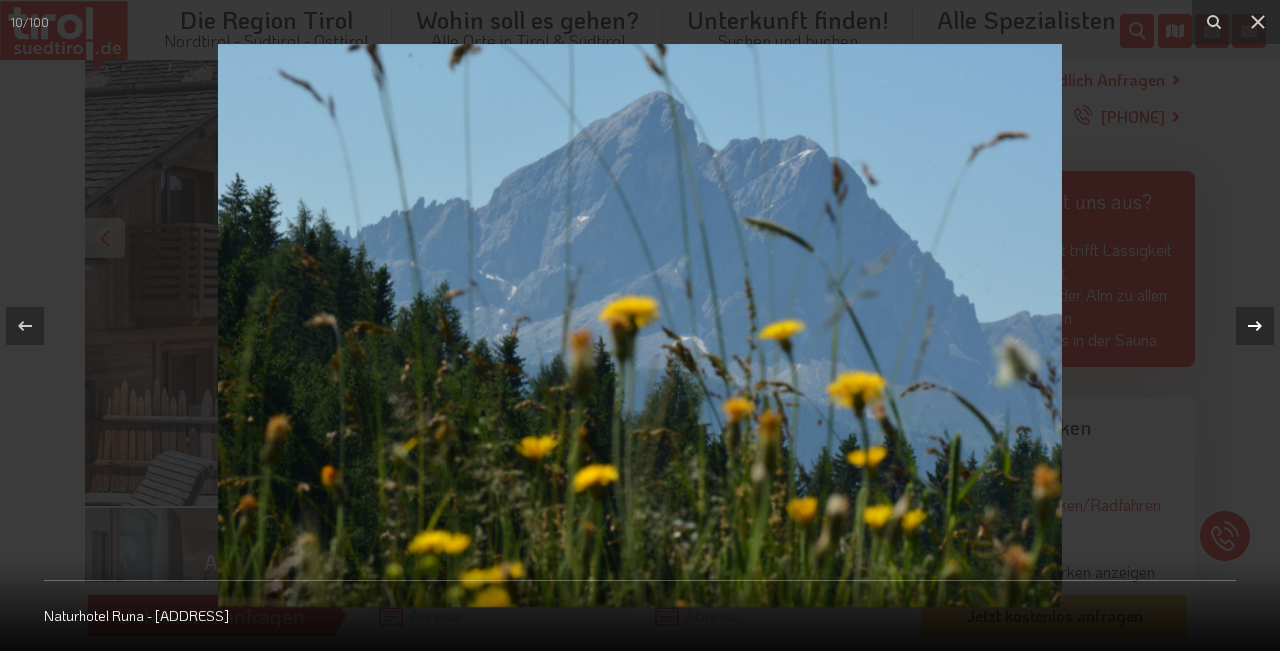 click 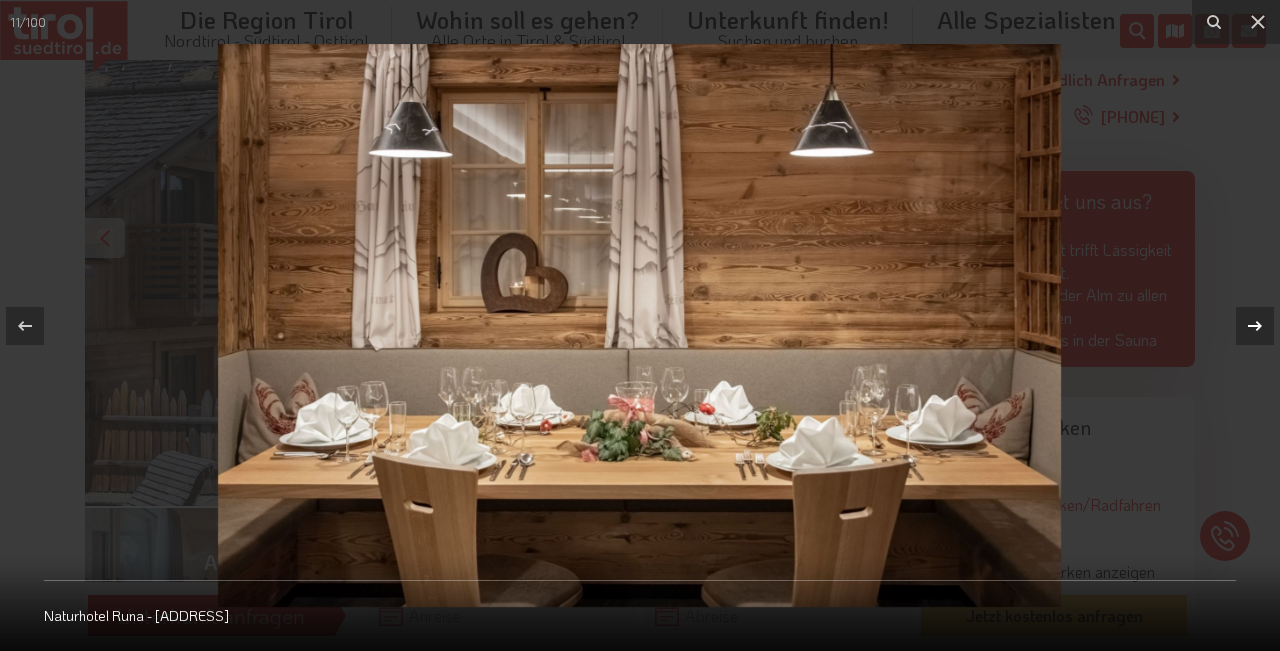 click 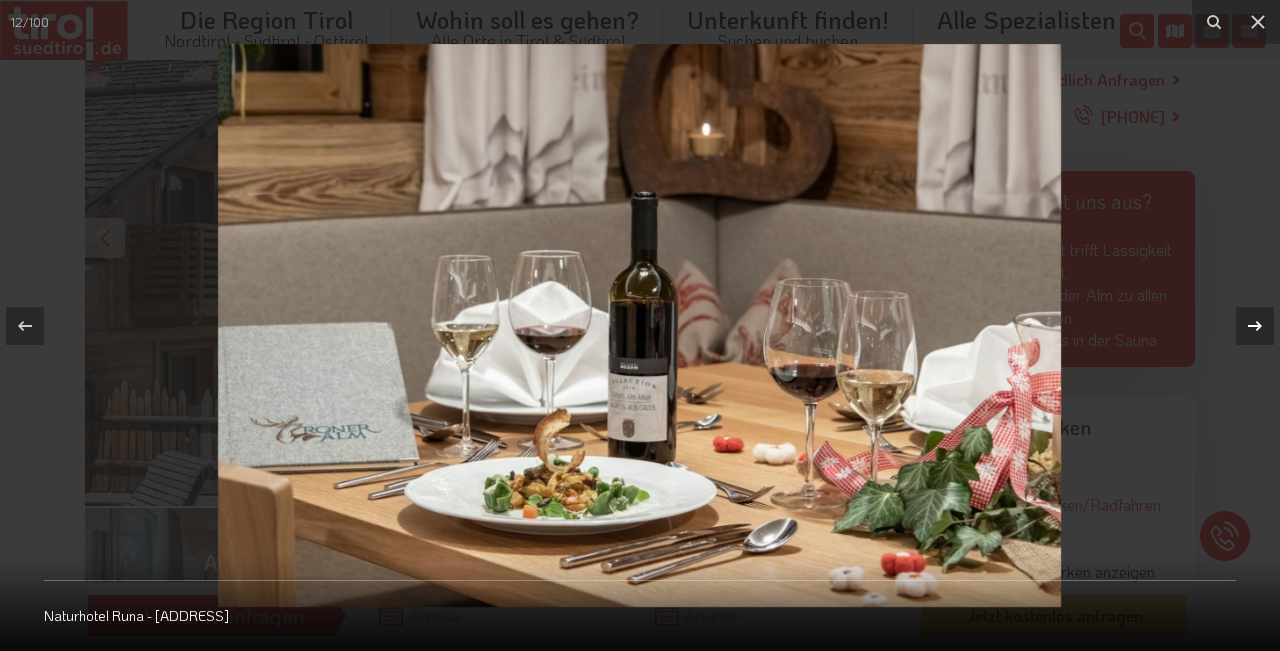 click 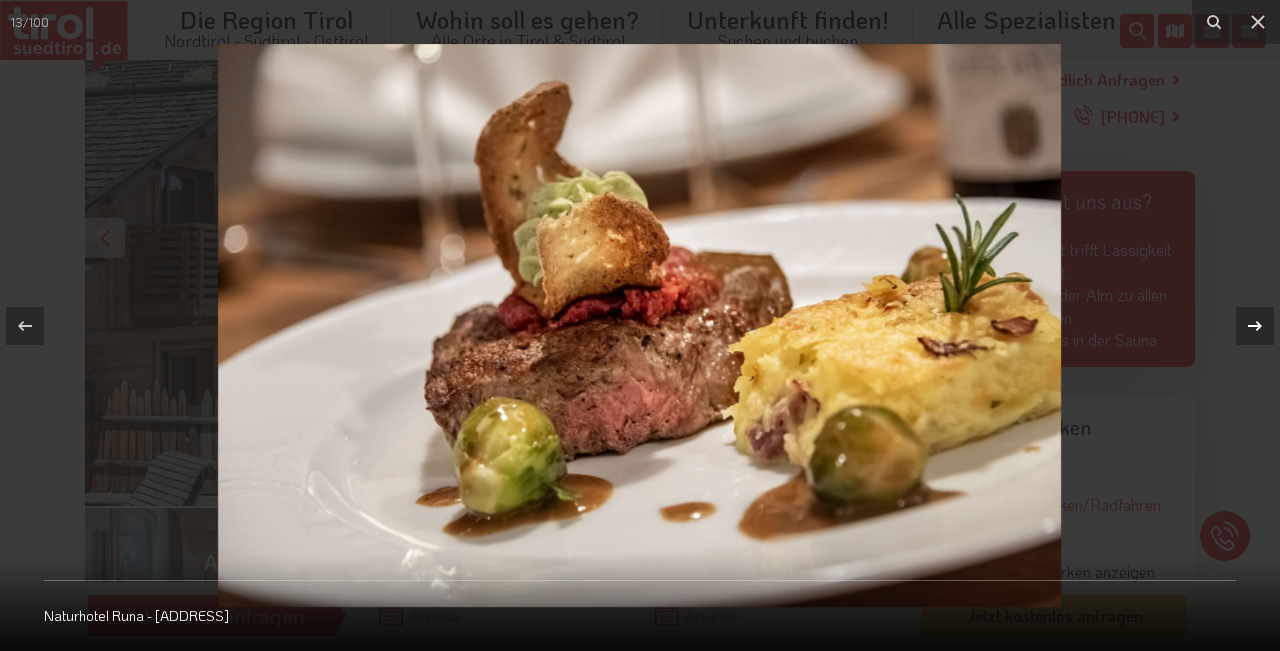 click 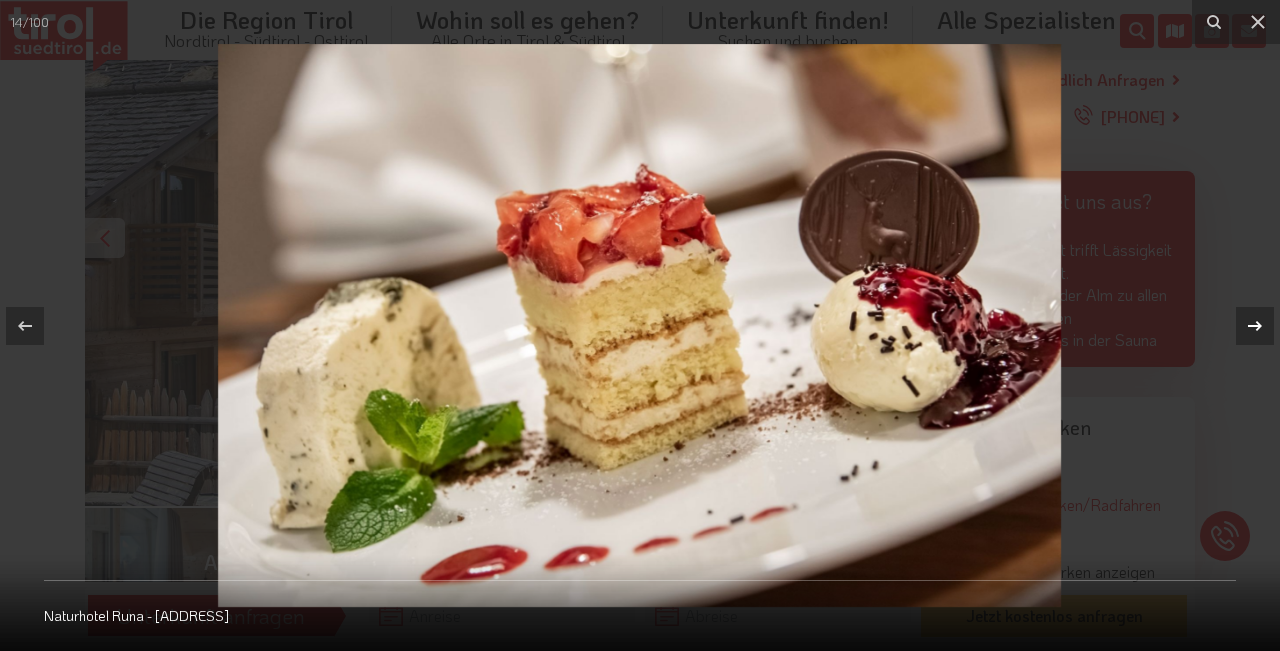 click 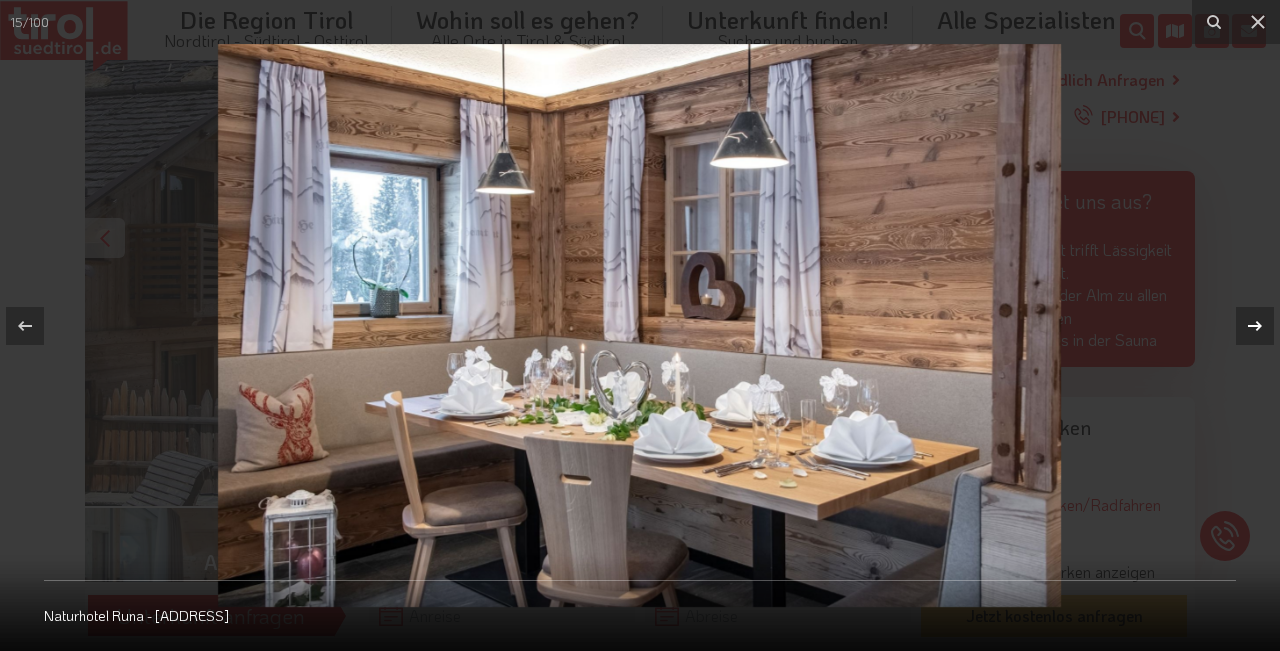 click 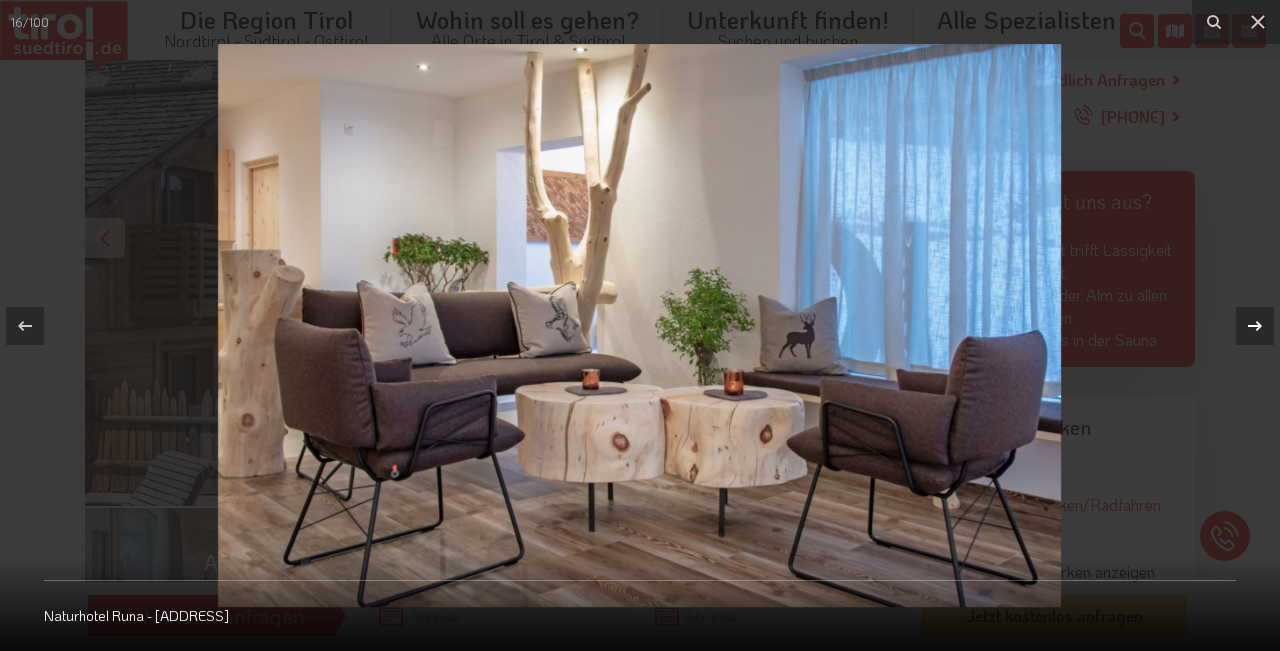 click 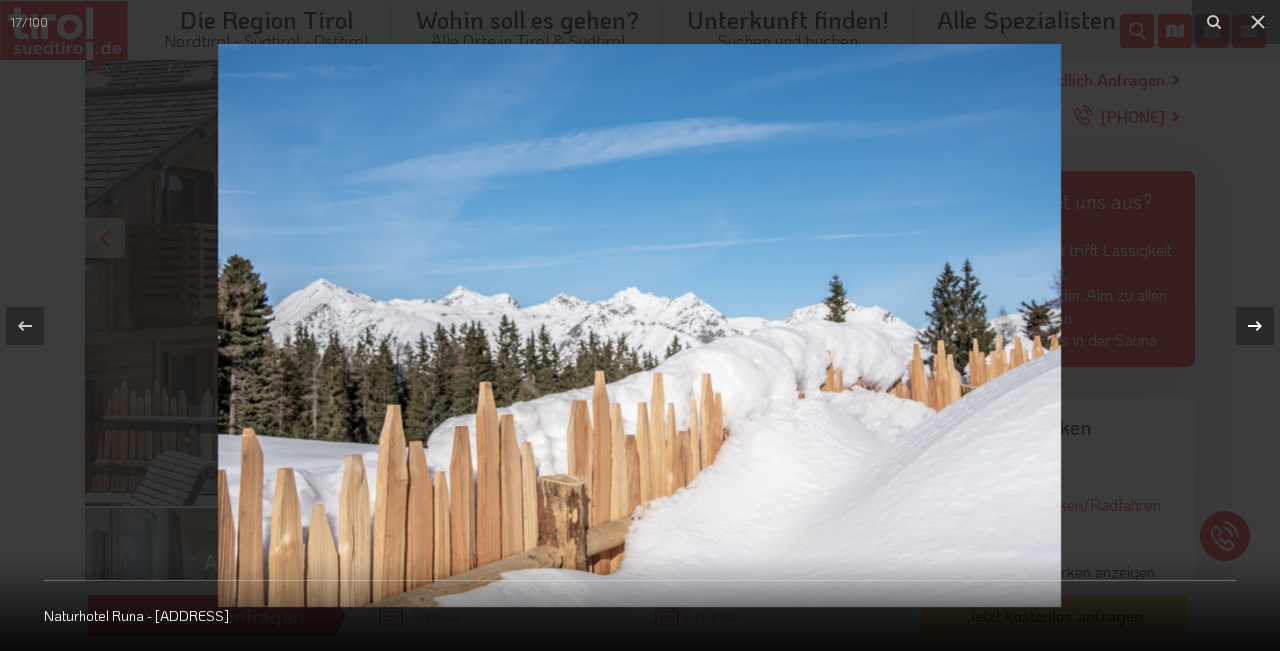 click 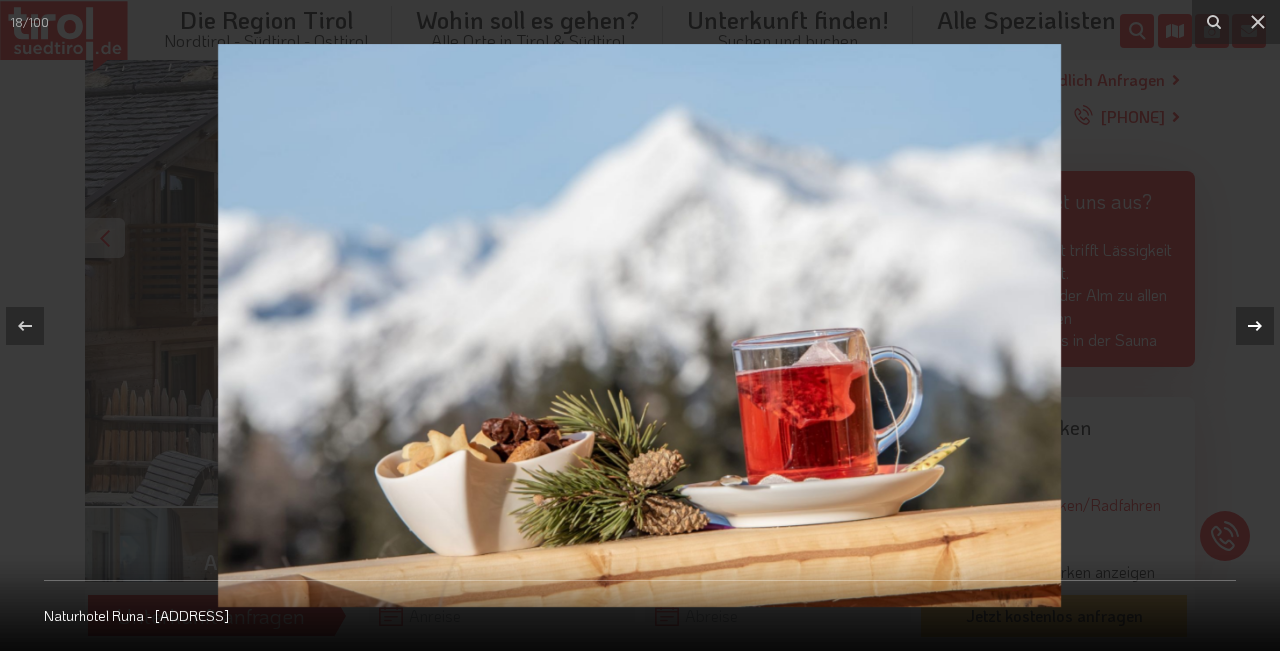 click 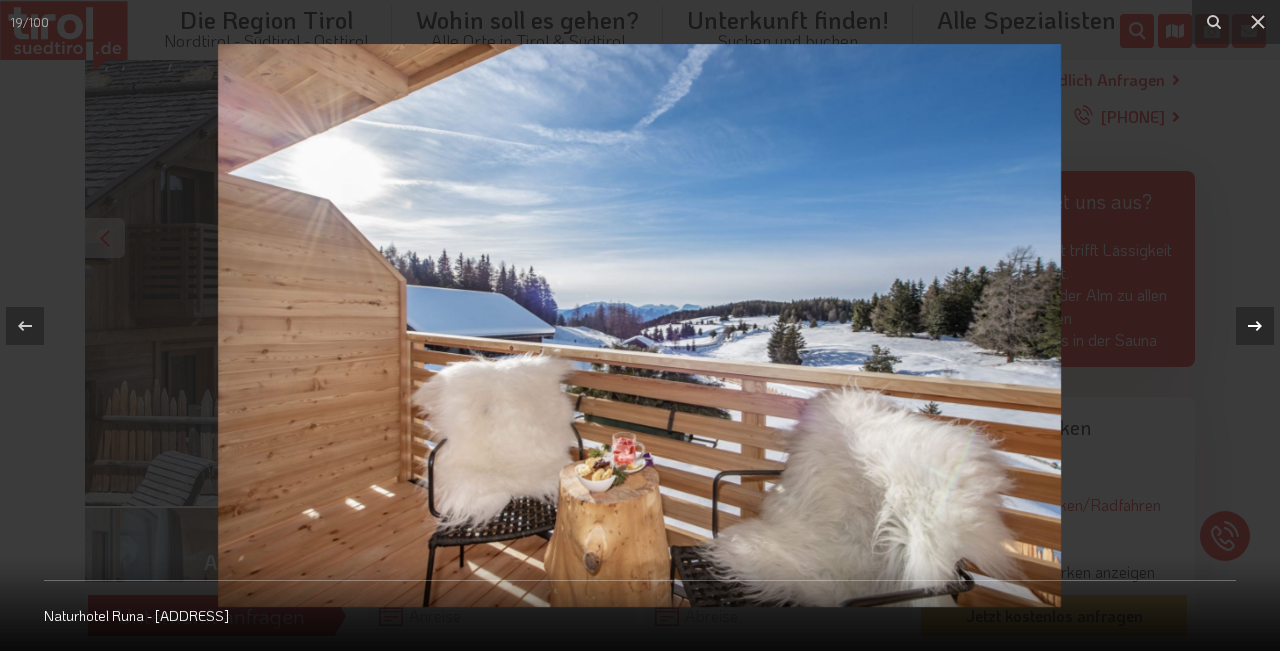 click 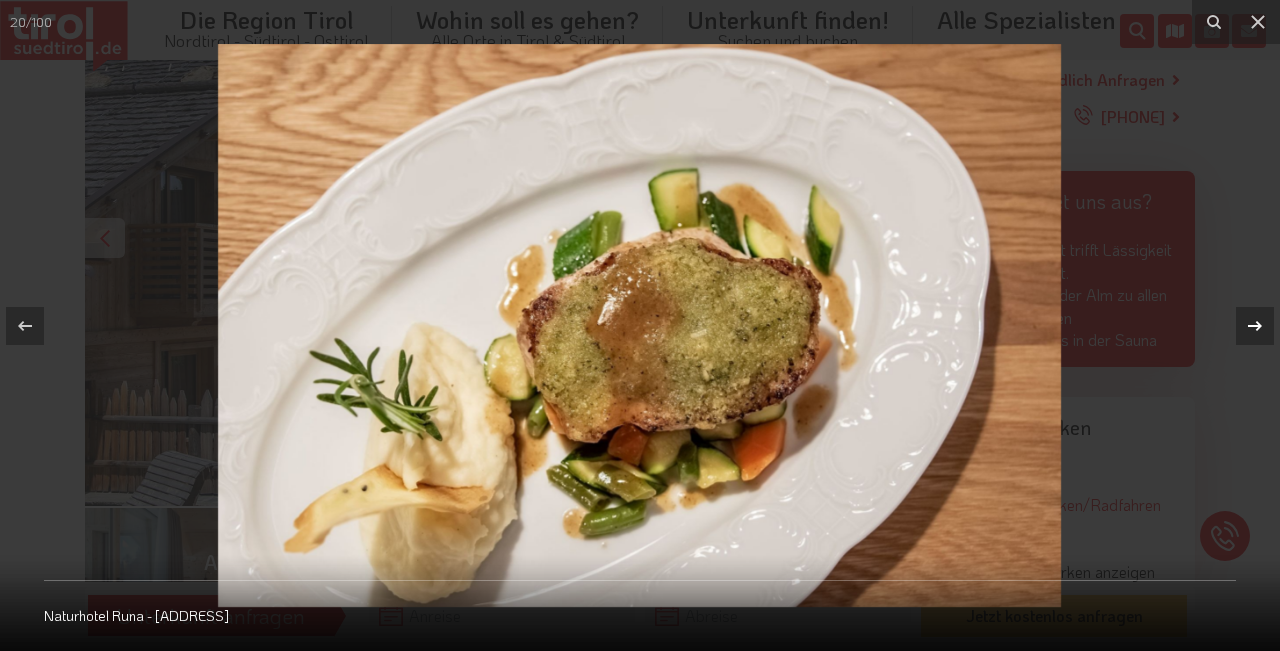 click 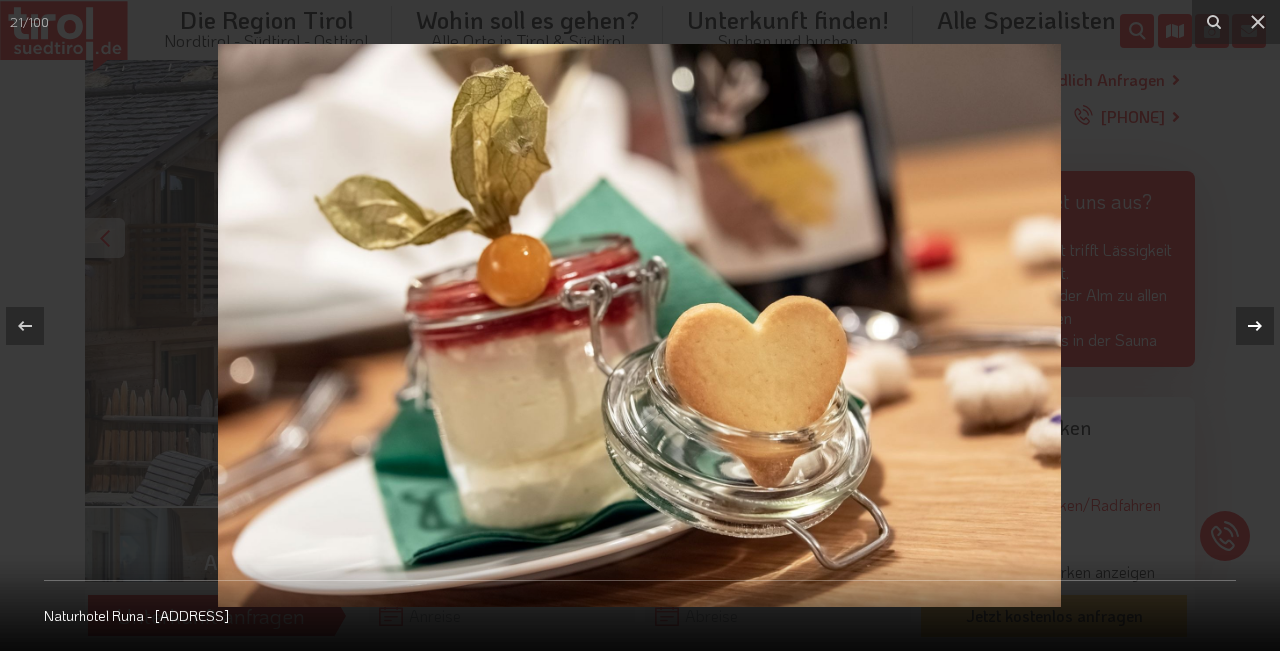 click 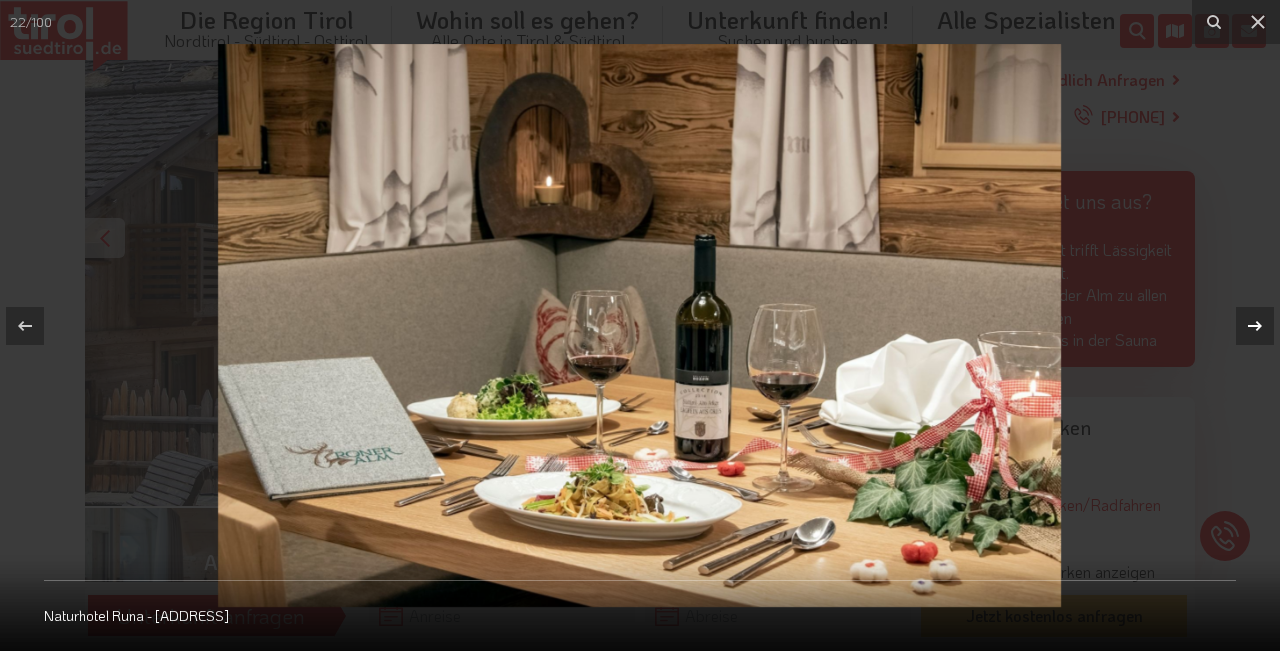 click 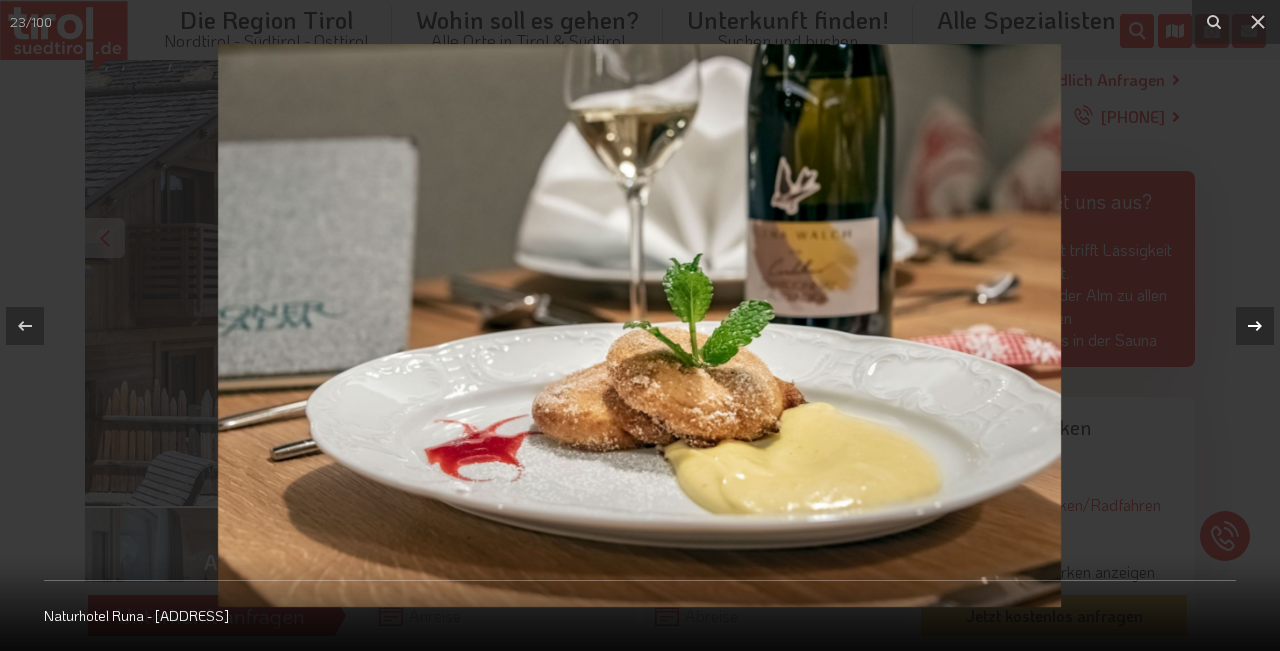 click 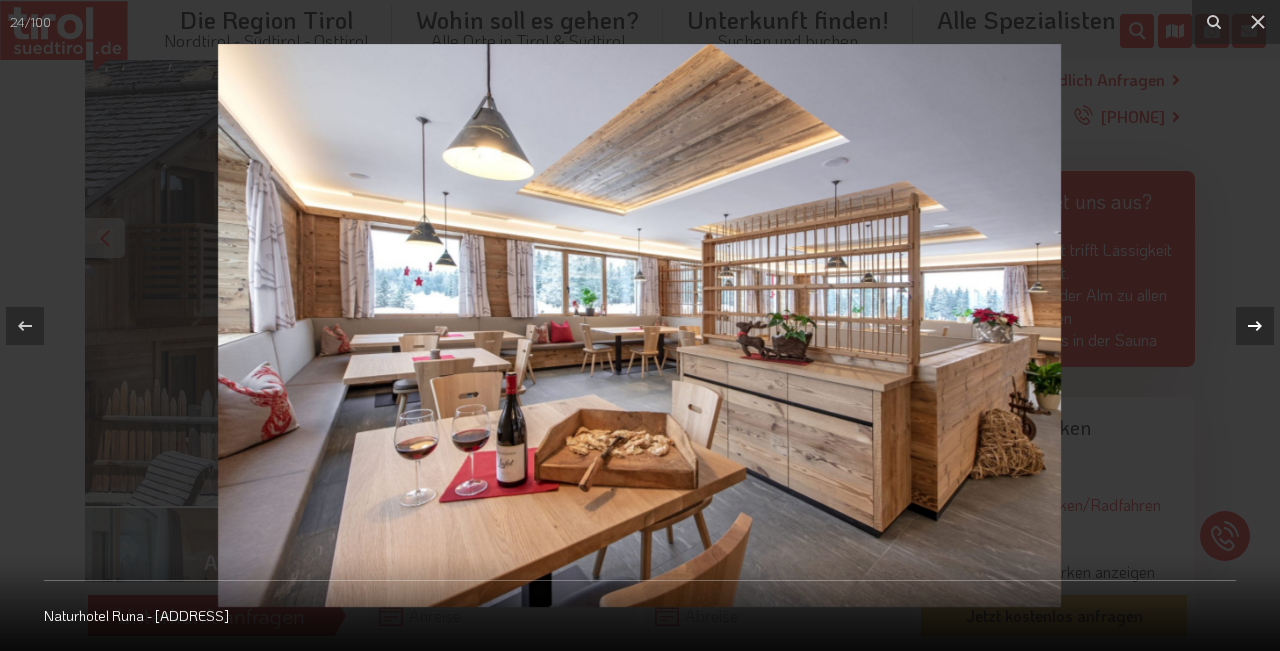 click 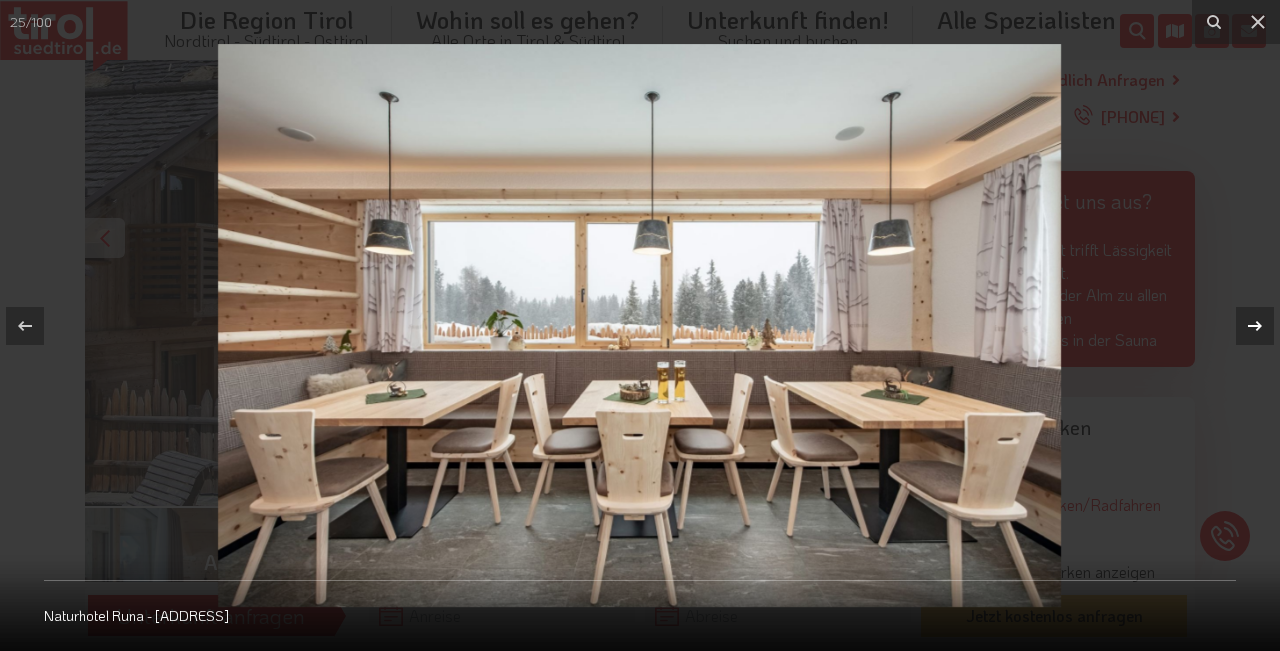 click 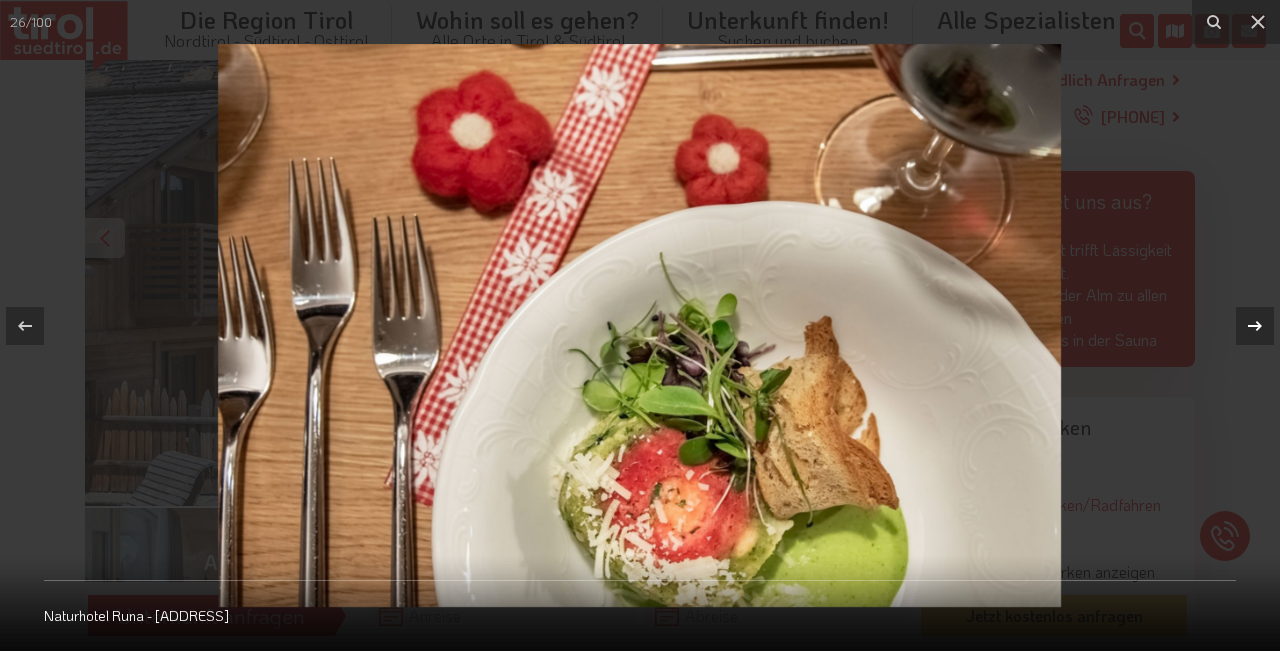click 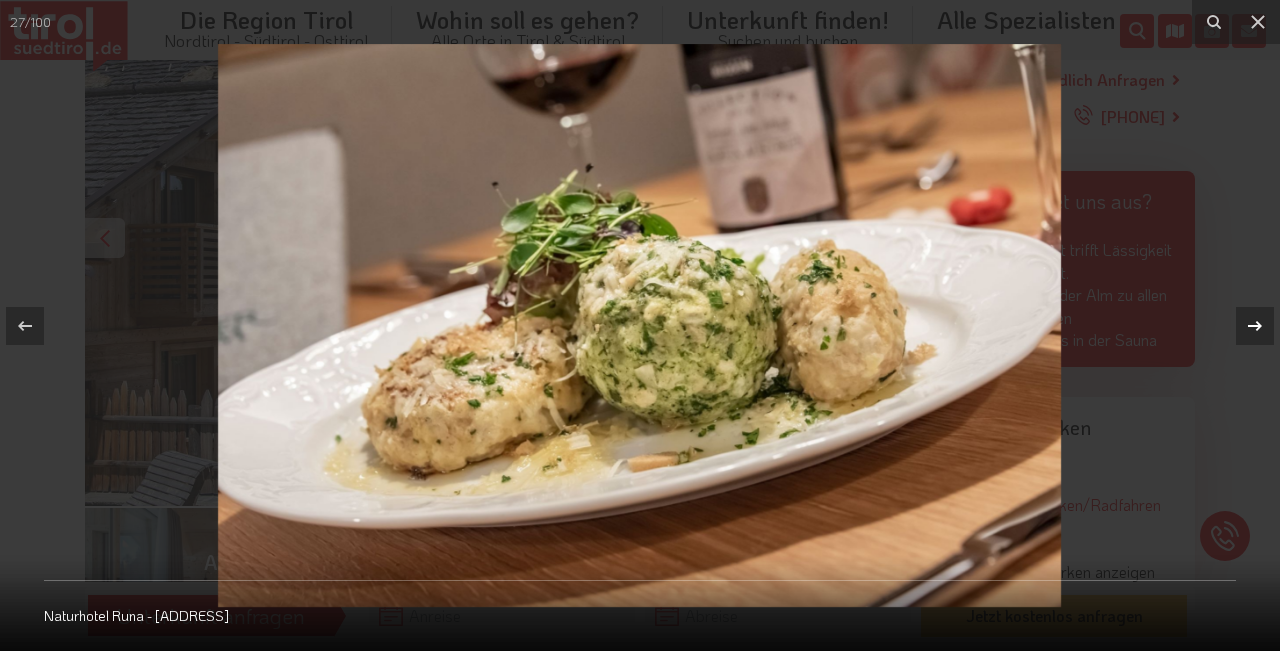 click 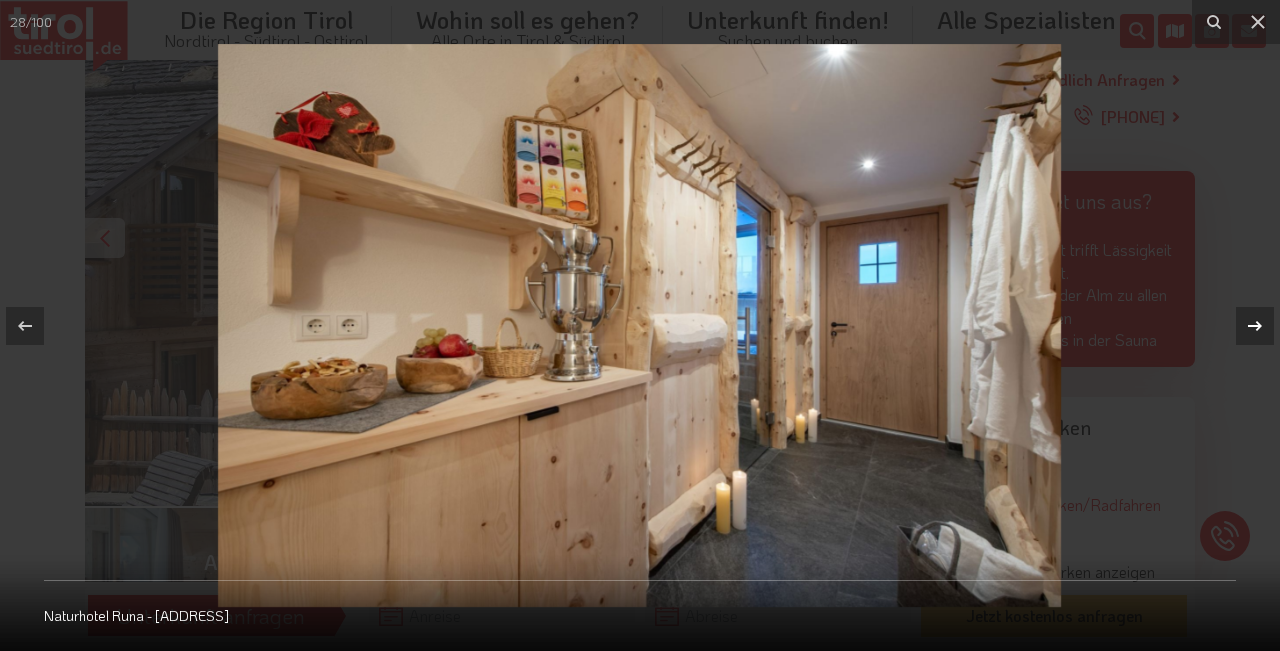 click 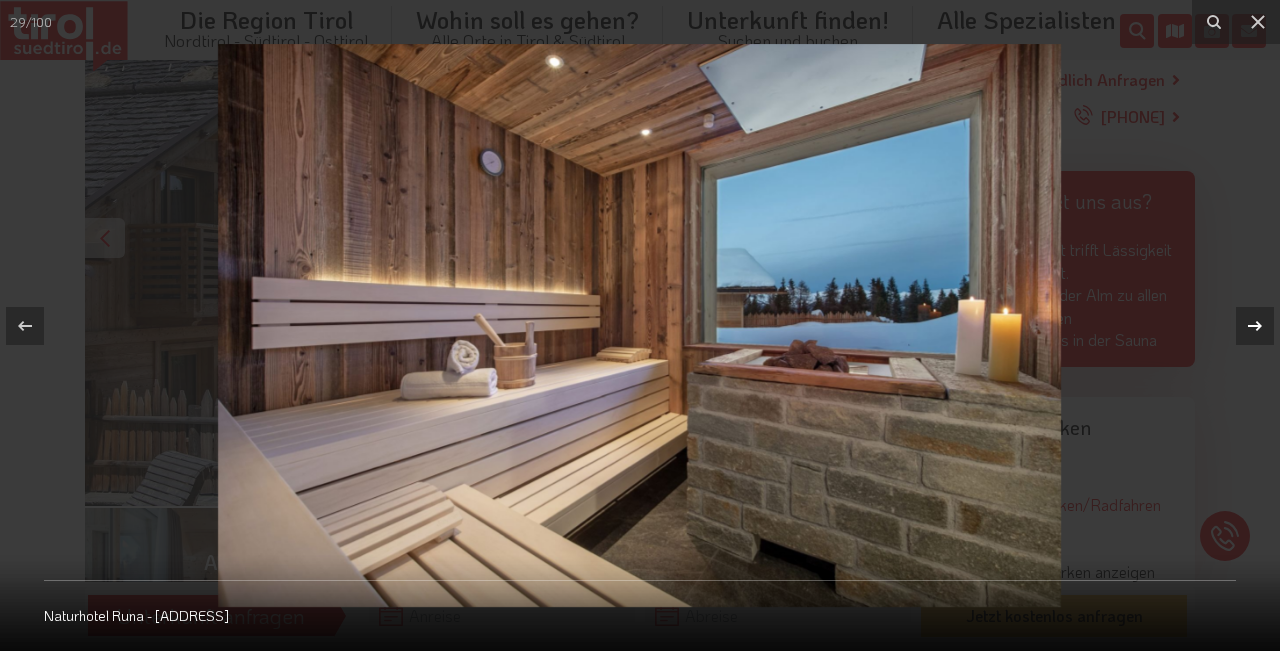 click 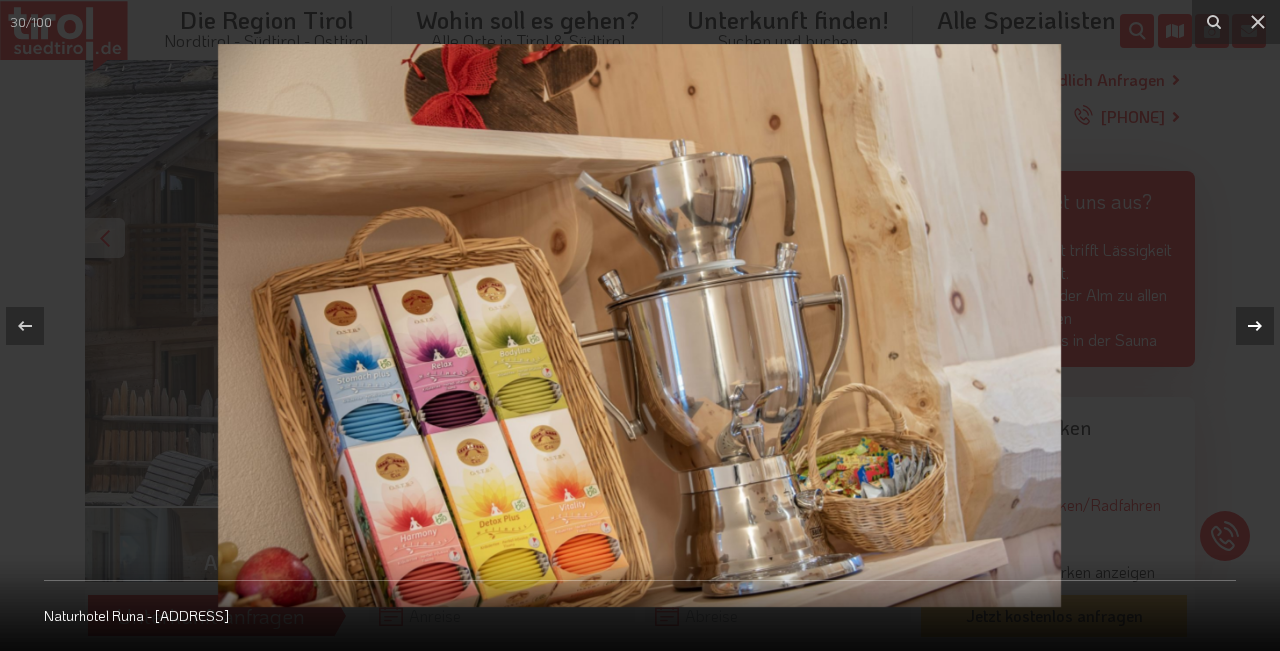 click 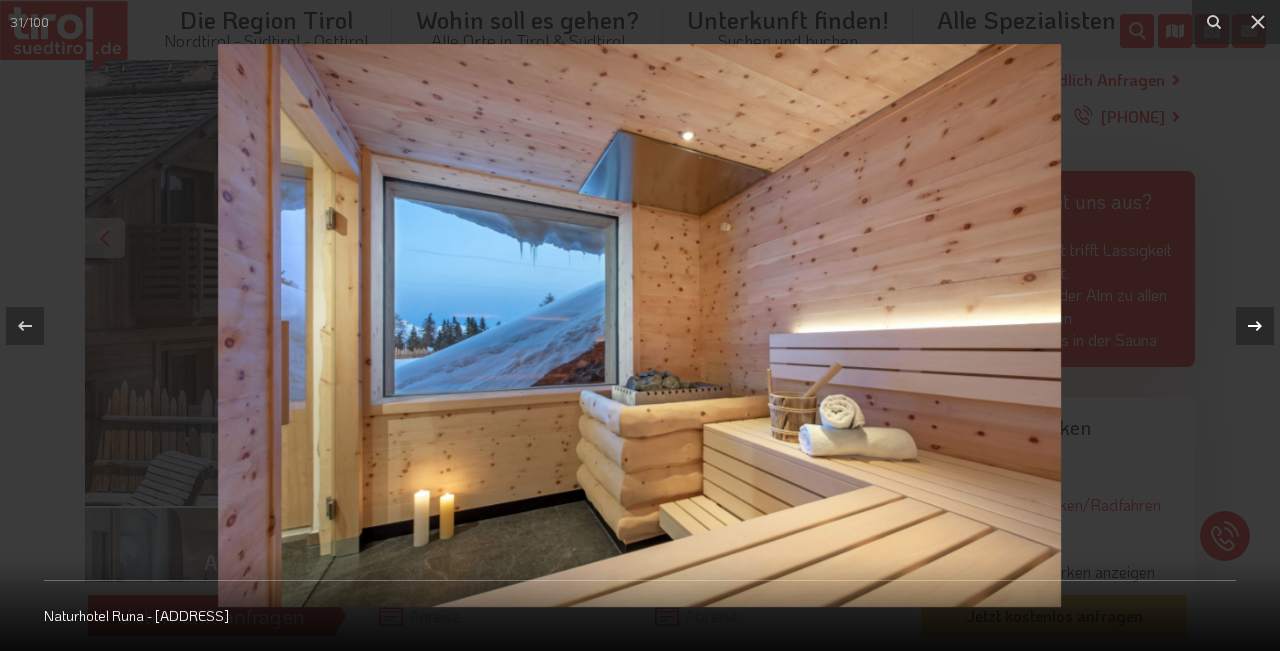 click 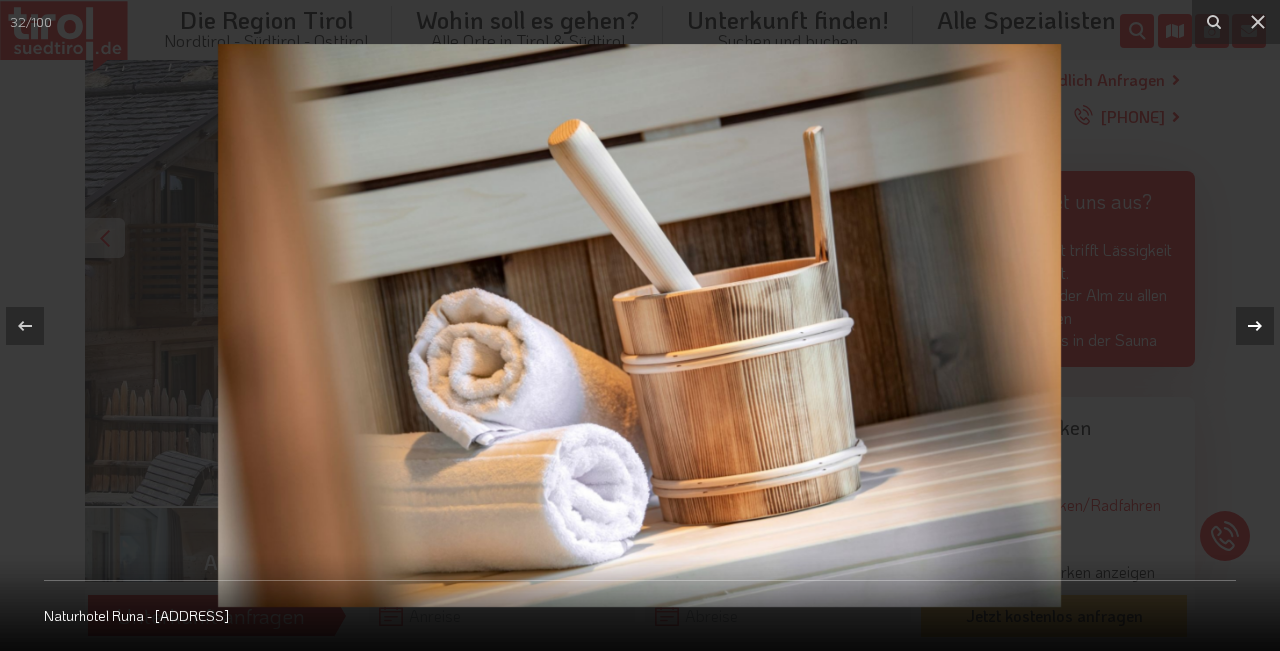 click 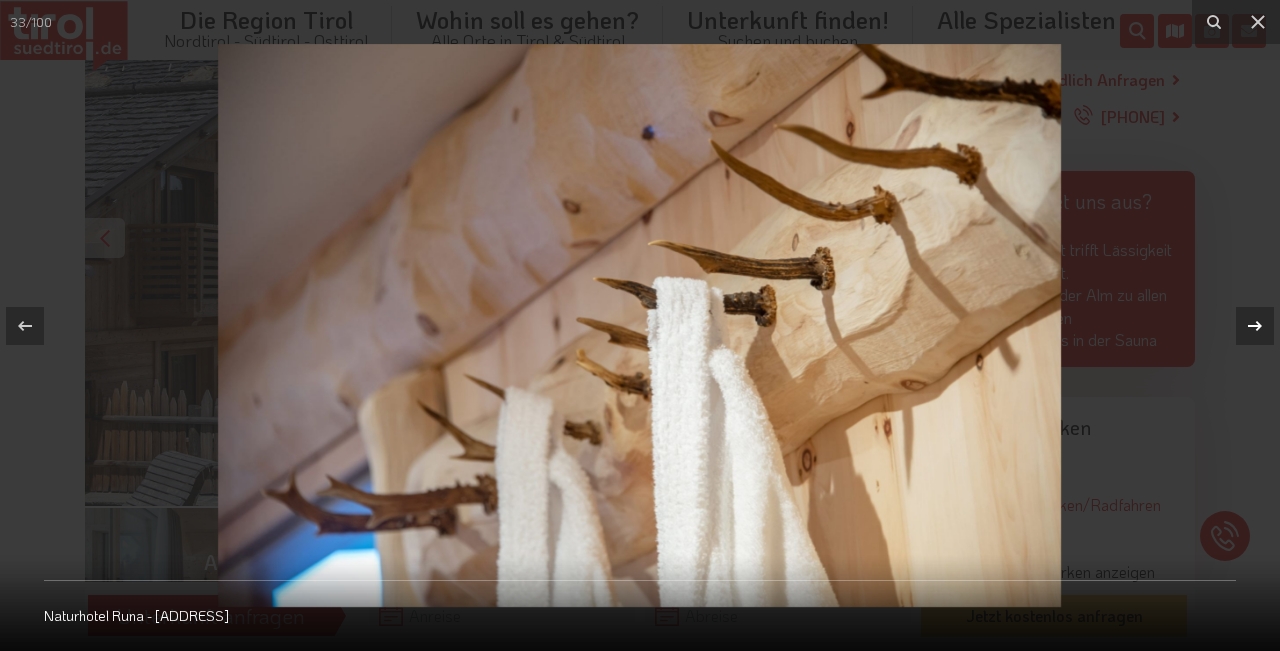 click 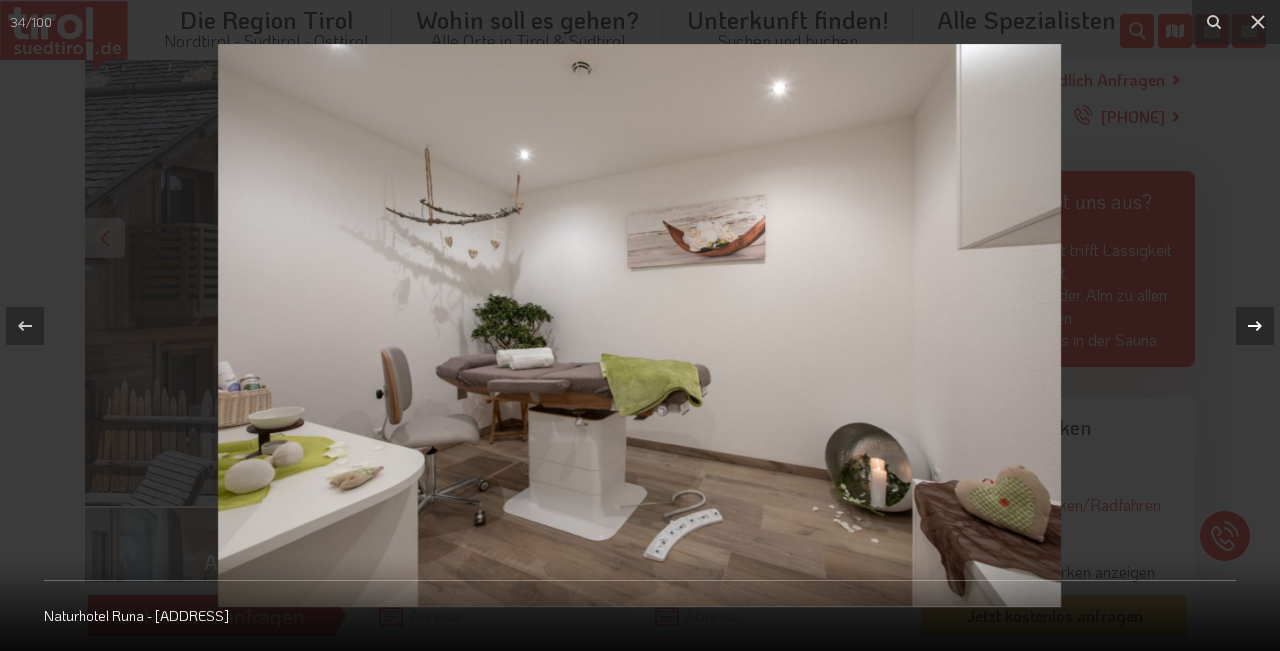 click 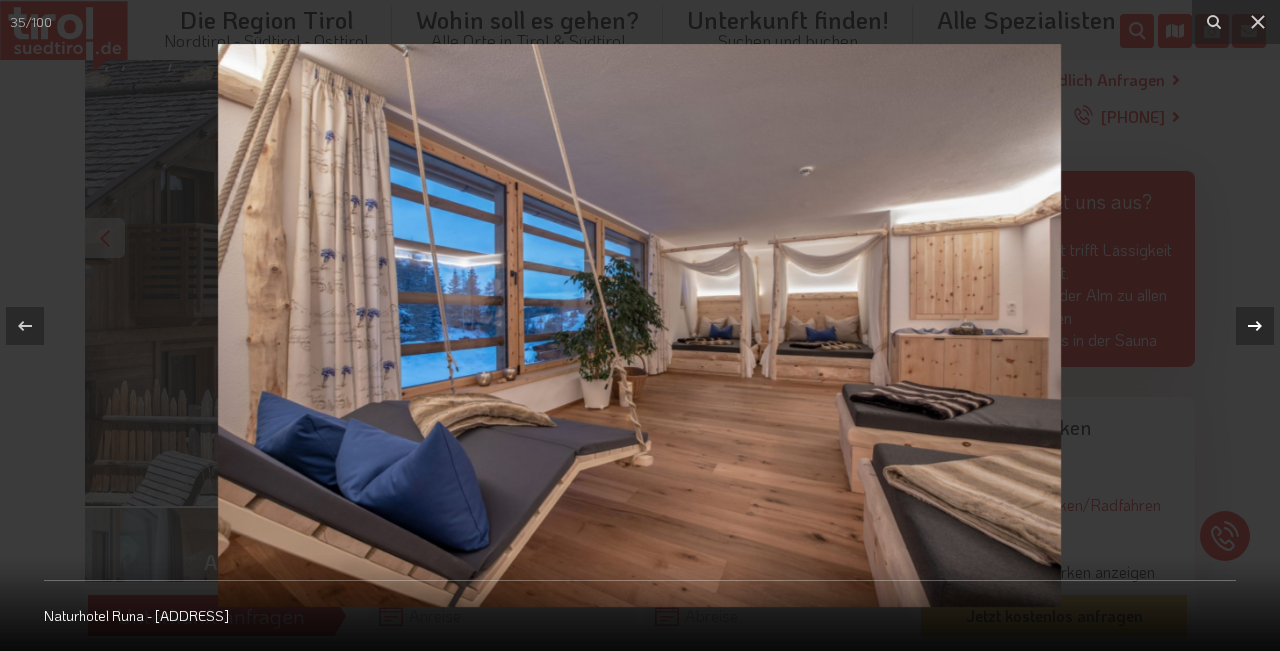 click 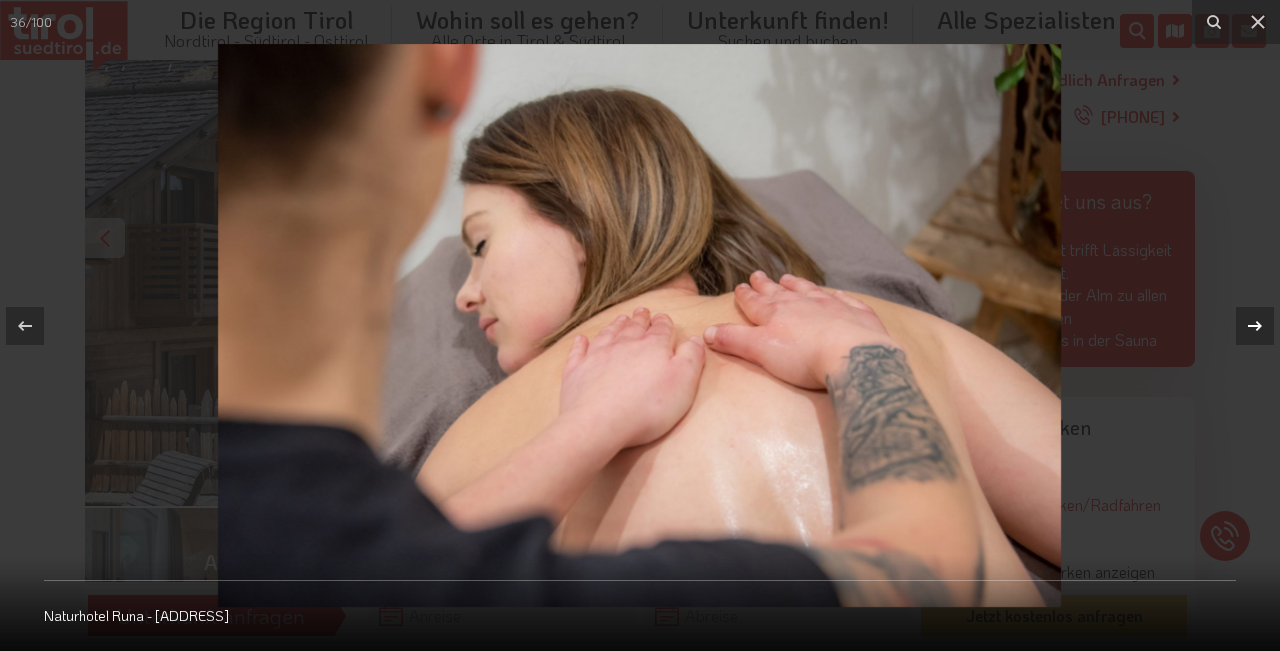 click 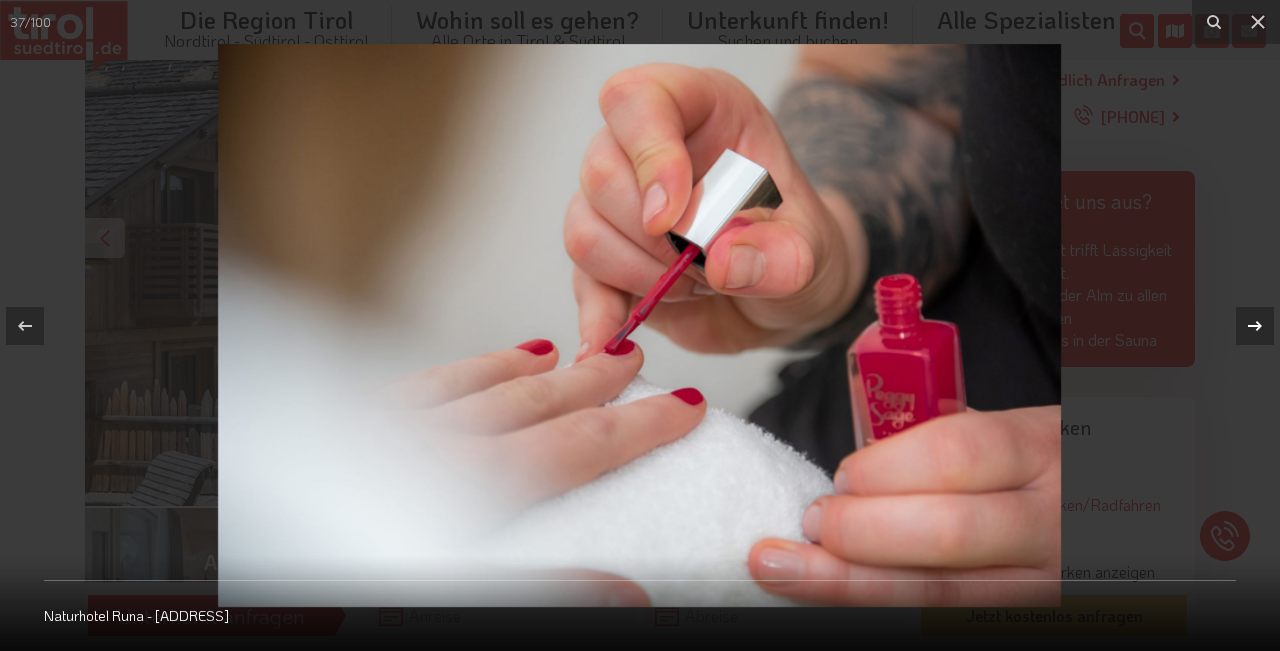 click 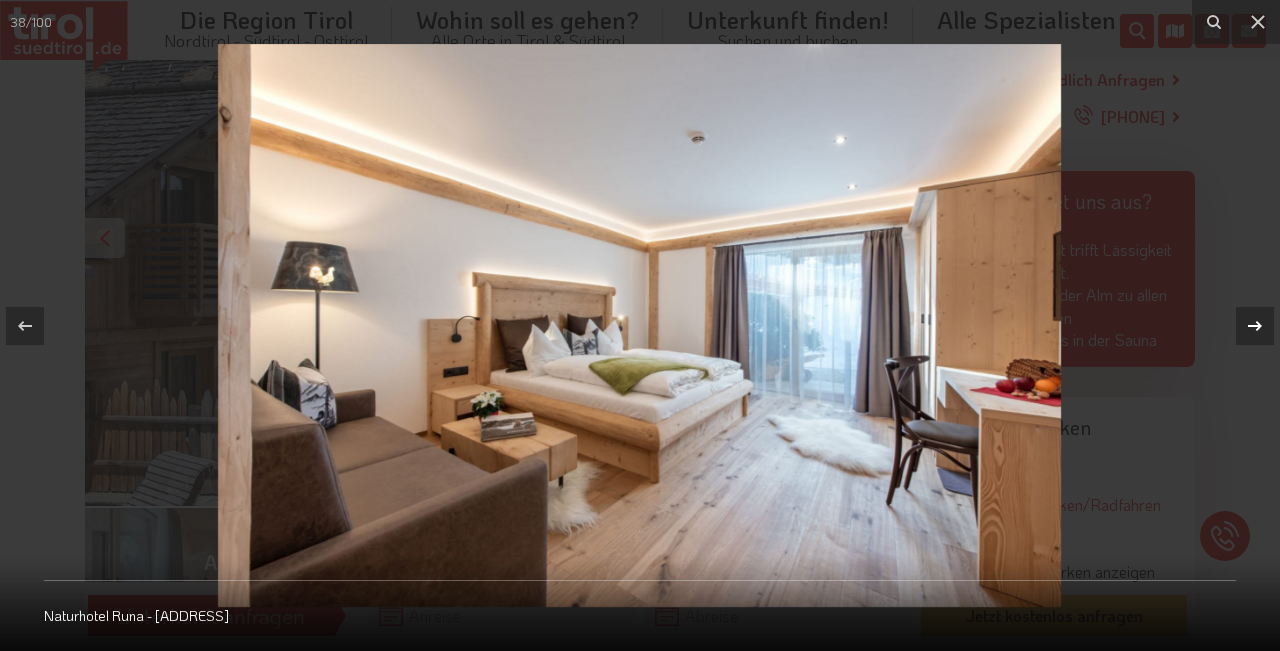 click 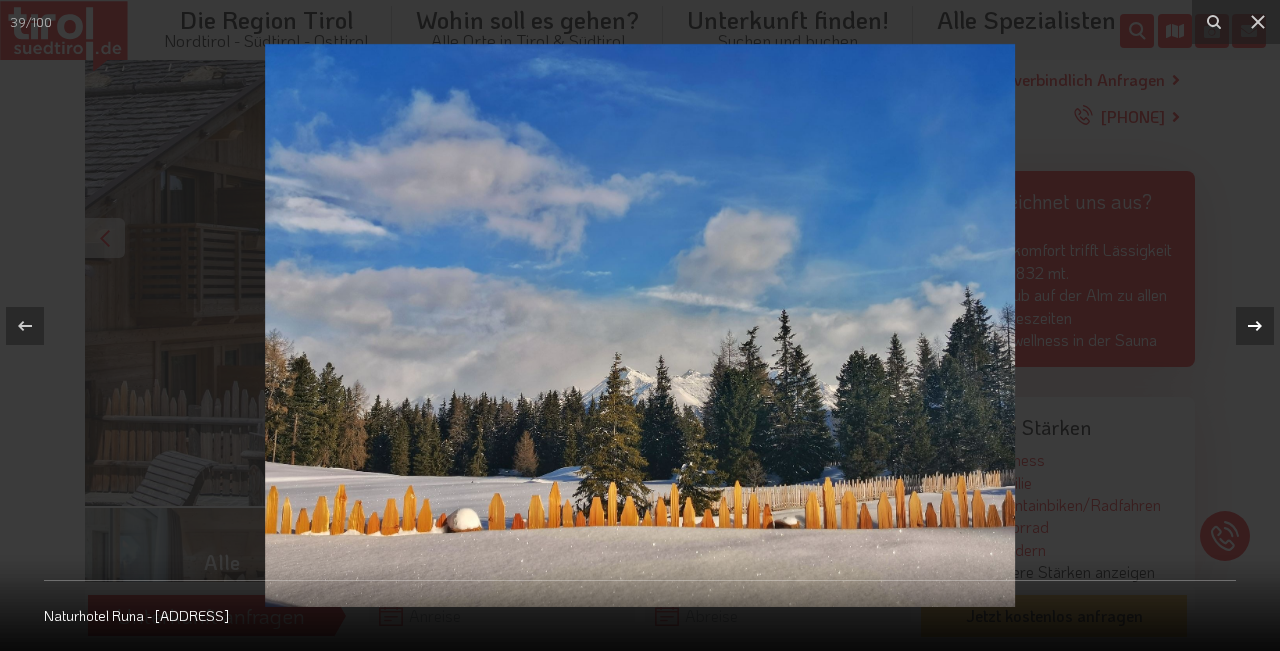 click 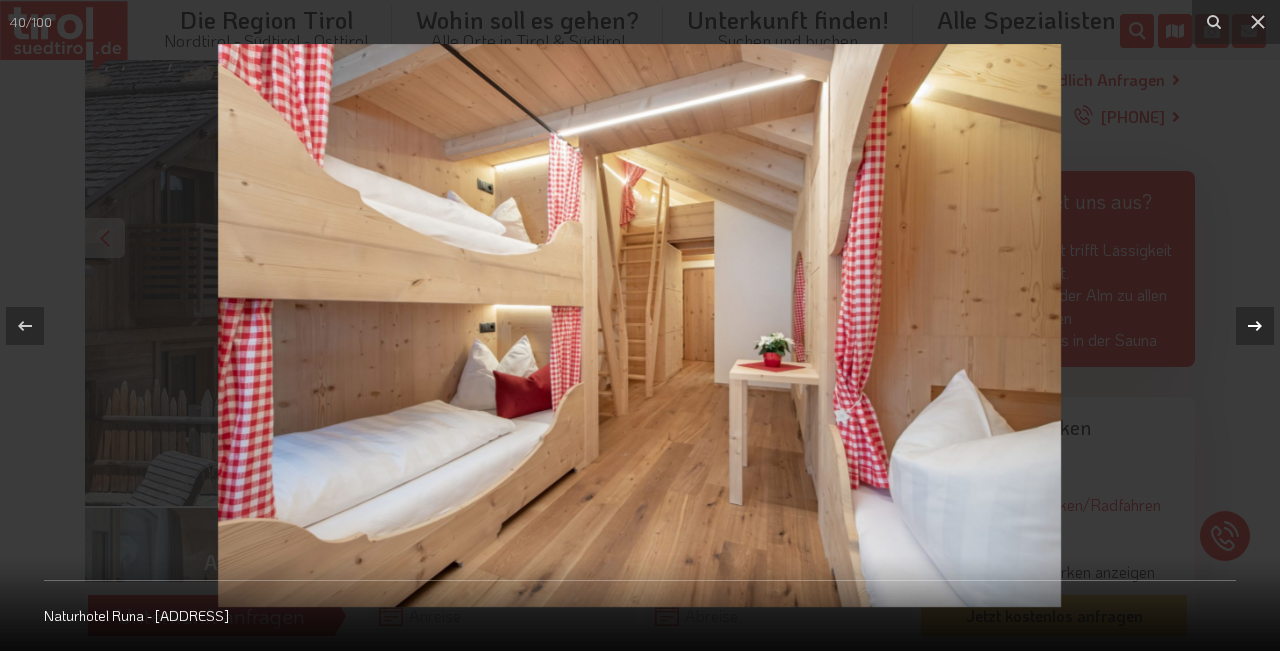 click 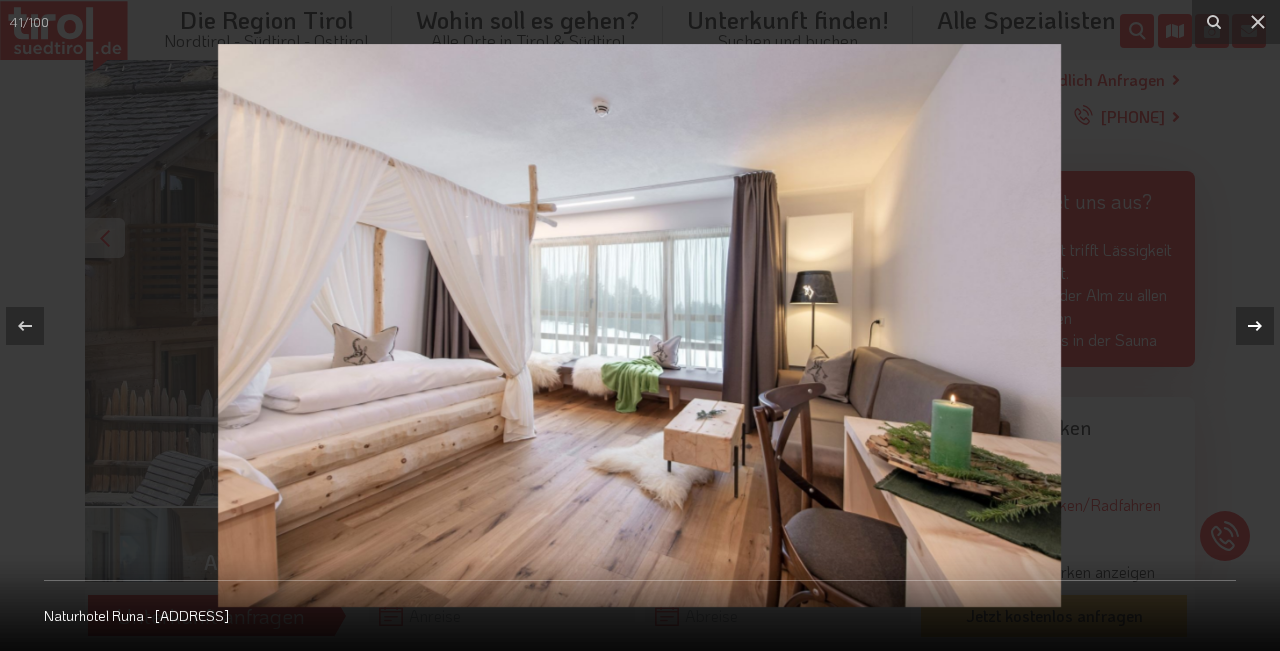 click 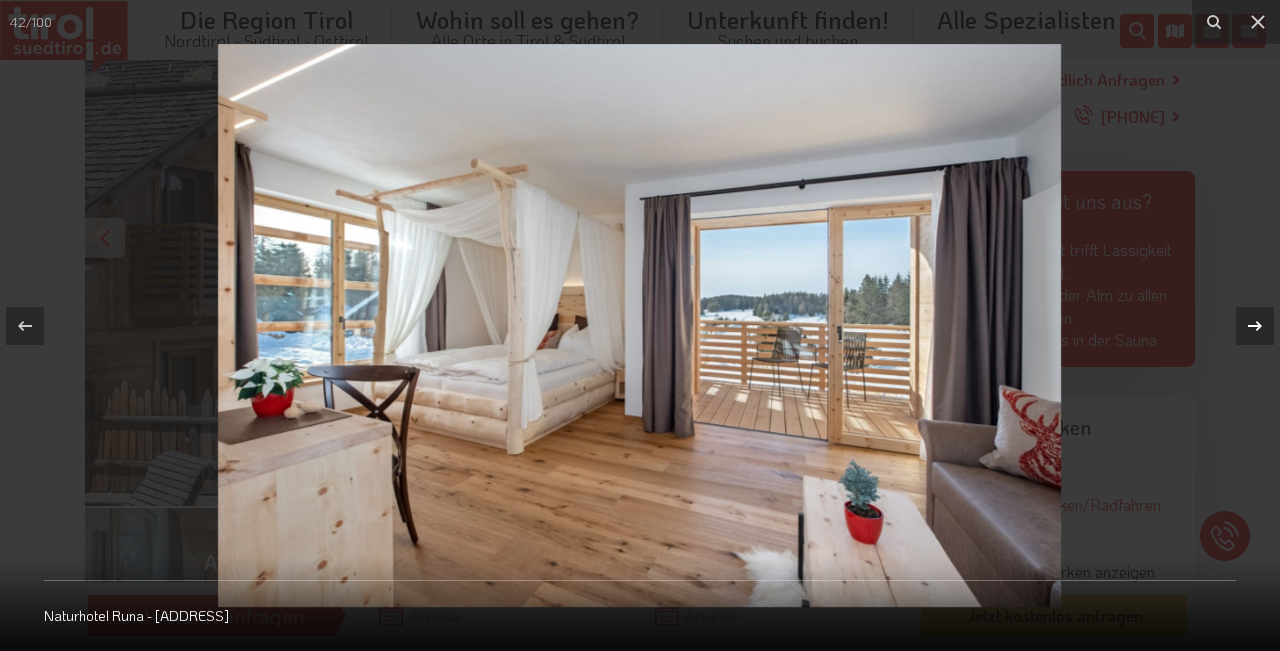 click 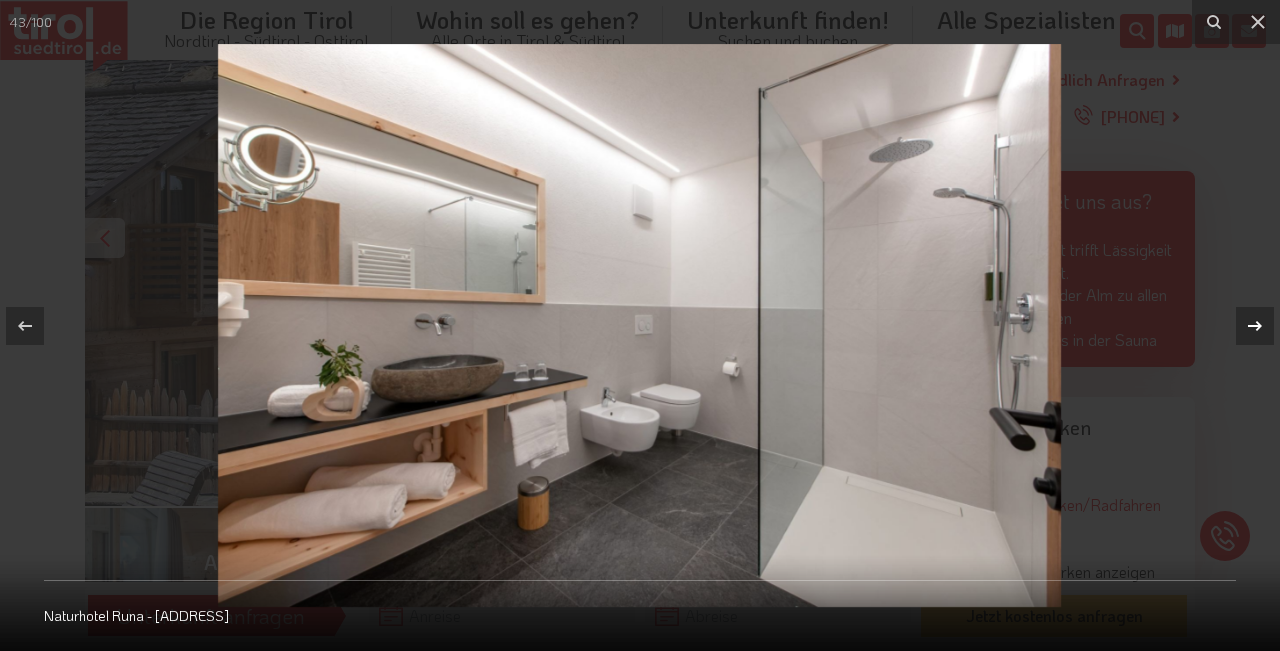 click 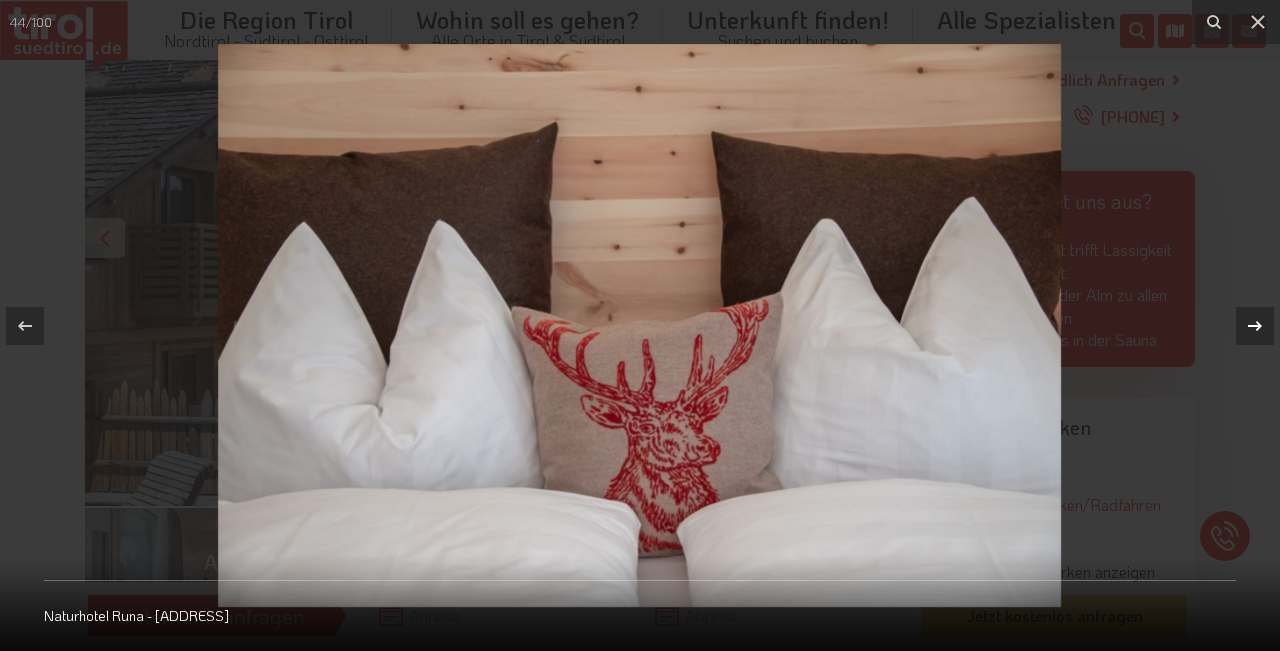 click 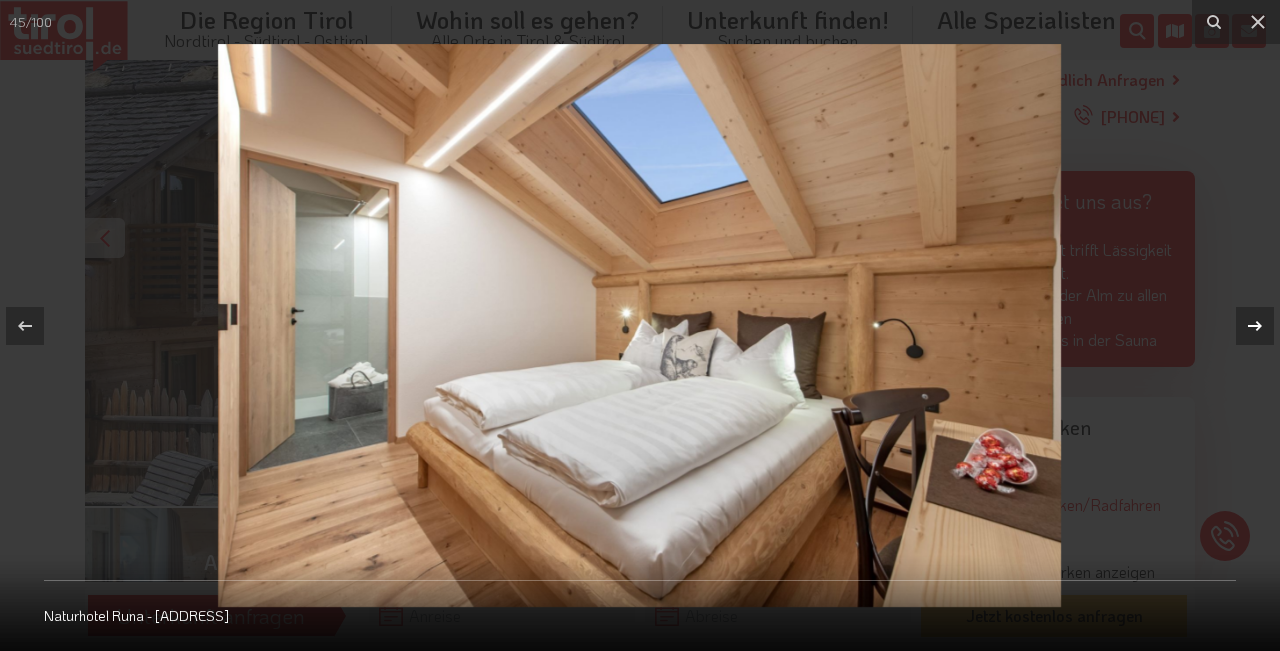 click 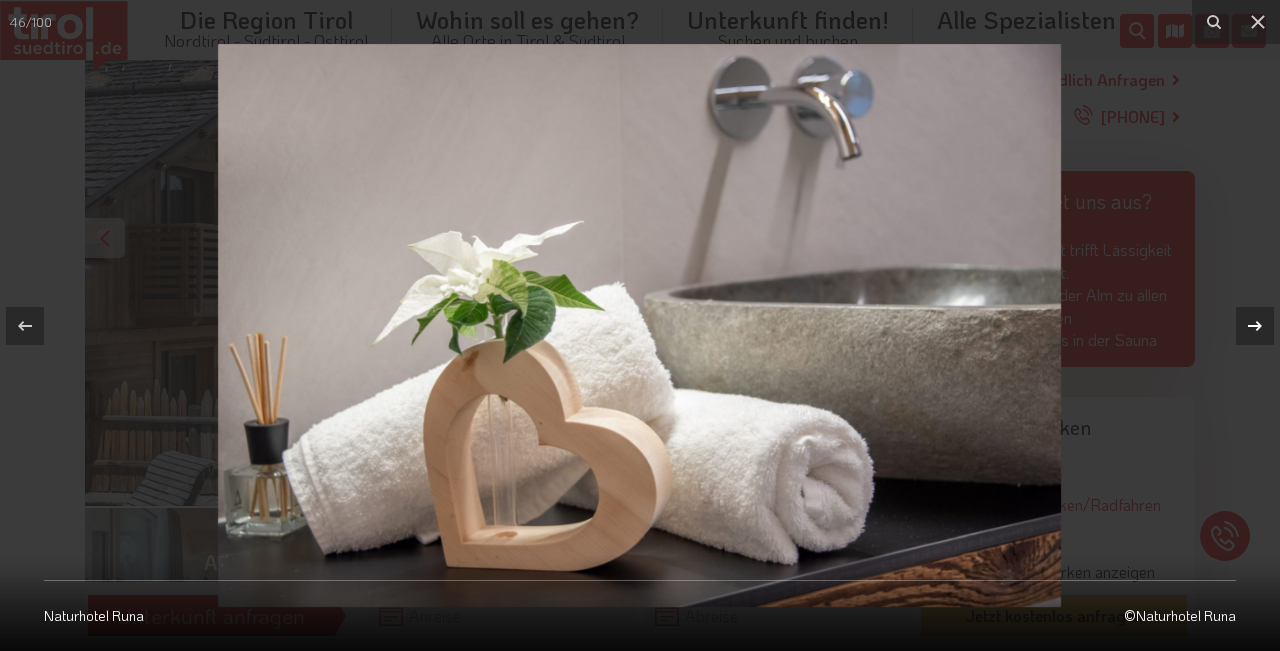 click 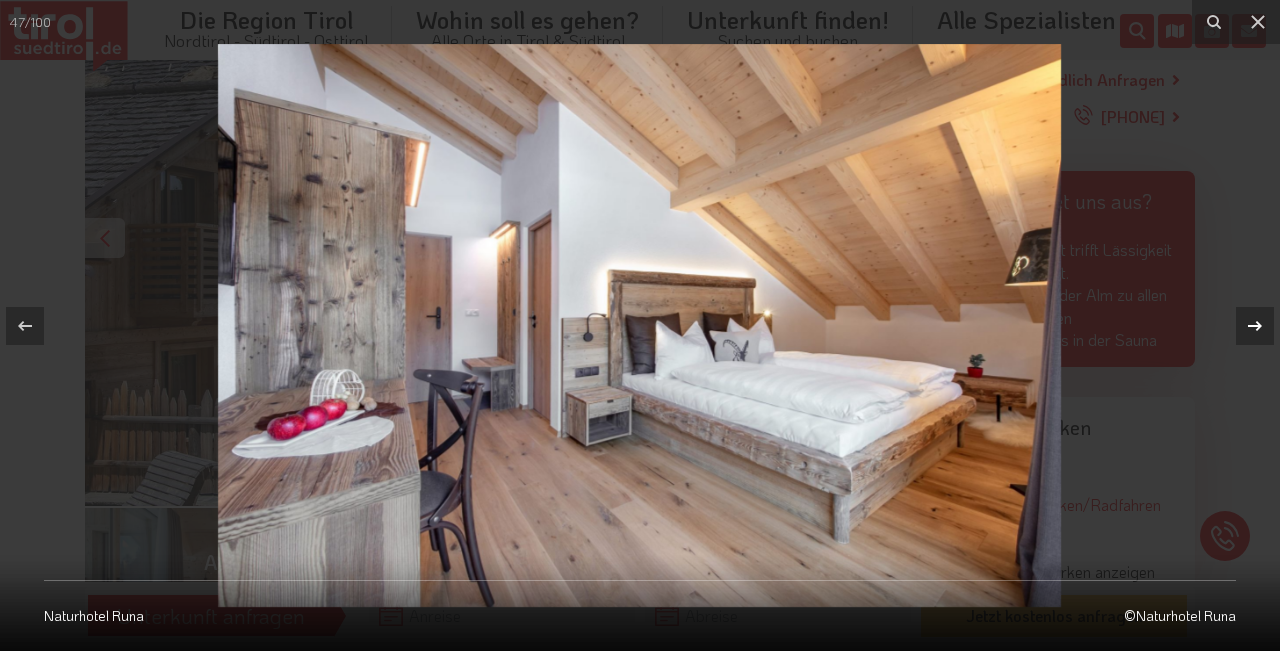 click 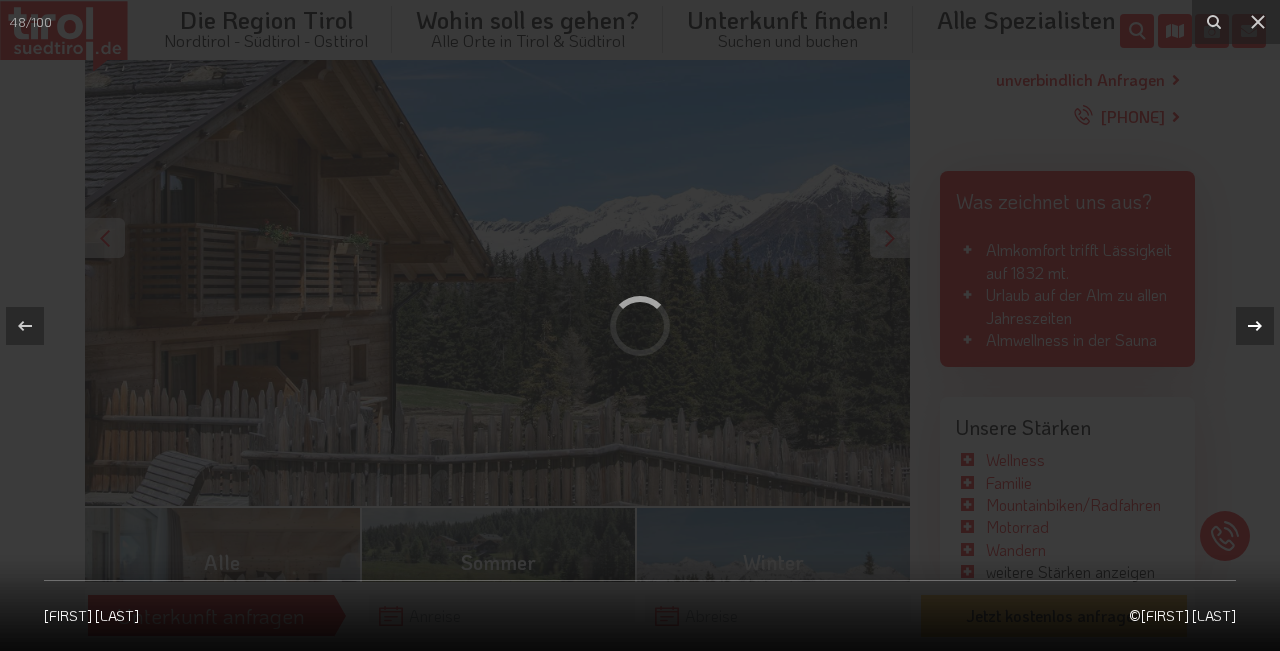 click 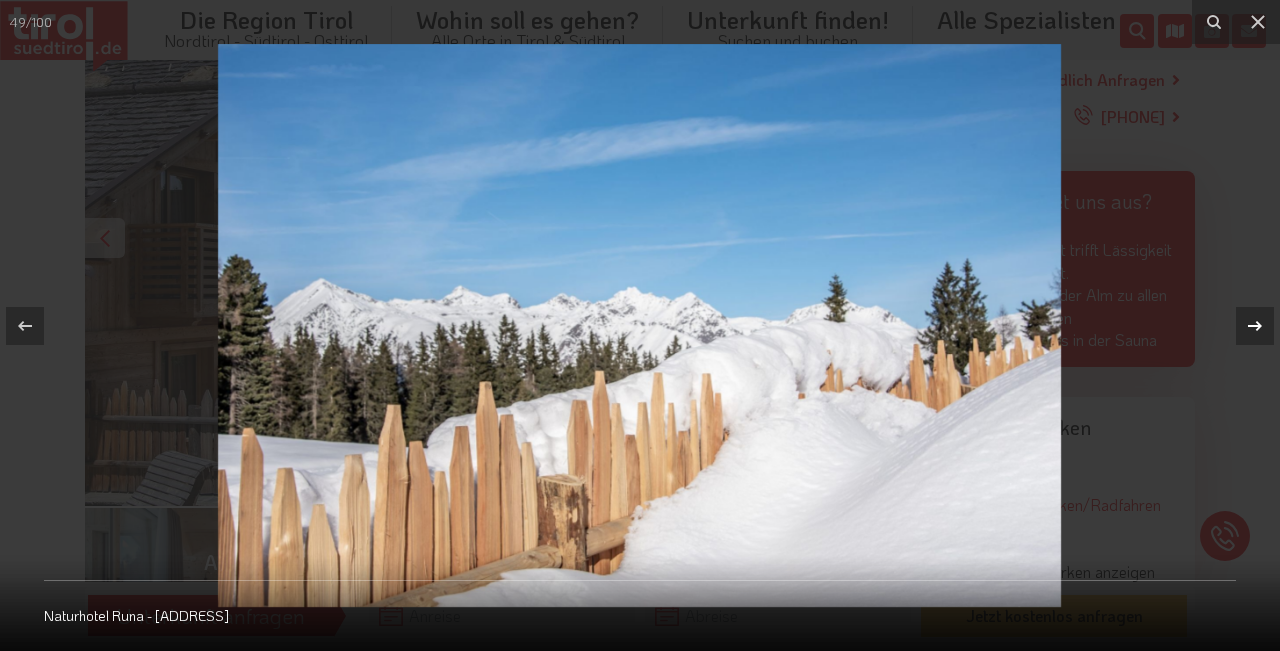 click 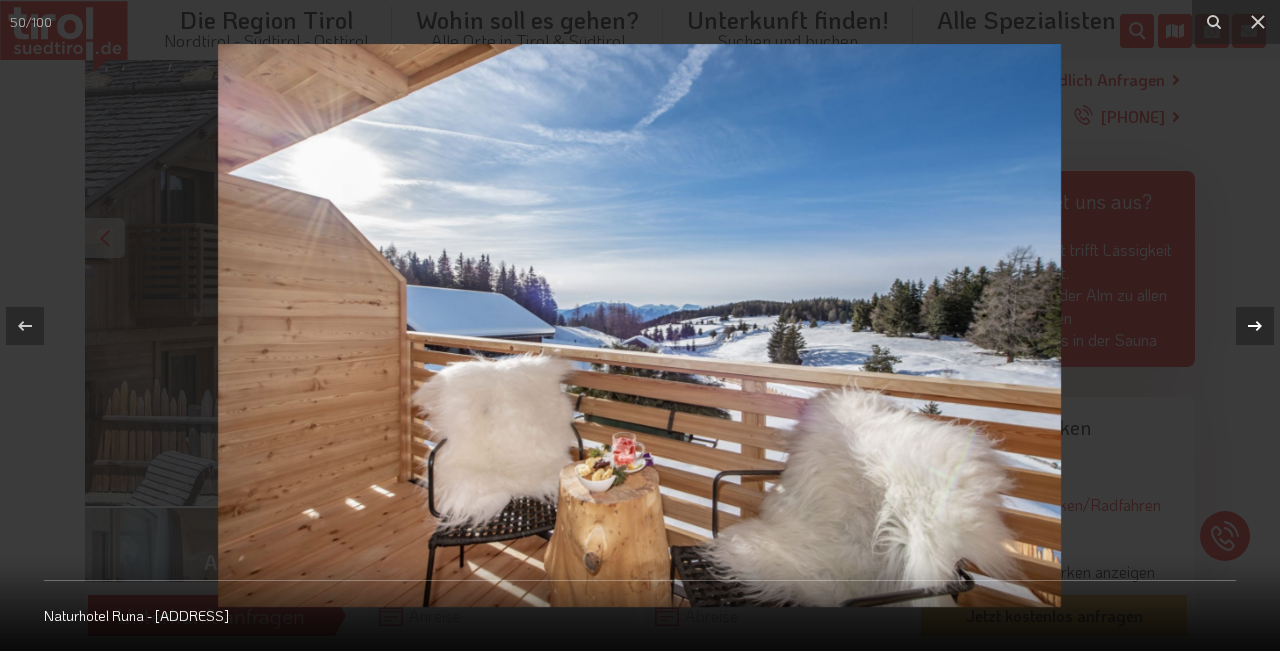 click 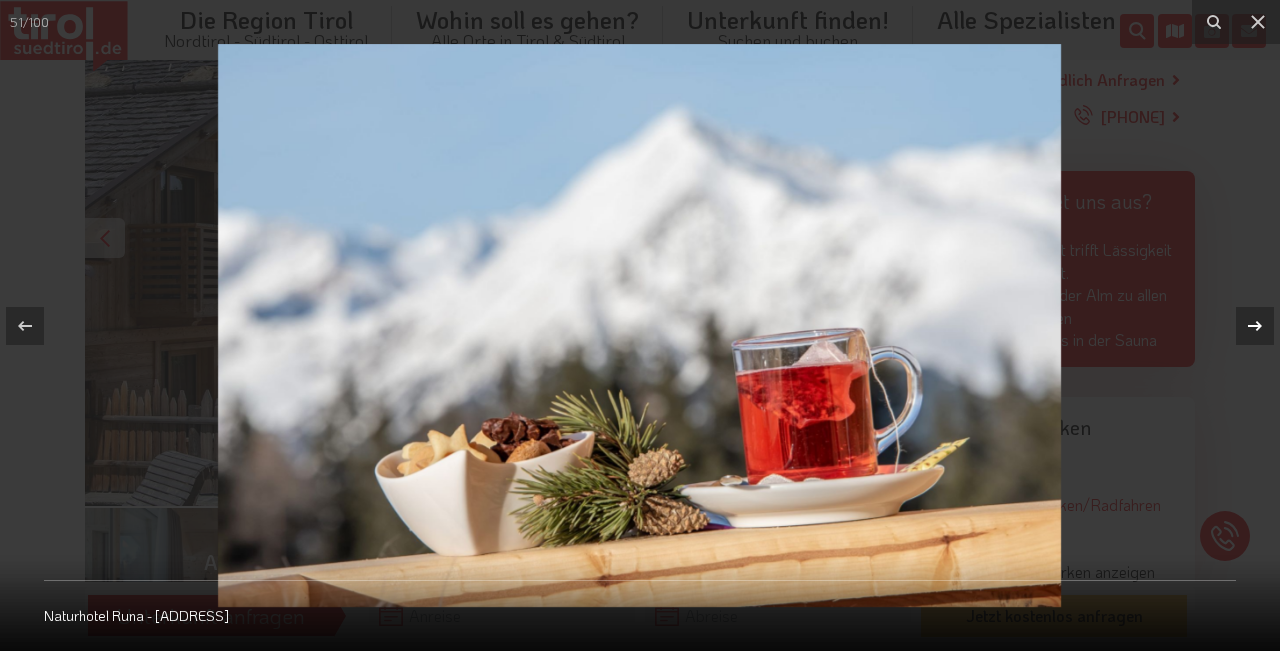 click 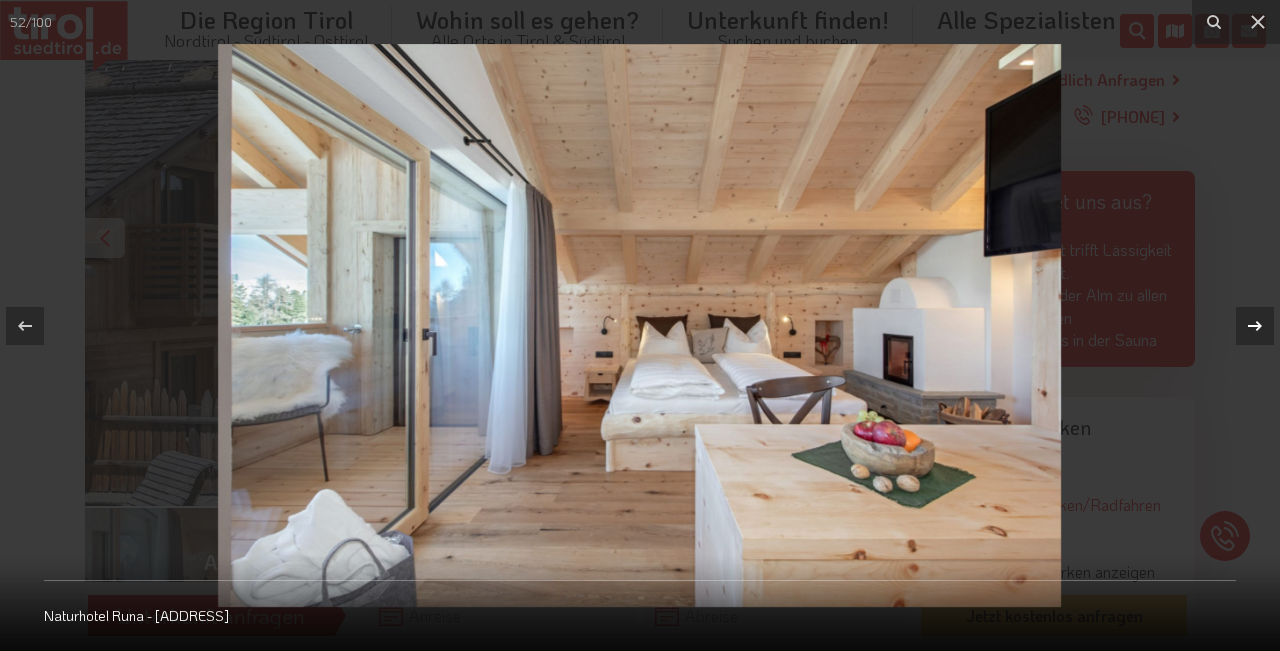 click 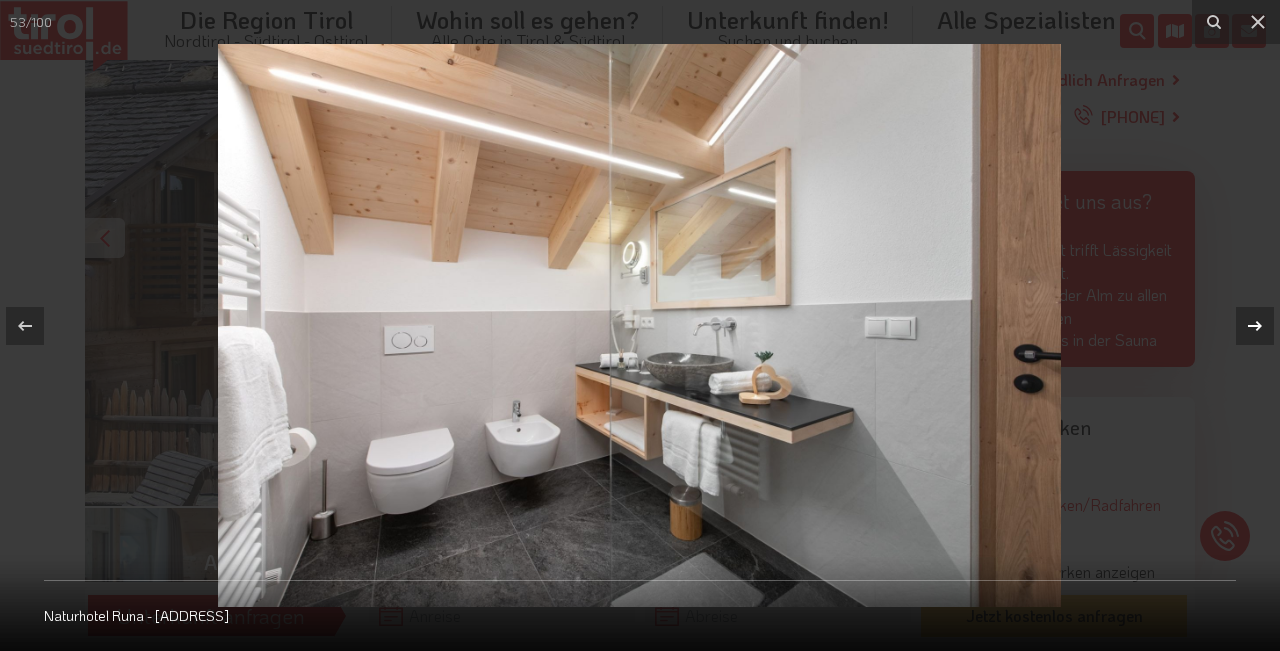 click 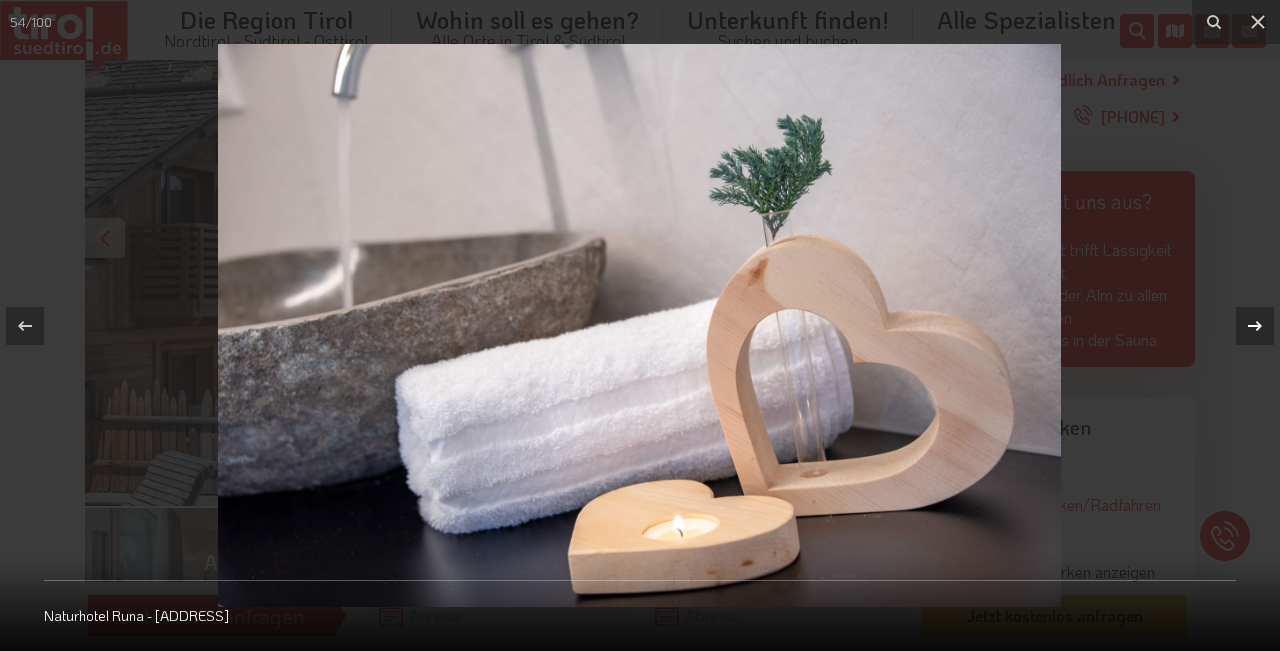 click 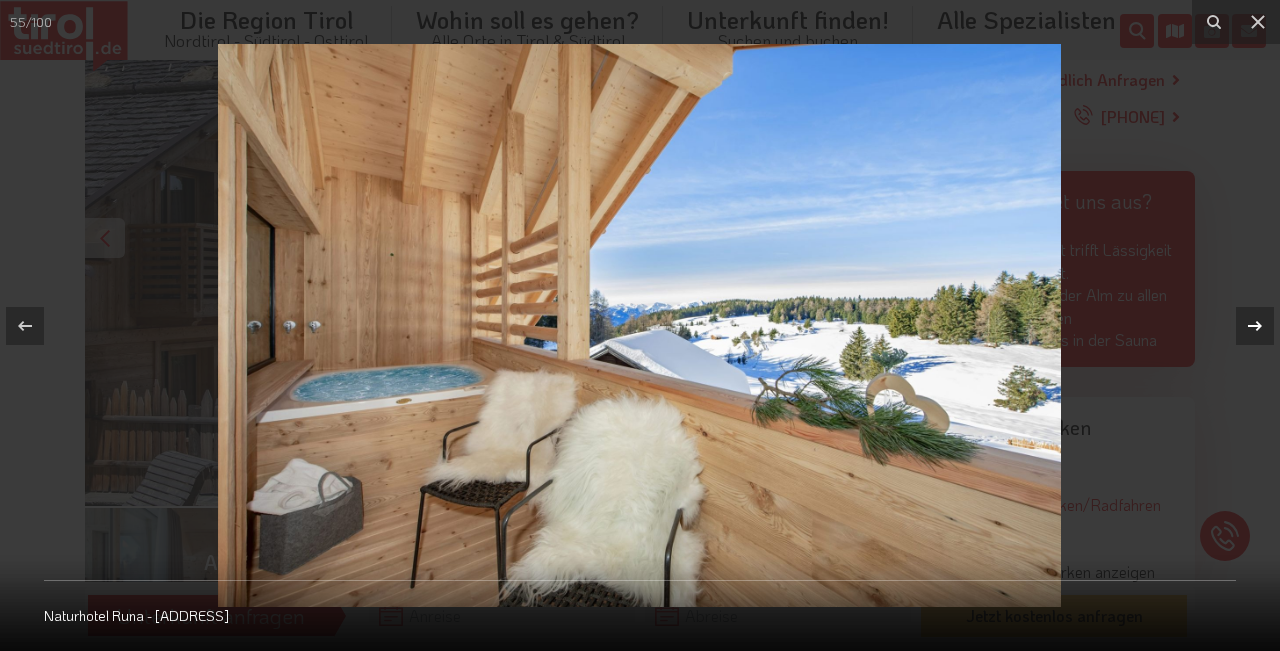 click 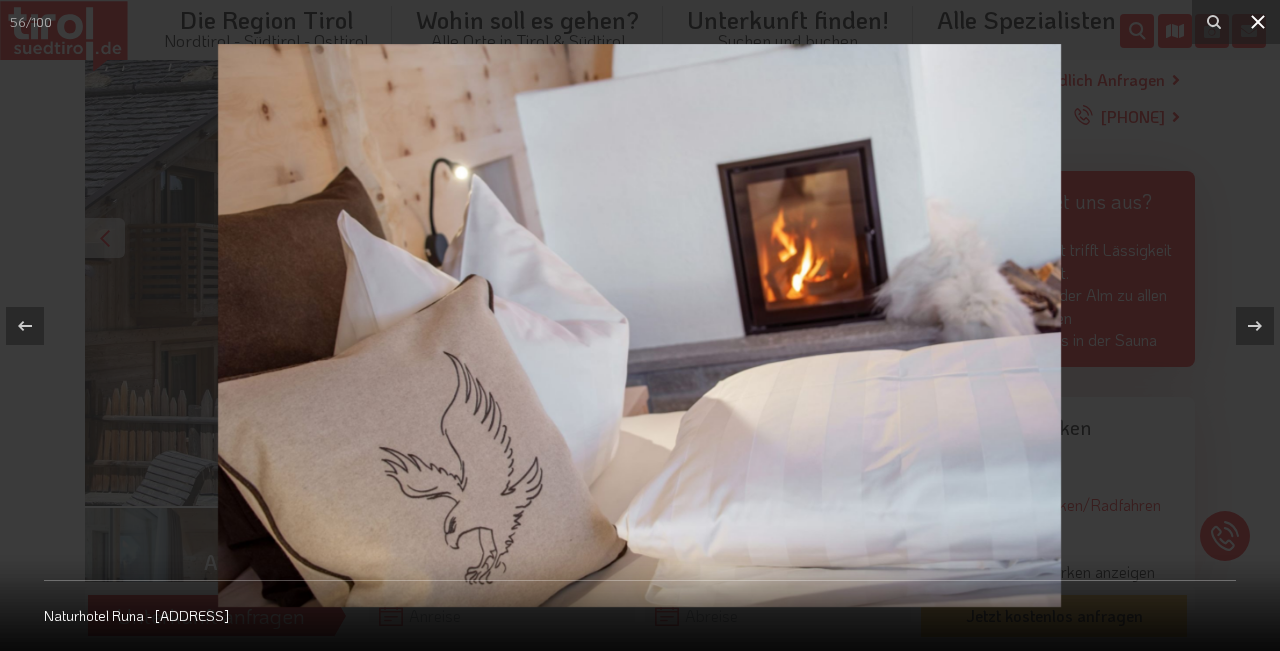 click 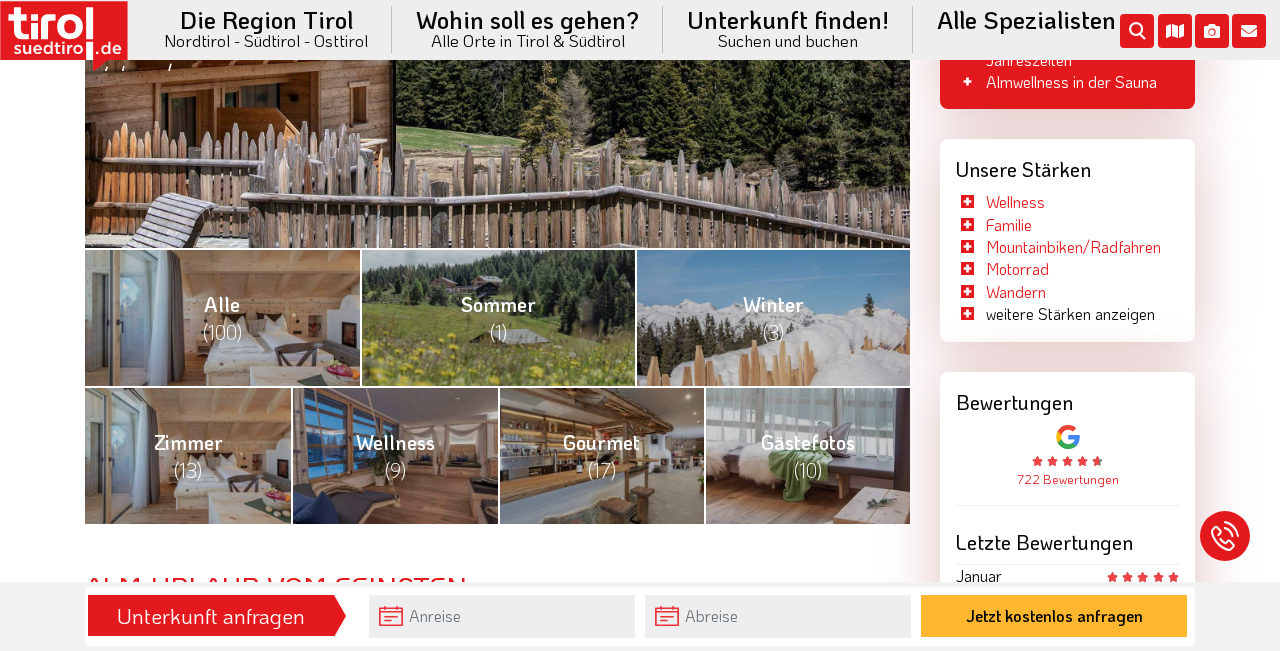 scroll, scrollTop: 677, scrollLeft: 0, axis: vertical 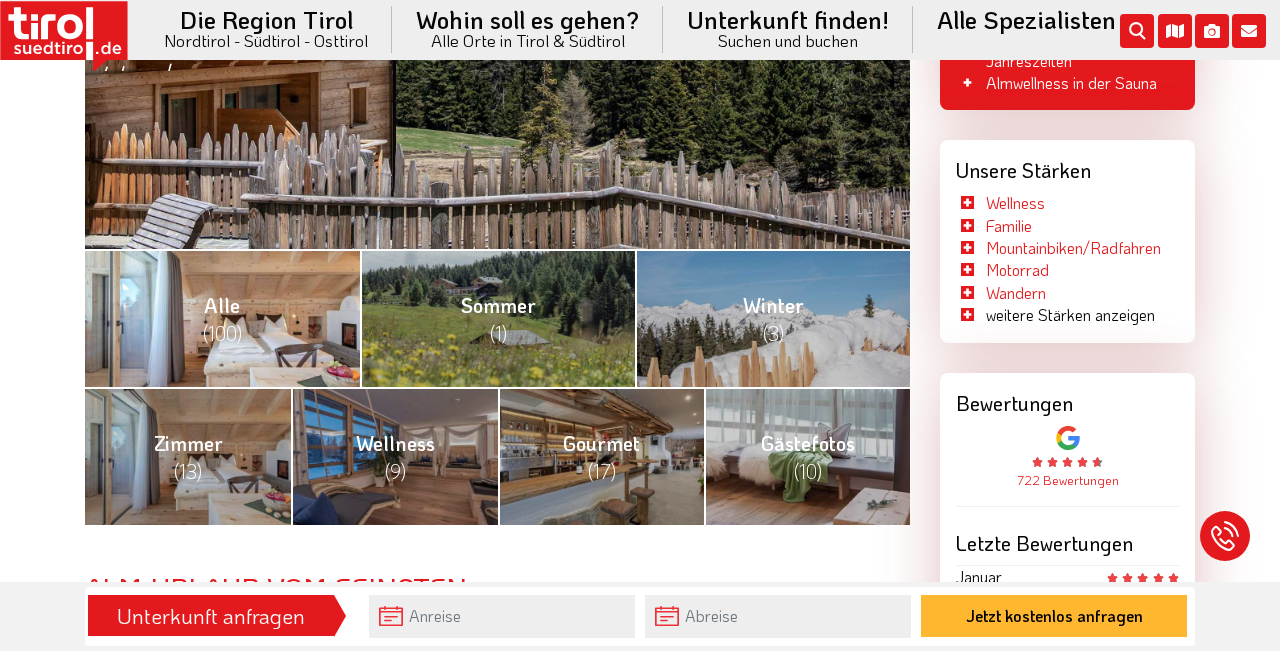 click on "Alle   (100)" at bounding box center (222, 318) 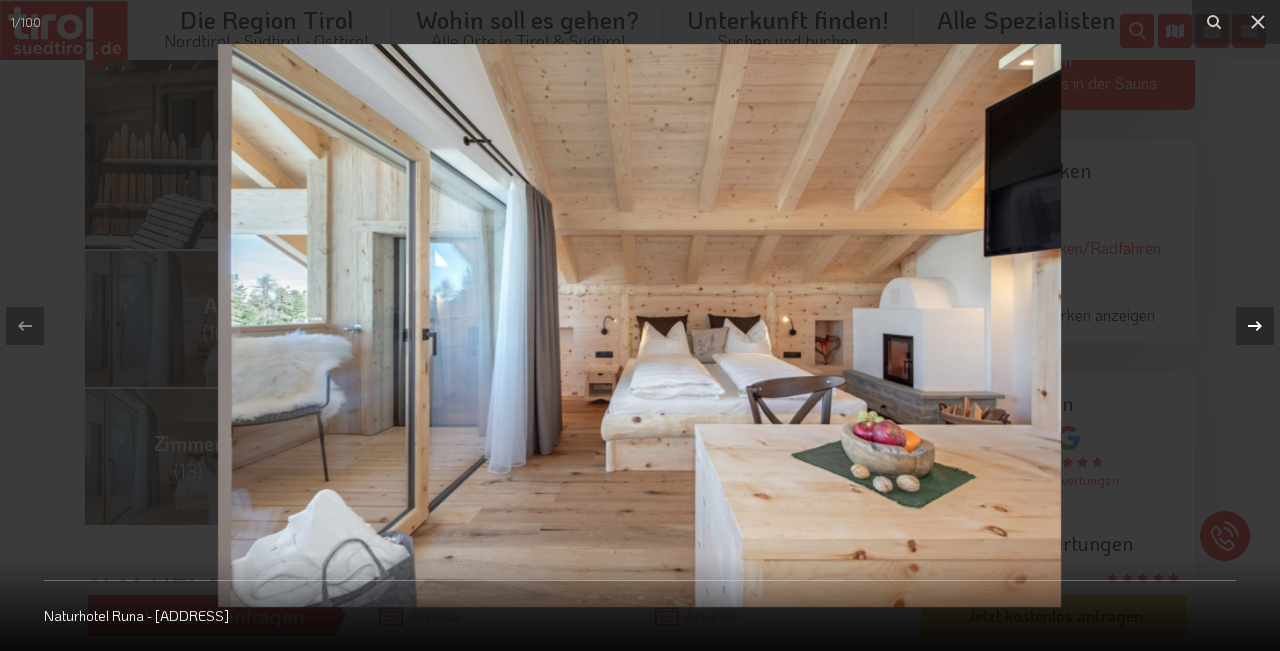 click 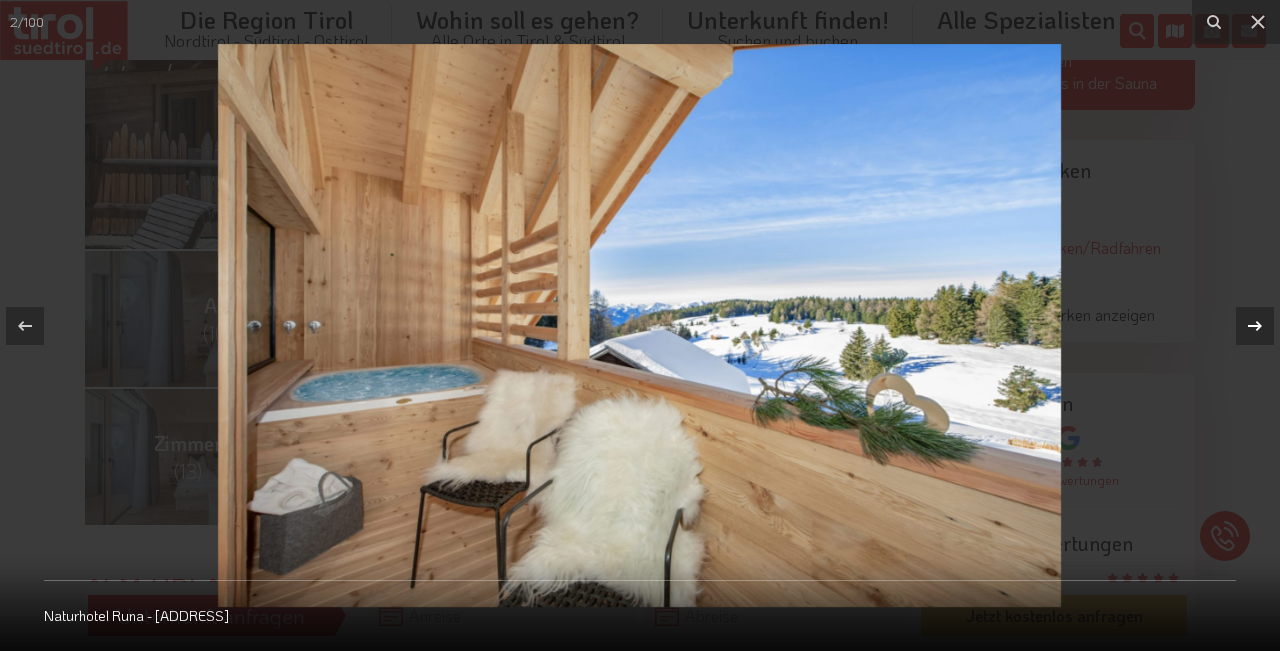 click 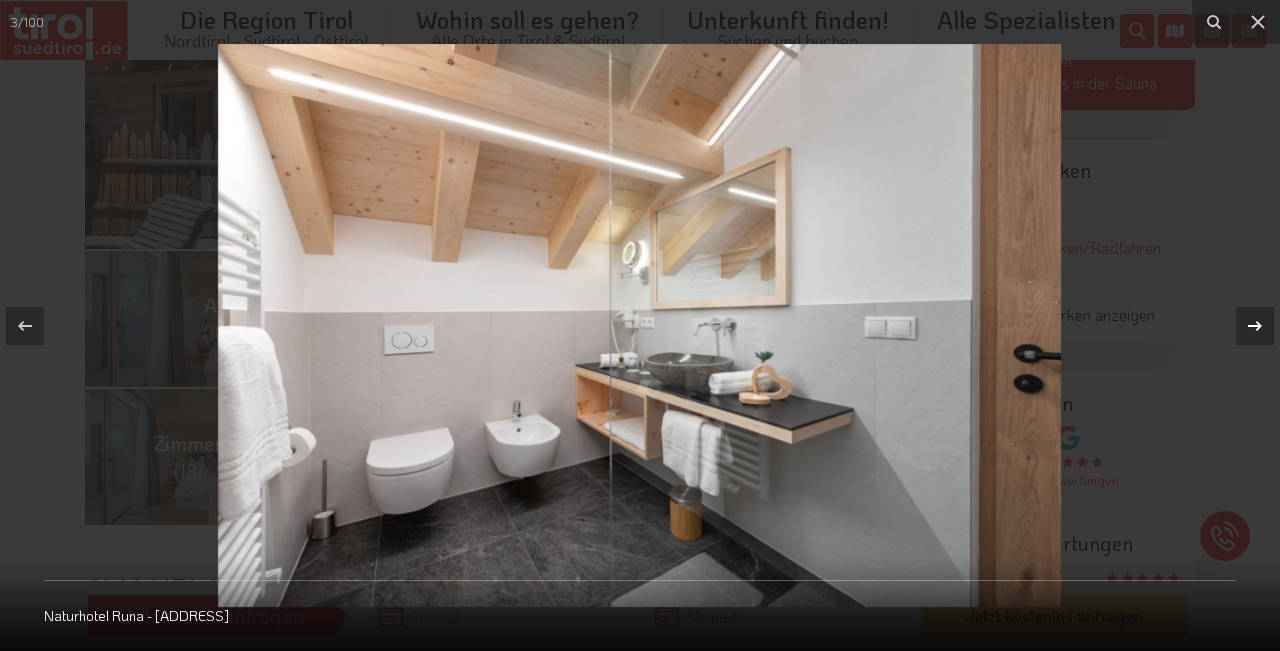 click 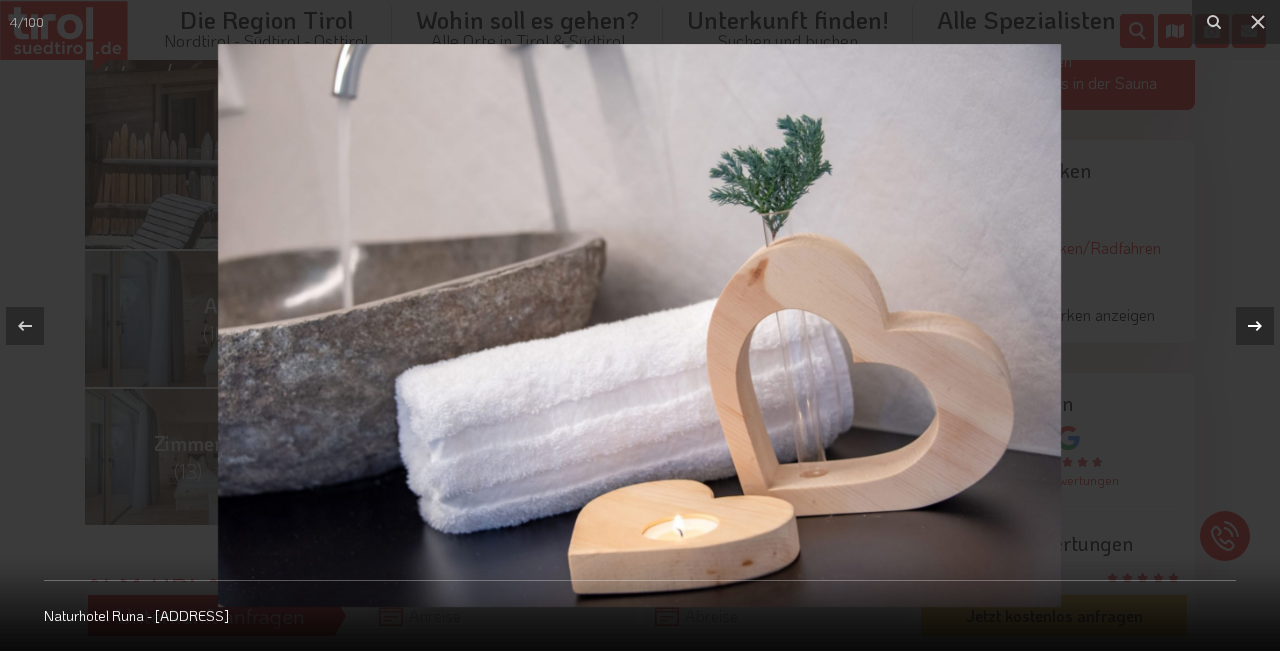 click 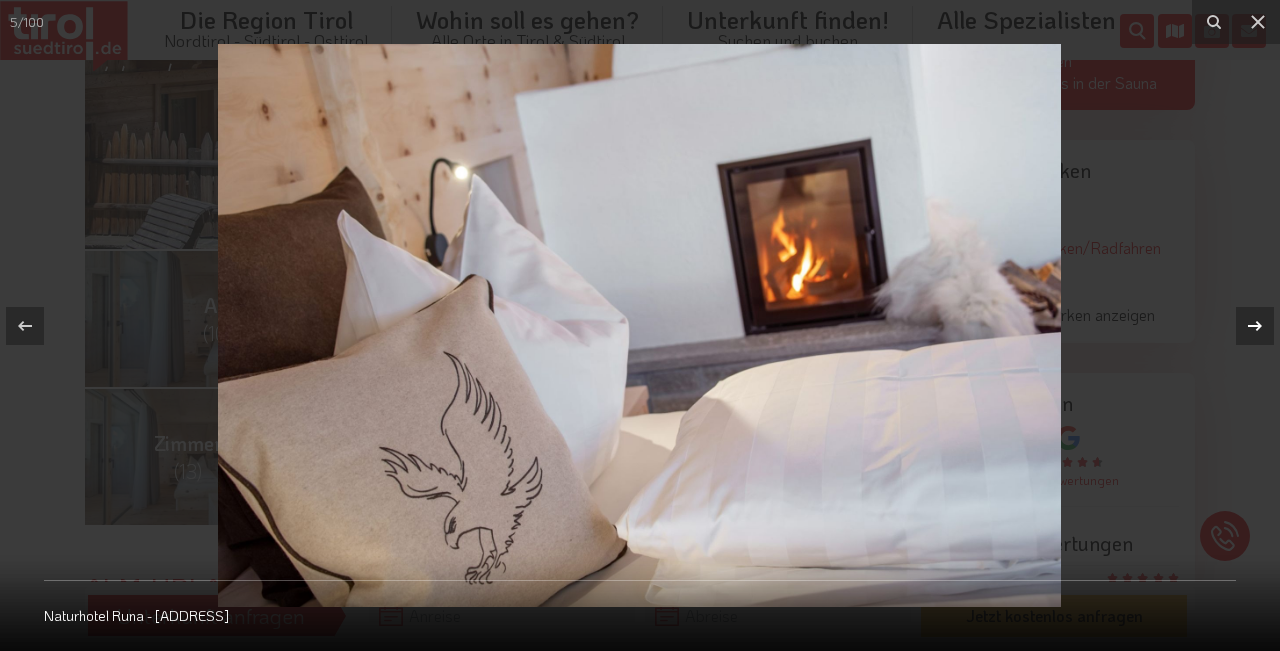 click 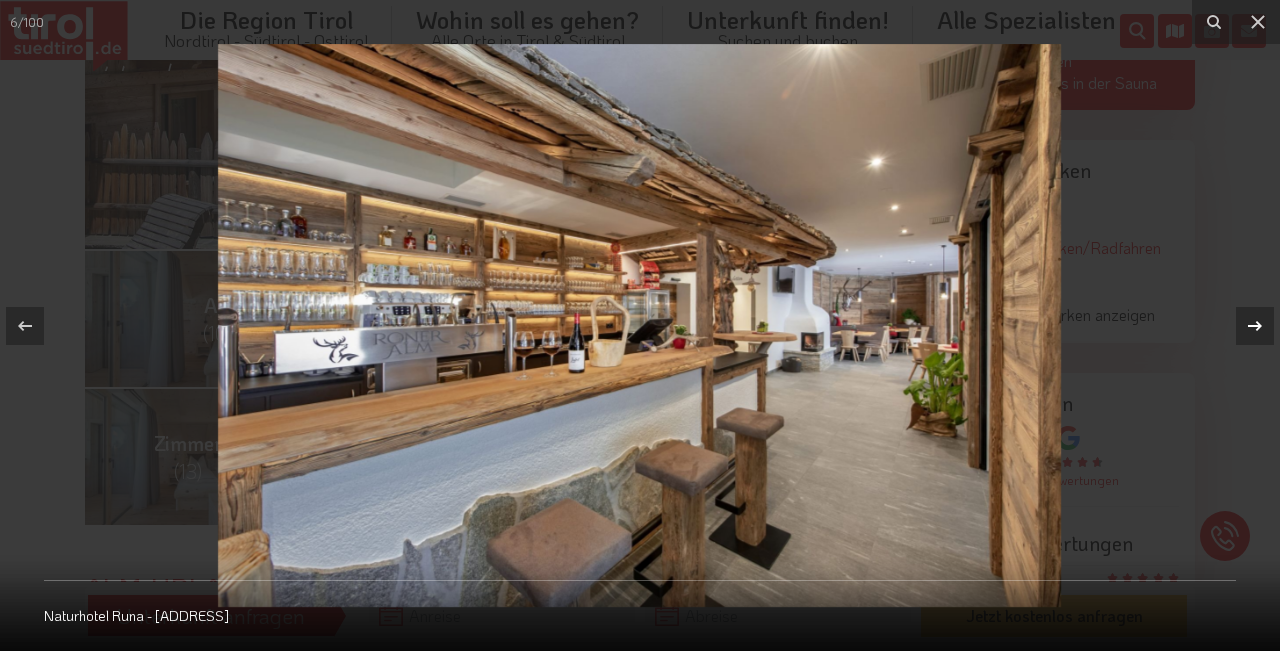 click 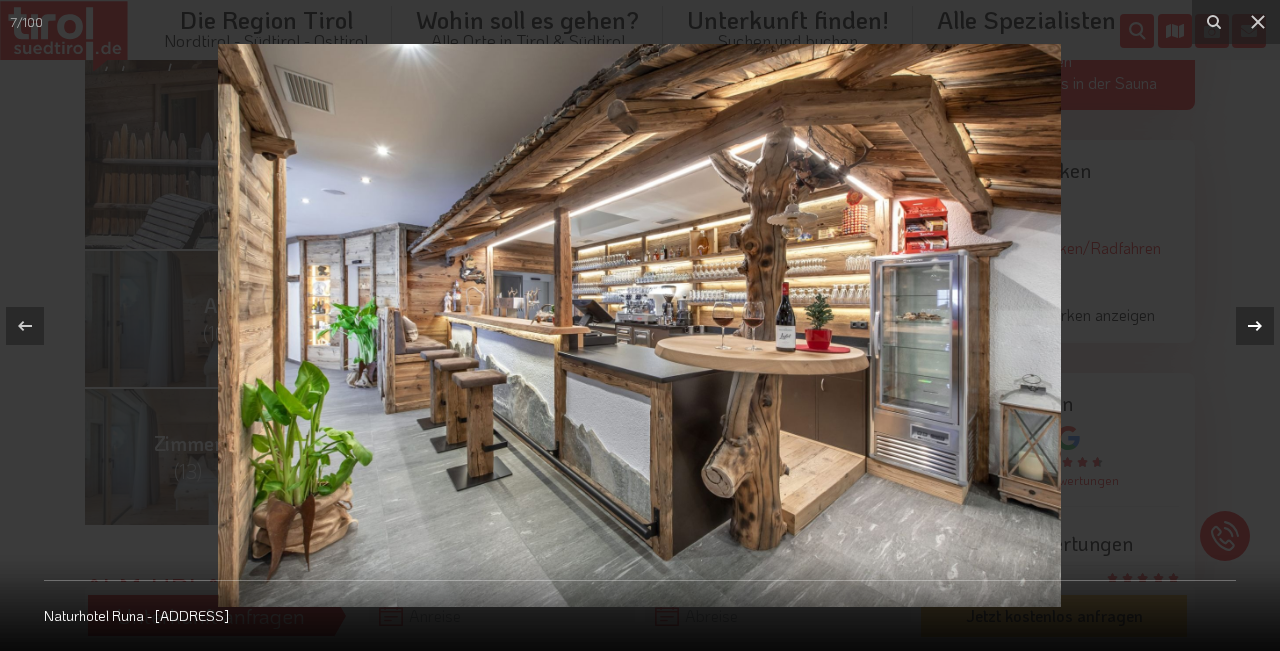 click 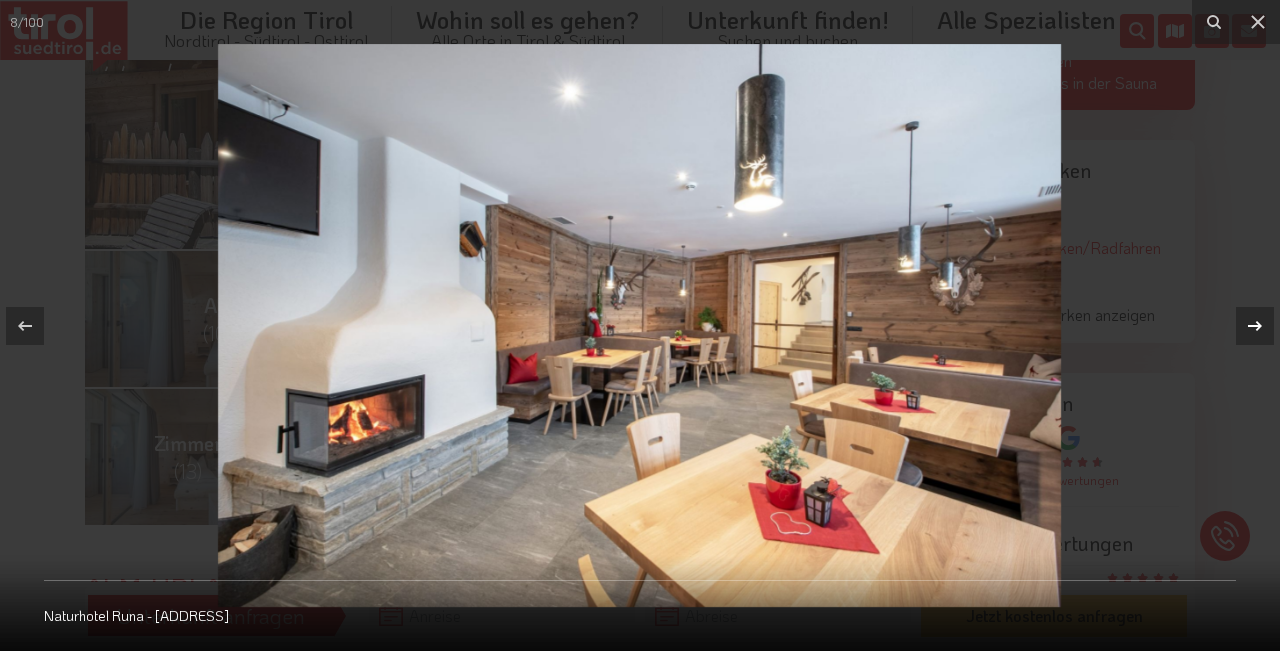click 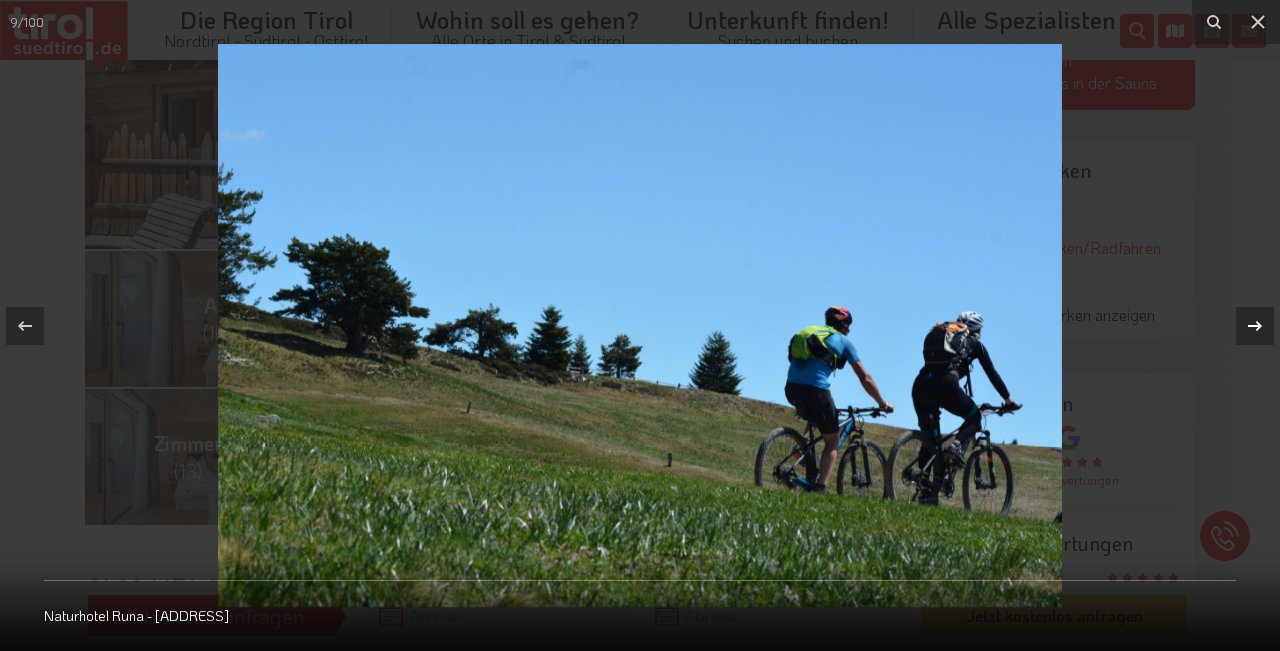 click 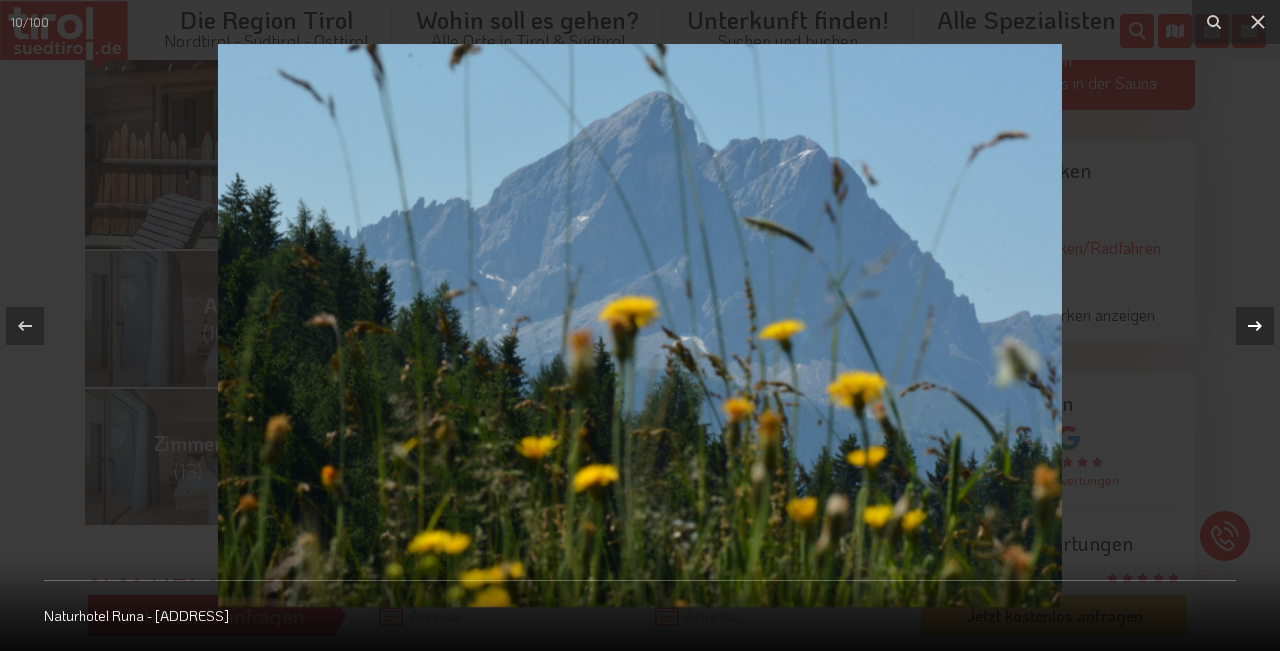 click 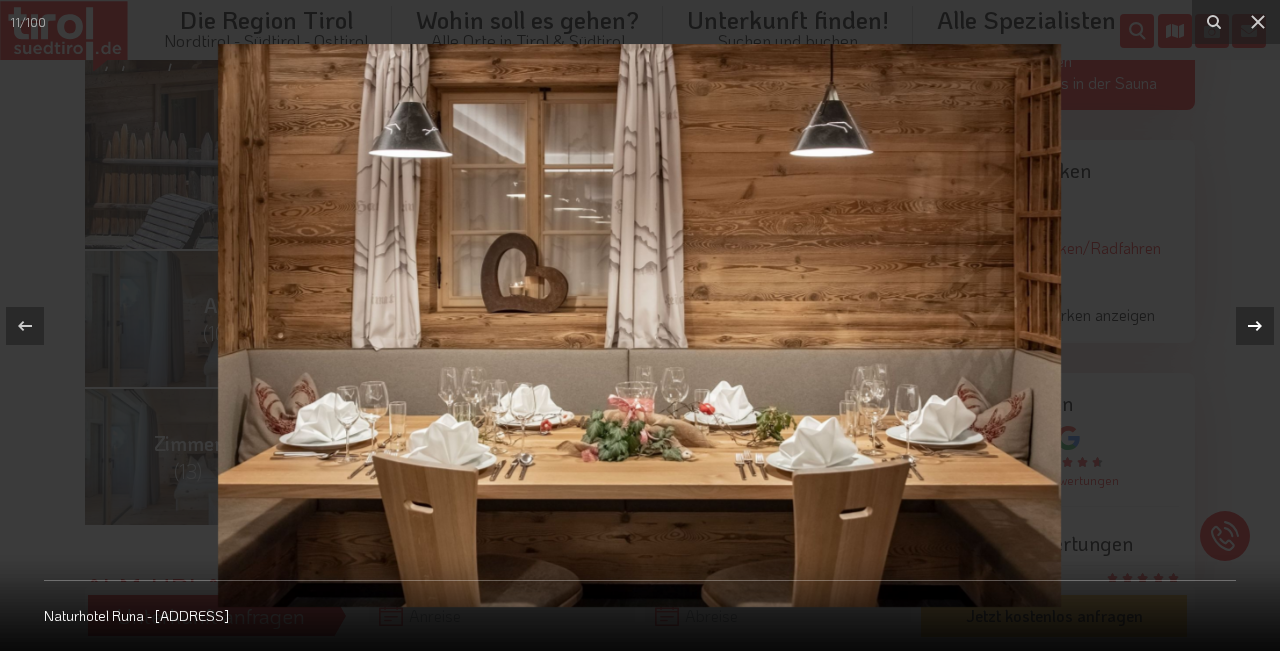 click 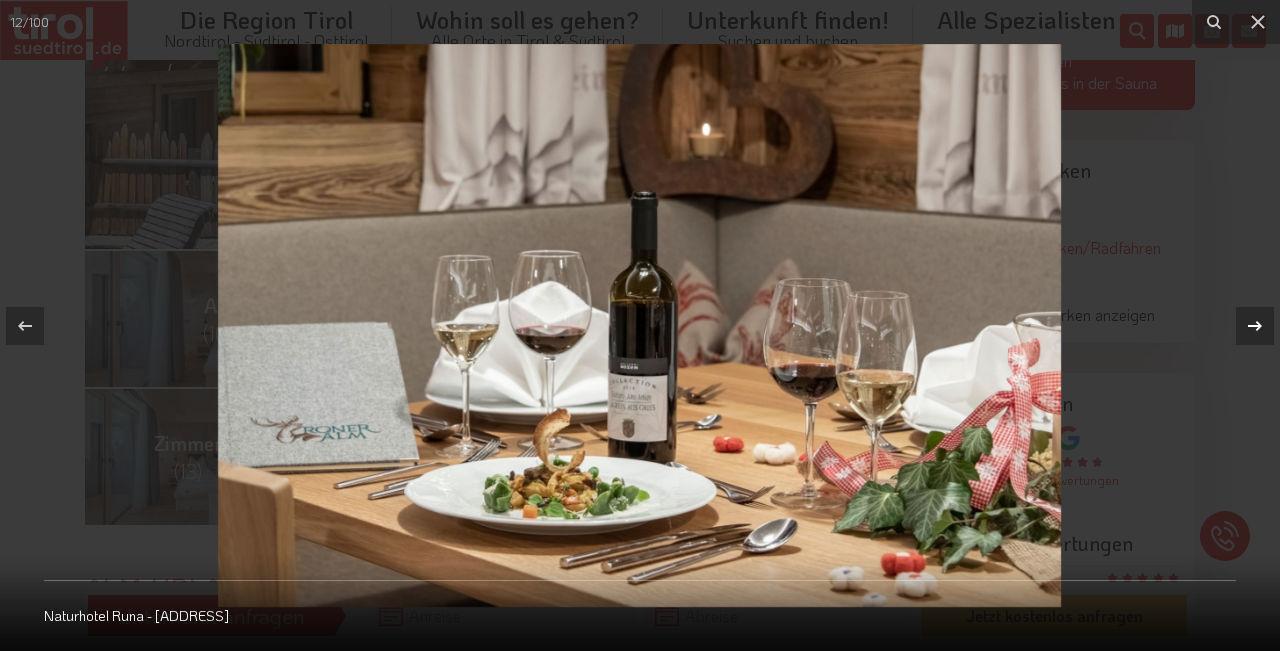 click 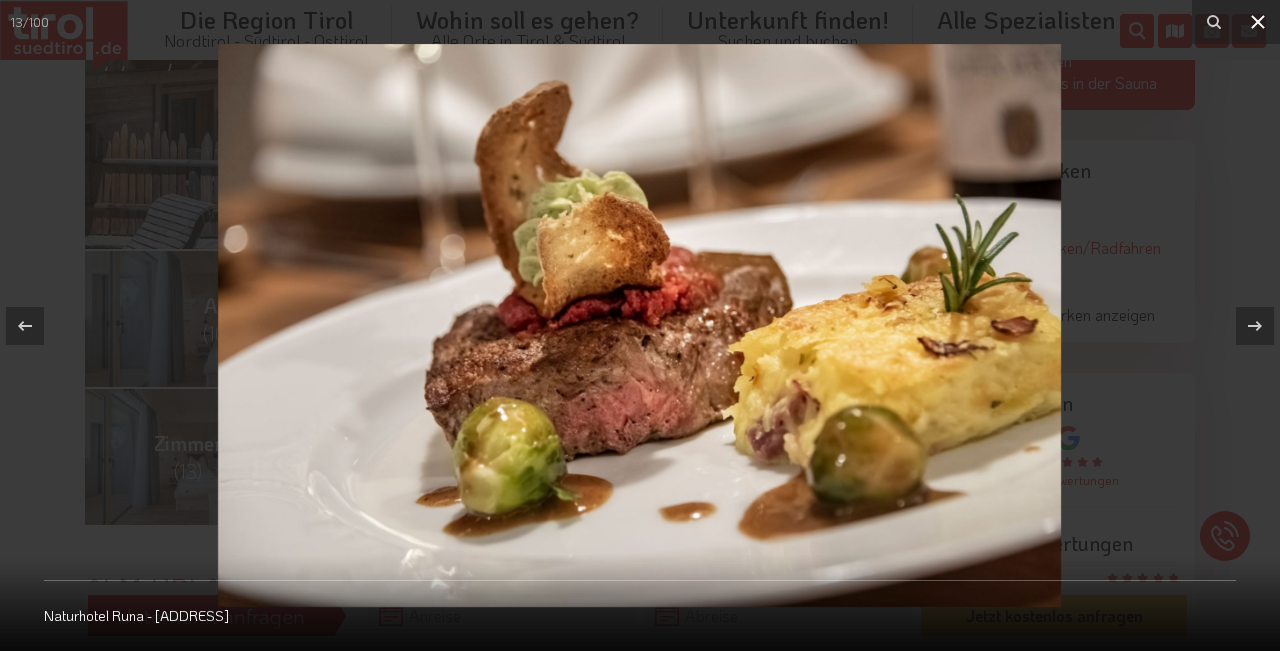 click 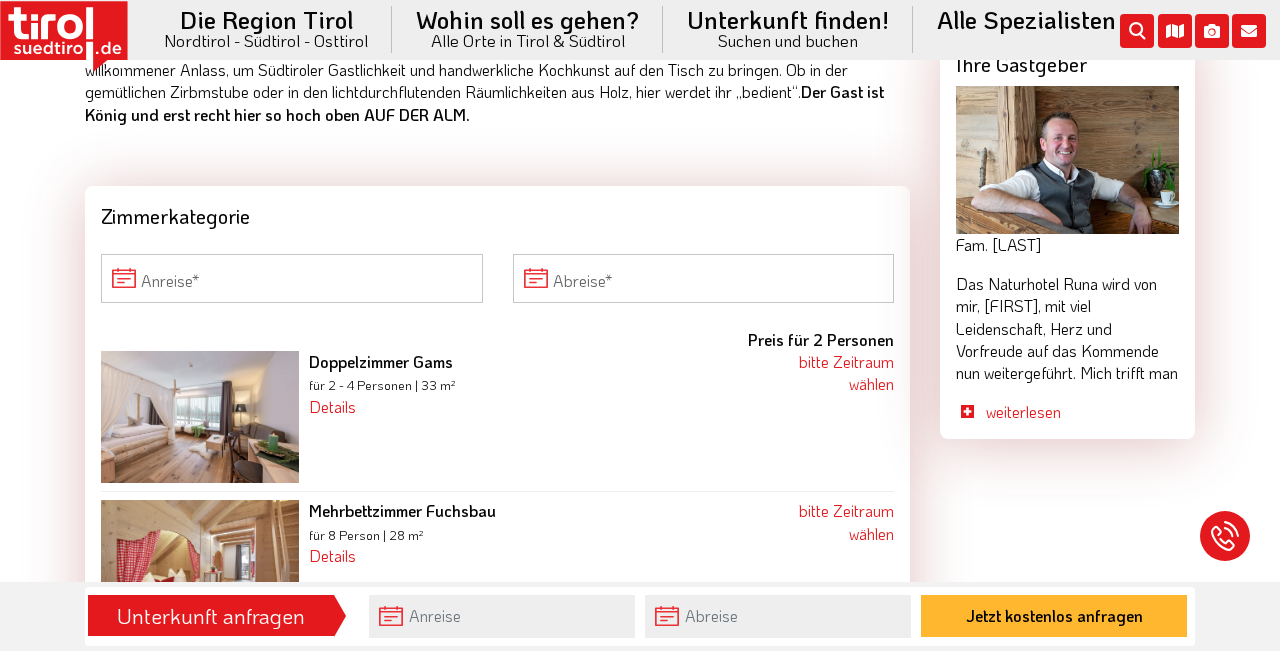 scroll, scrollTop: 1857, scrollLeft: 0, axis: vertical 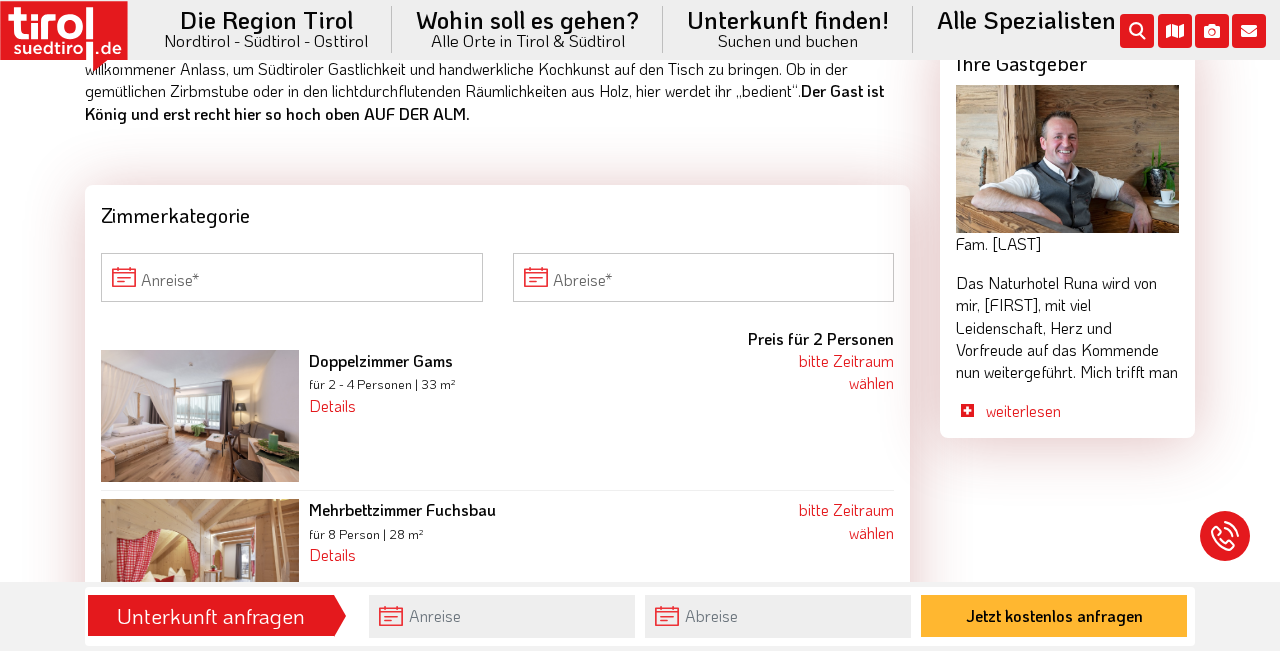 click at bounding box center [200, 416] 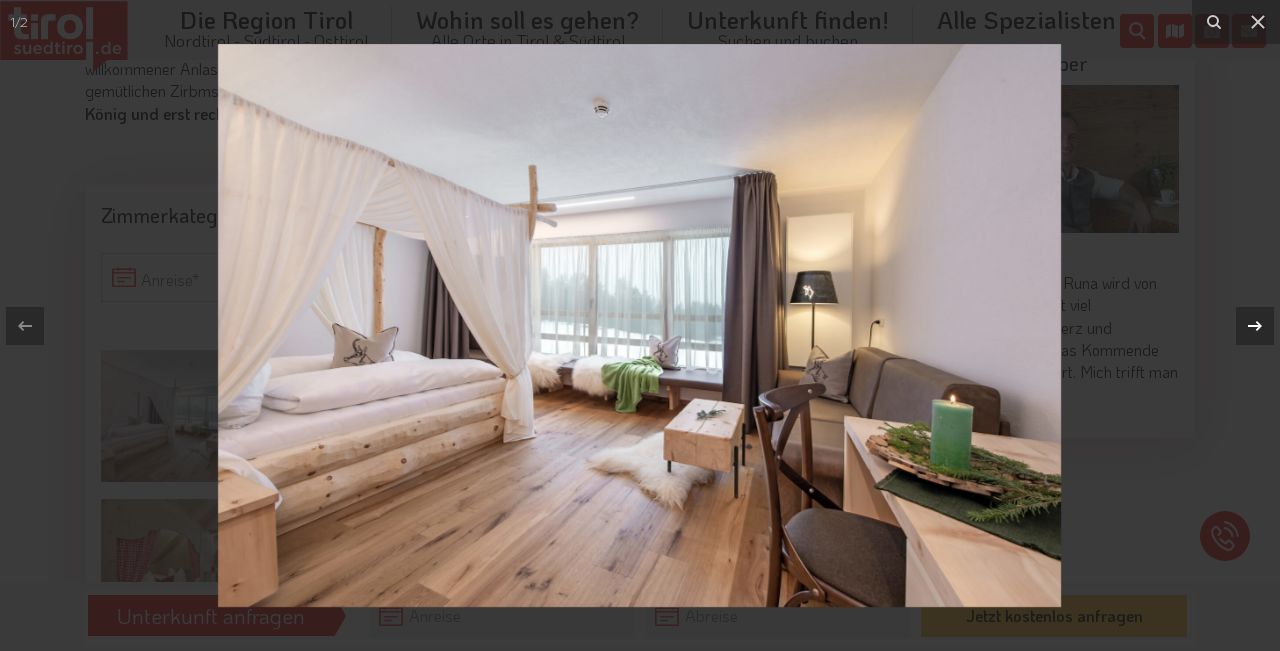 click 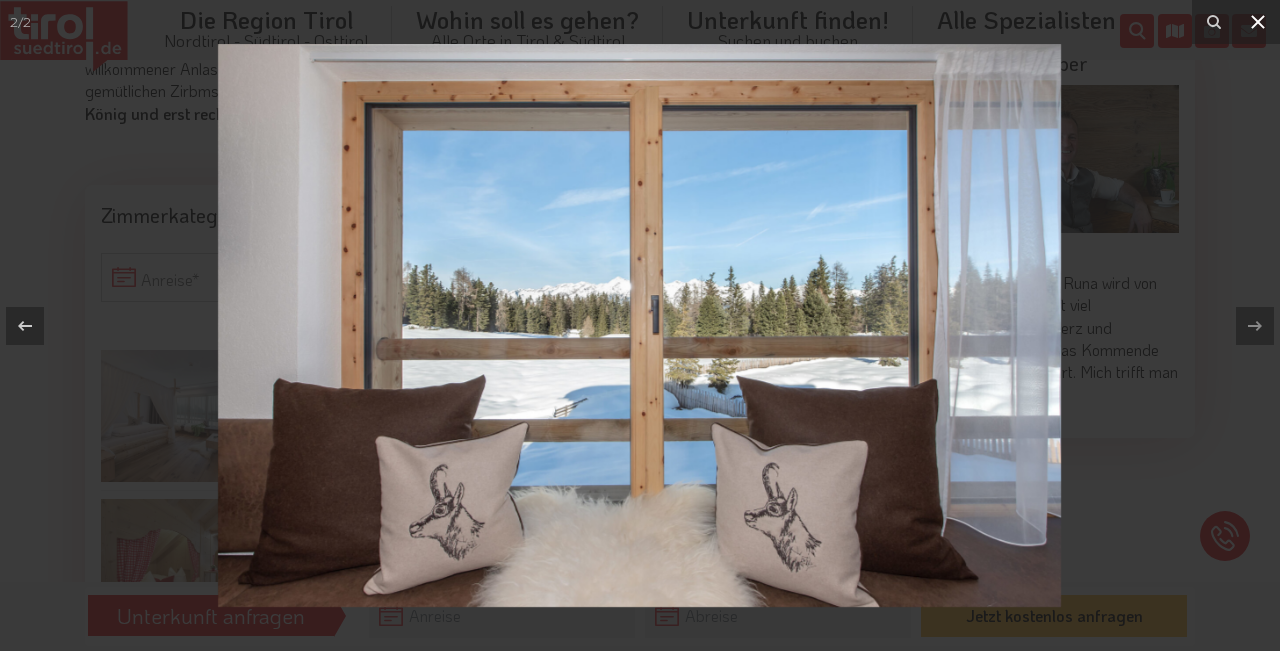 click 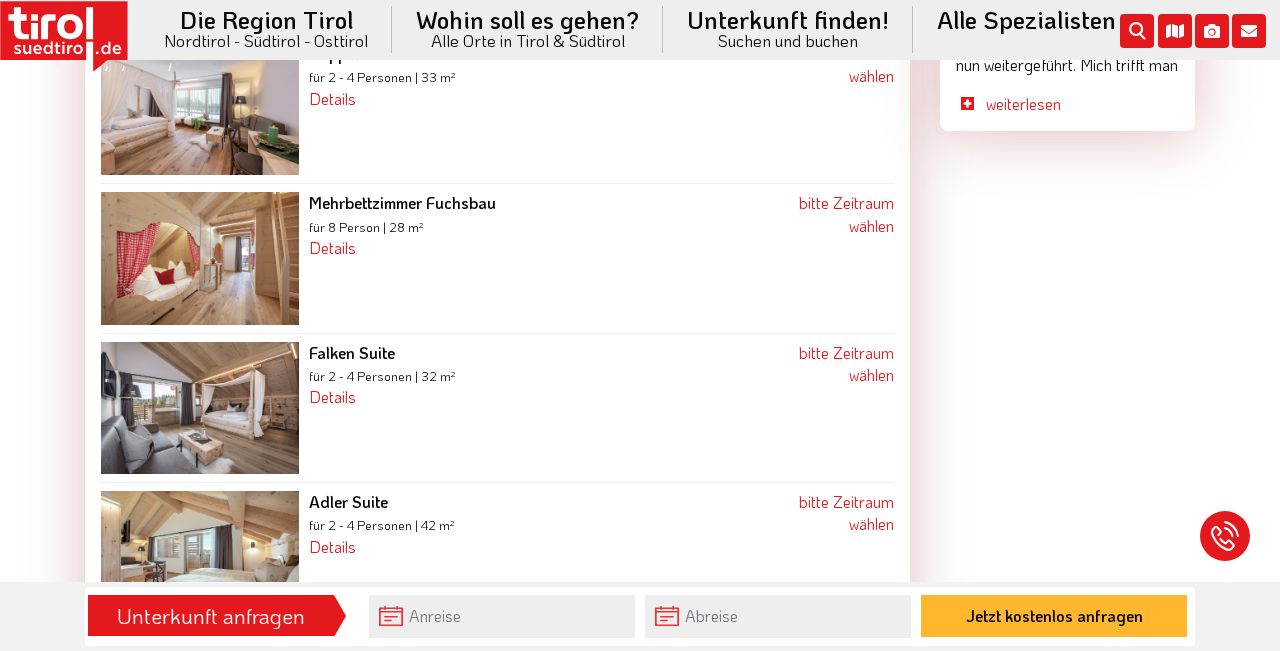 scroll, scrollTop: 2174, scrollLeft: 0, axis: vertical 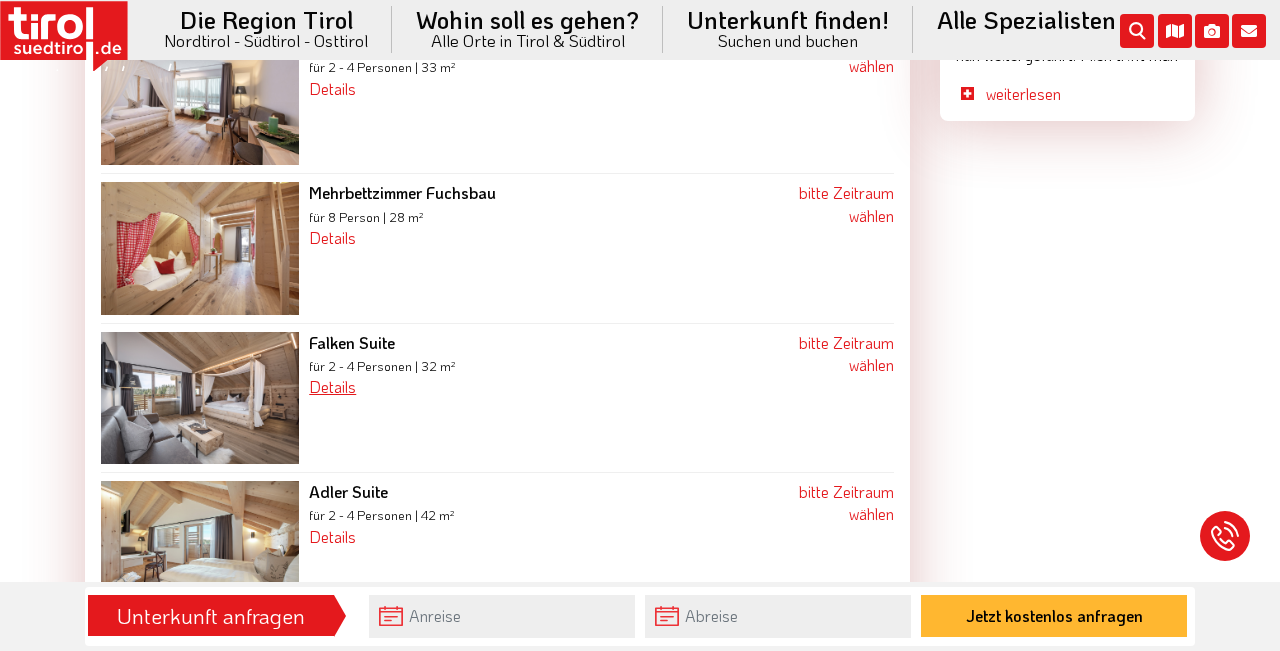 click on "Details" at bounding box center (332, 386) 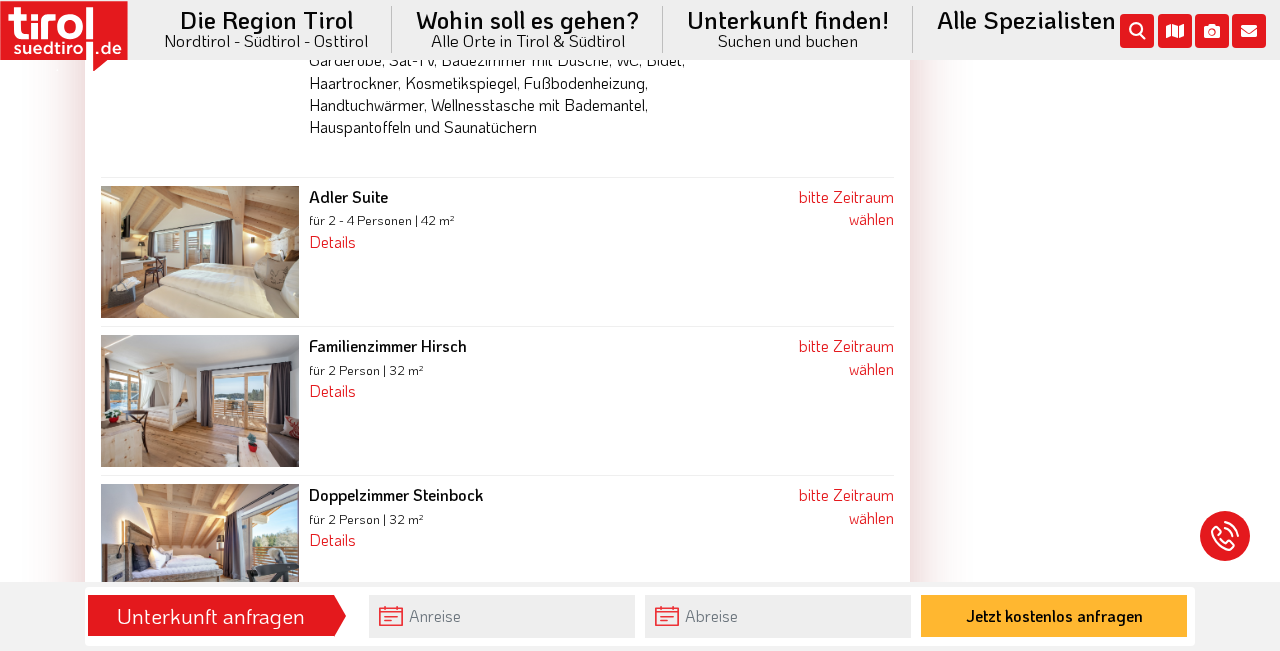 scroll, scrollTop: 2568, scrollLeft: 0, axis: vertical 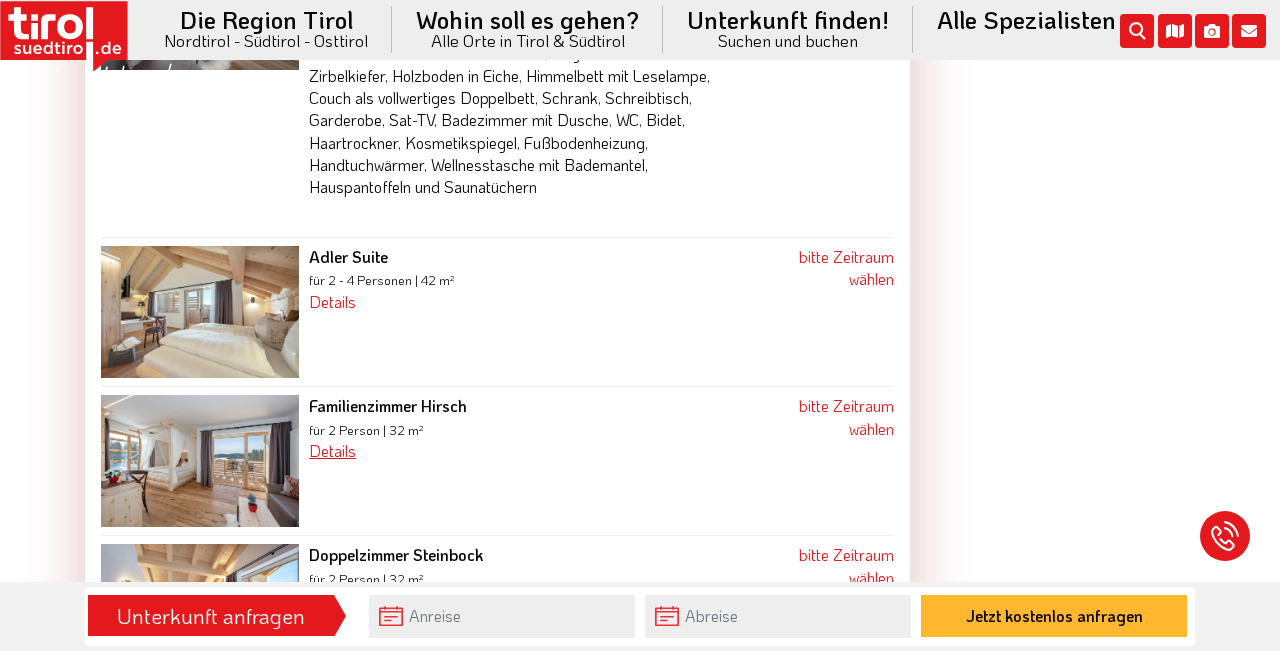 click on "Details" at bounding box center [332, 450] 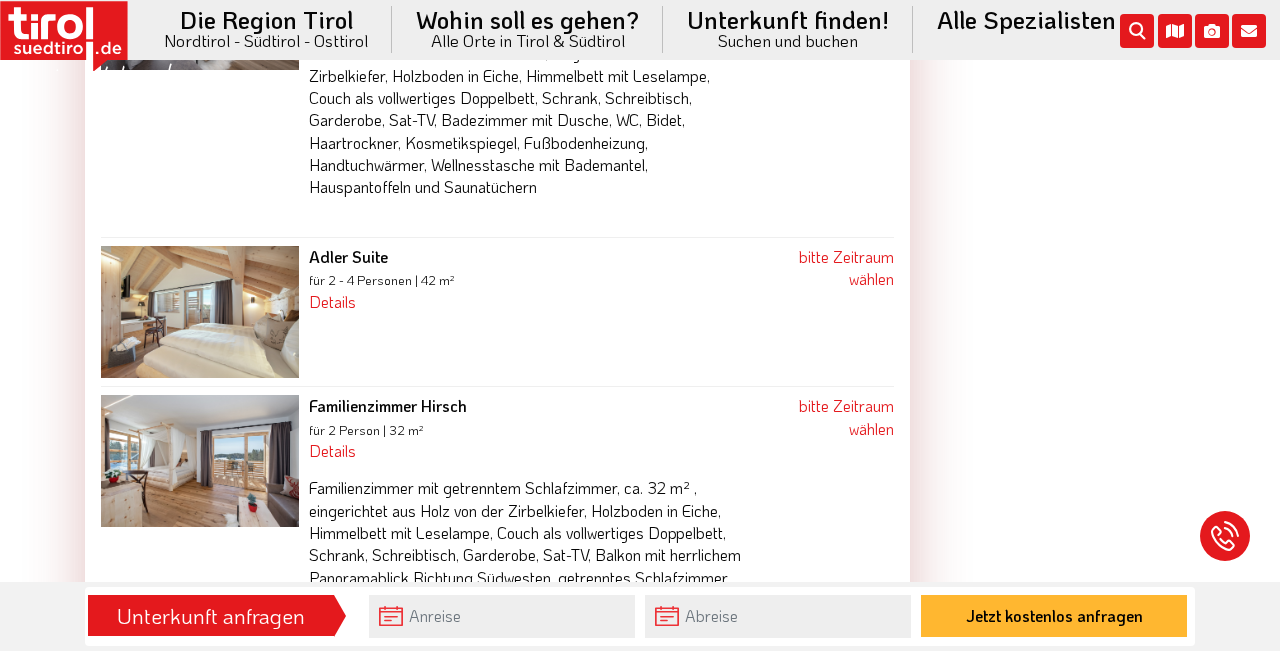 click at bounding box center (200, 461) 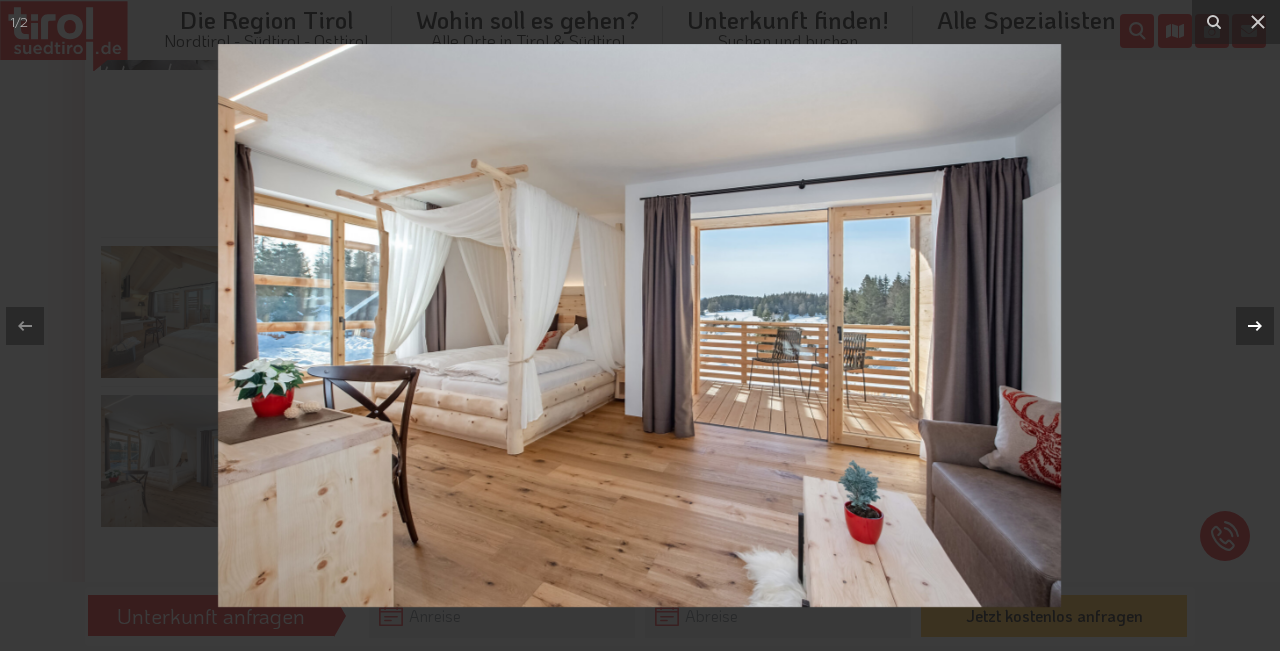 click 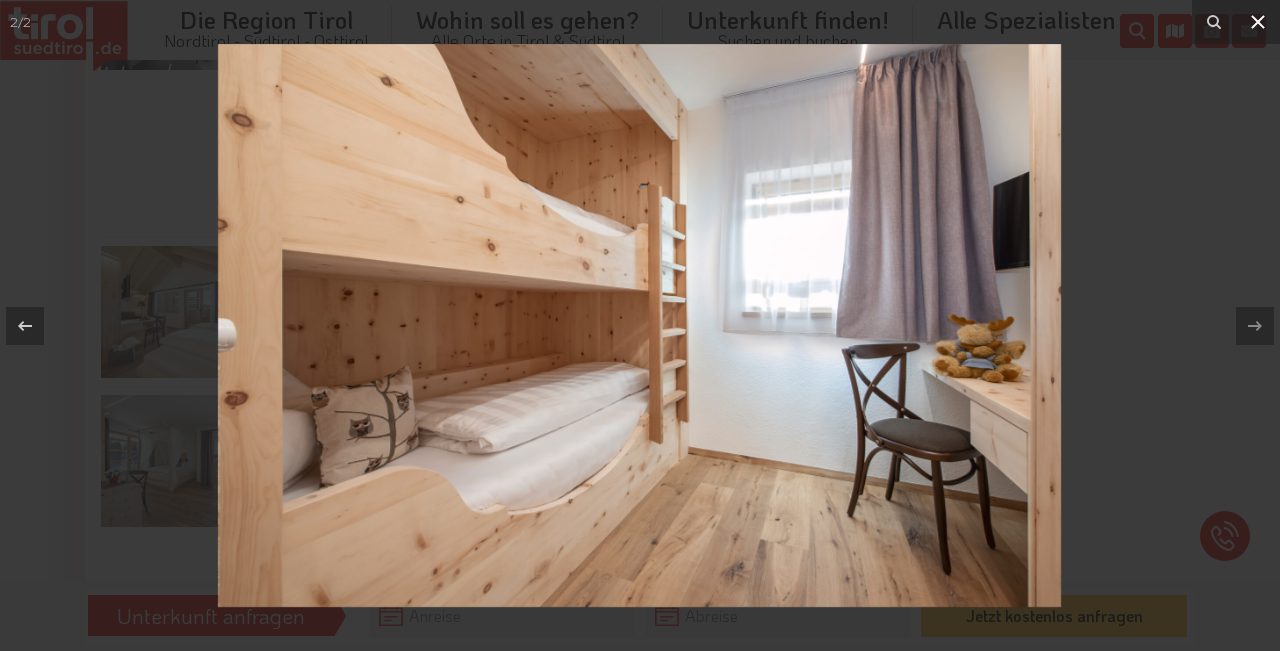click 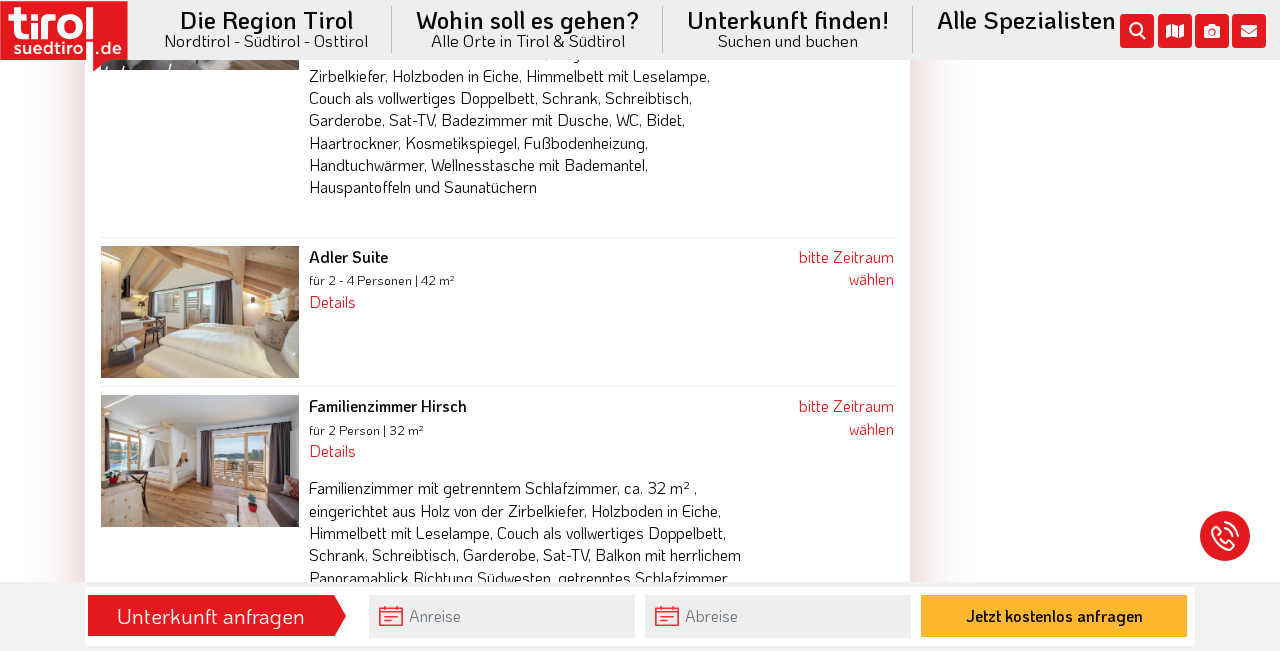 click at bounding box center [200, 312] 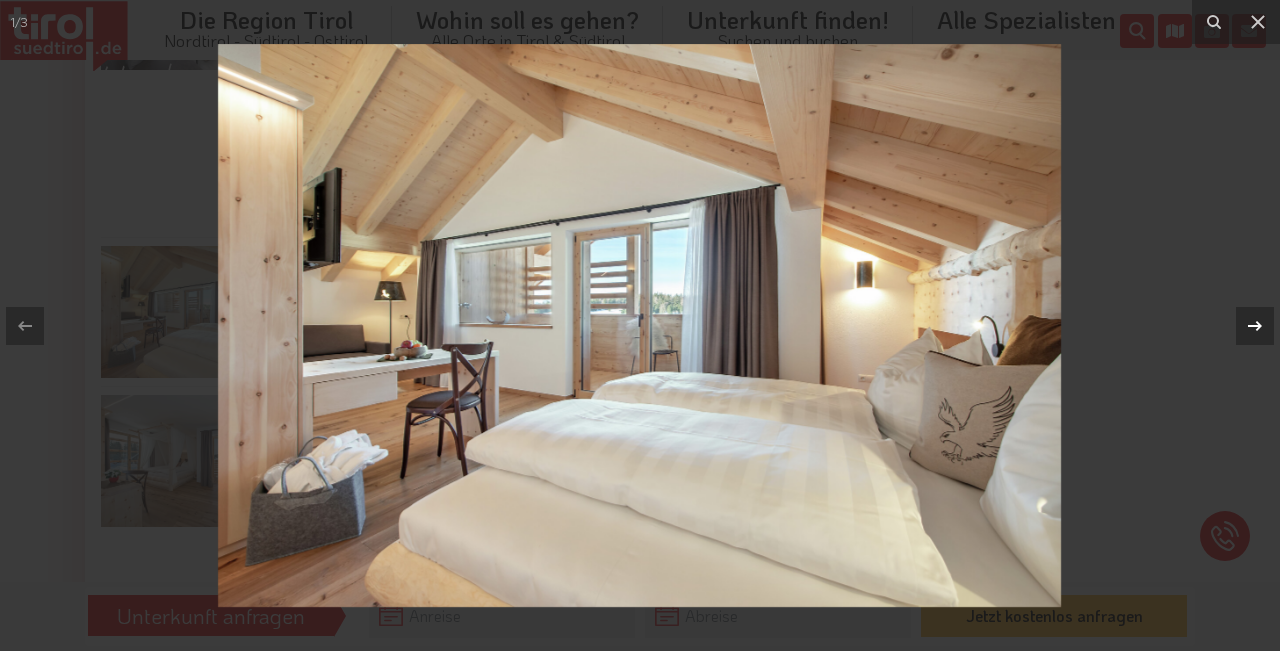 click 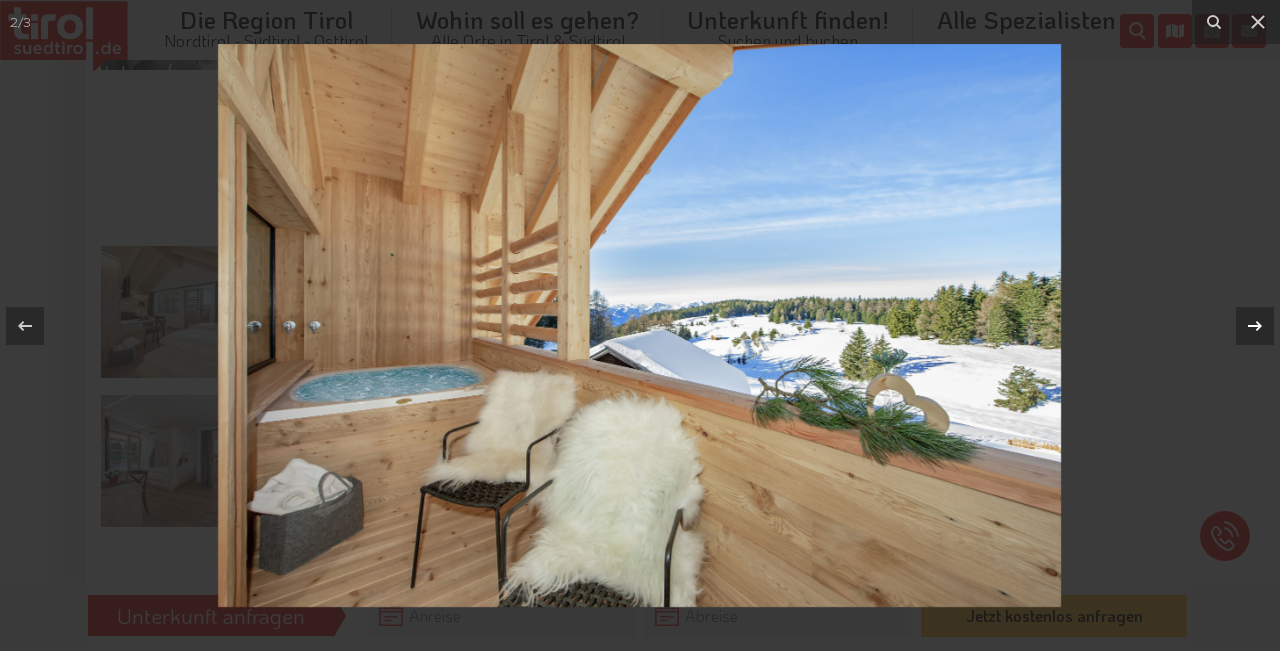 click 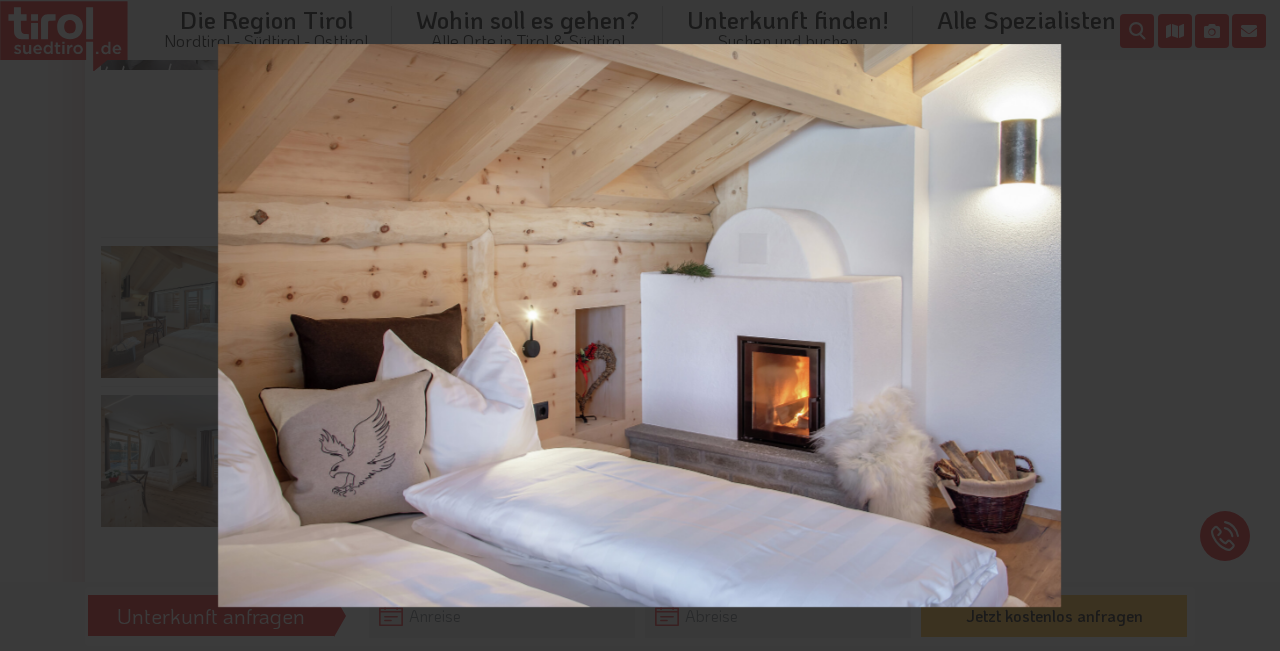 click on "3  /  3" at bounding box center (640, 325) 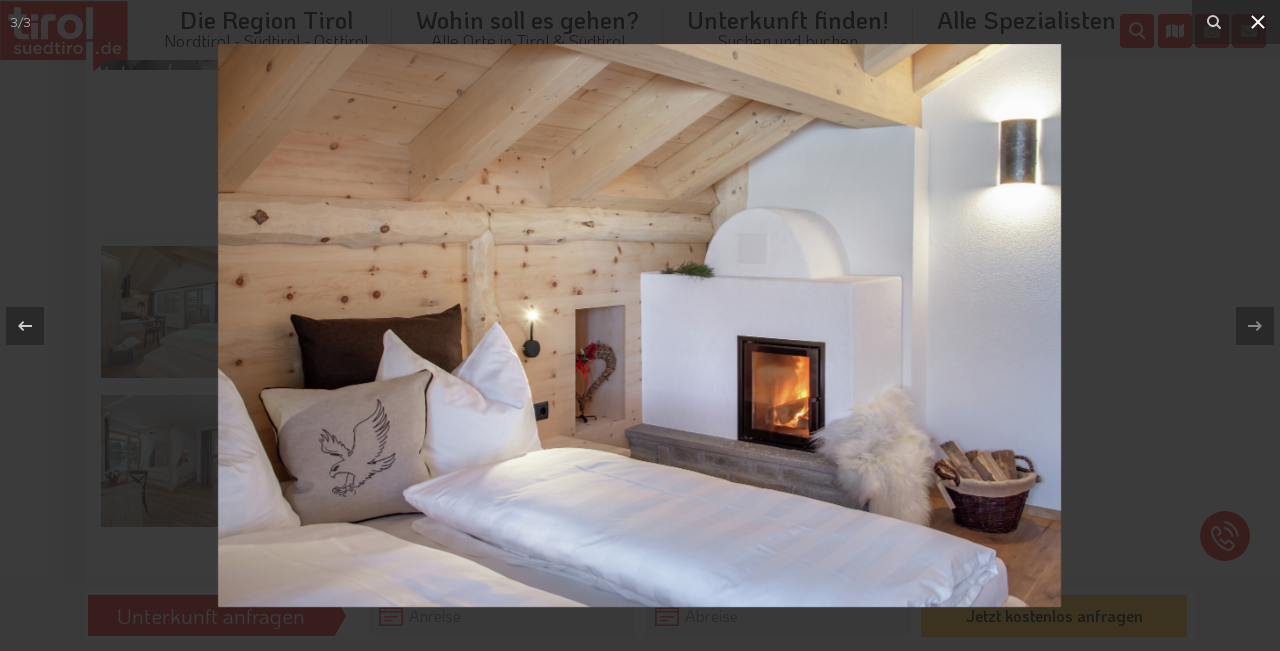 click 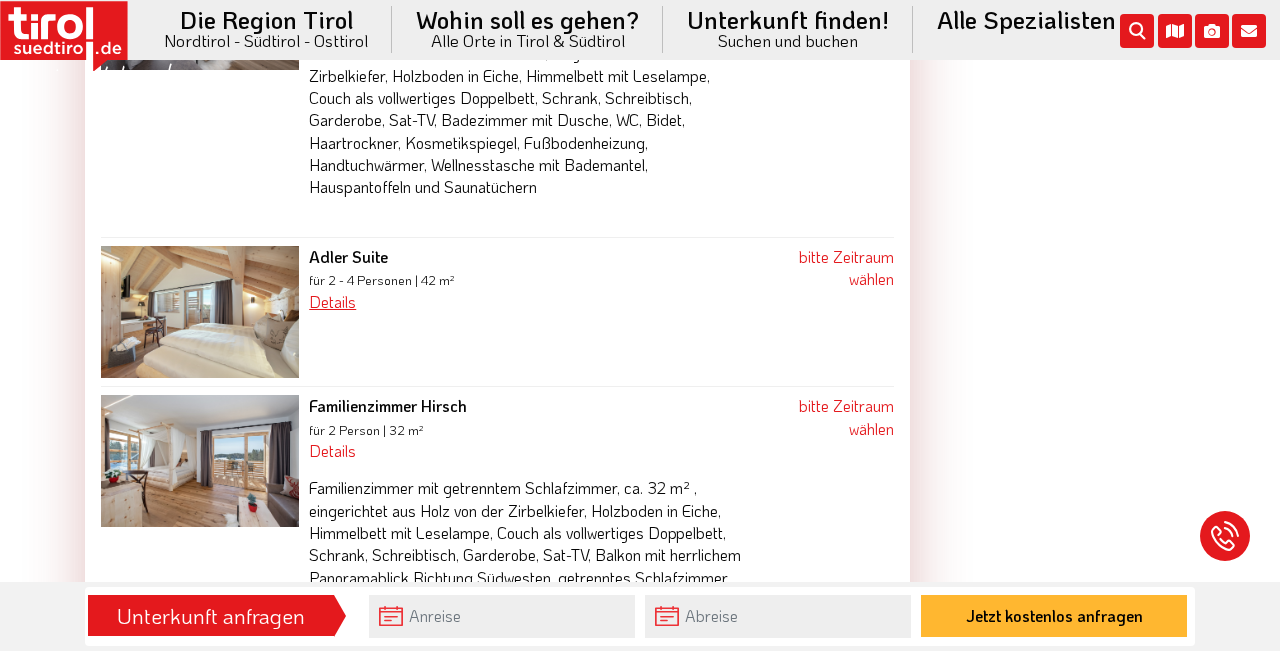 click on "Details" at bounding box center [332, 301] 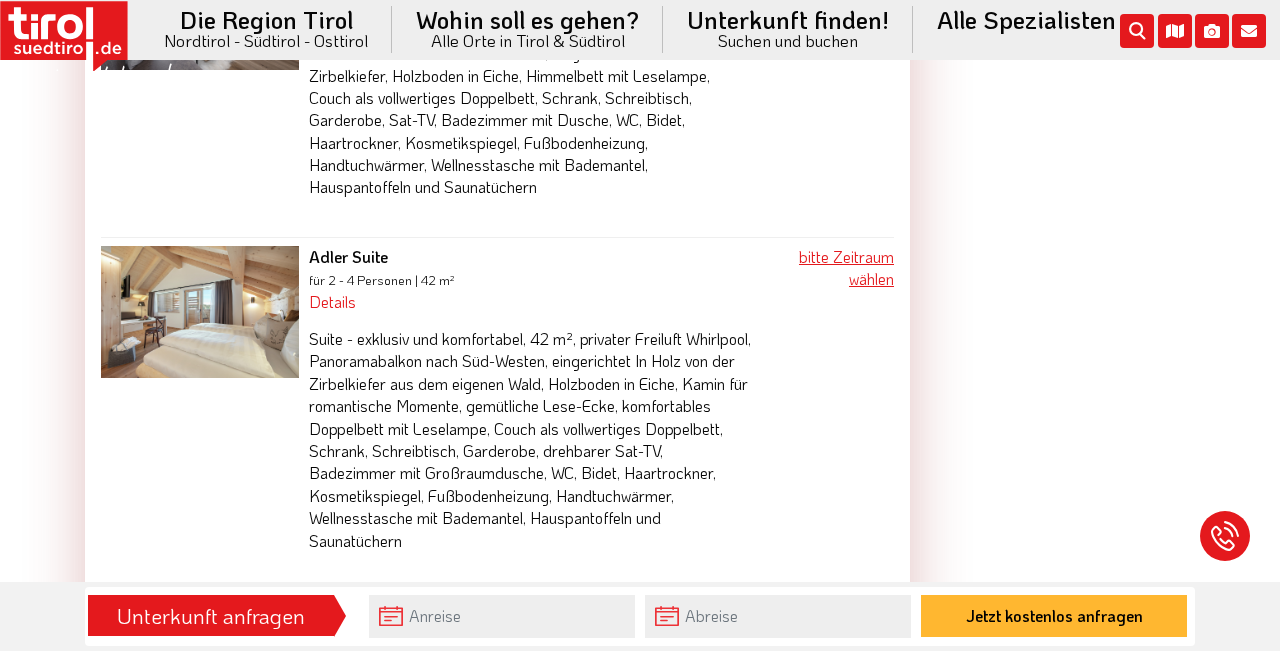 click on "bitte Zeitraum wählen" at bounding box center [846, 267] 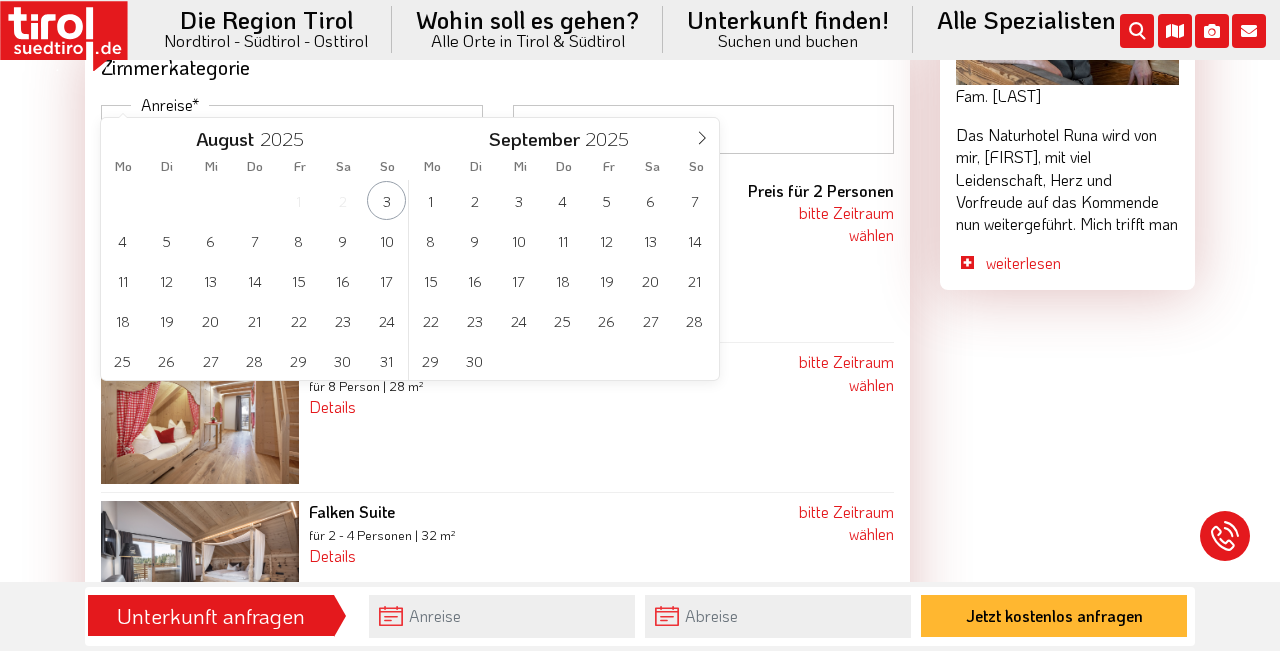click on "Anreise" at bounding box center (292, 129) 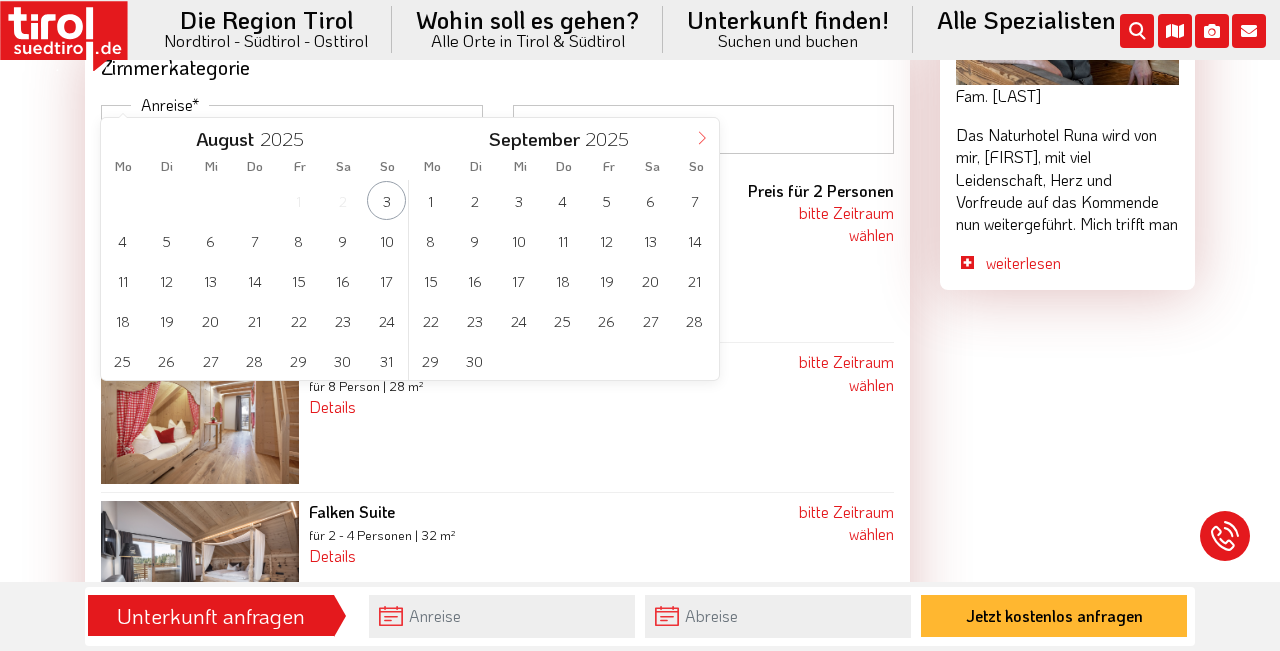 click 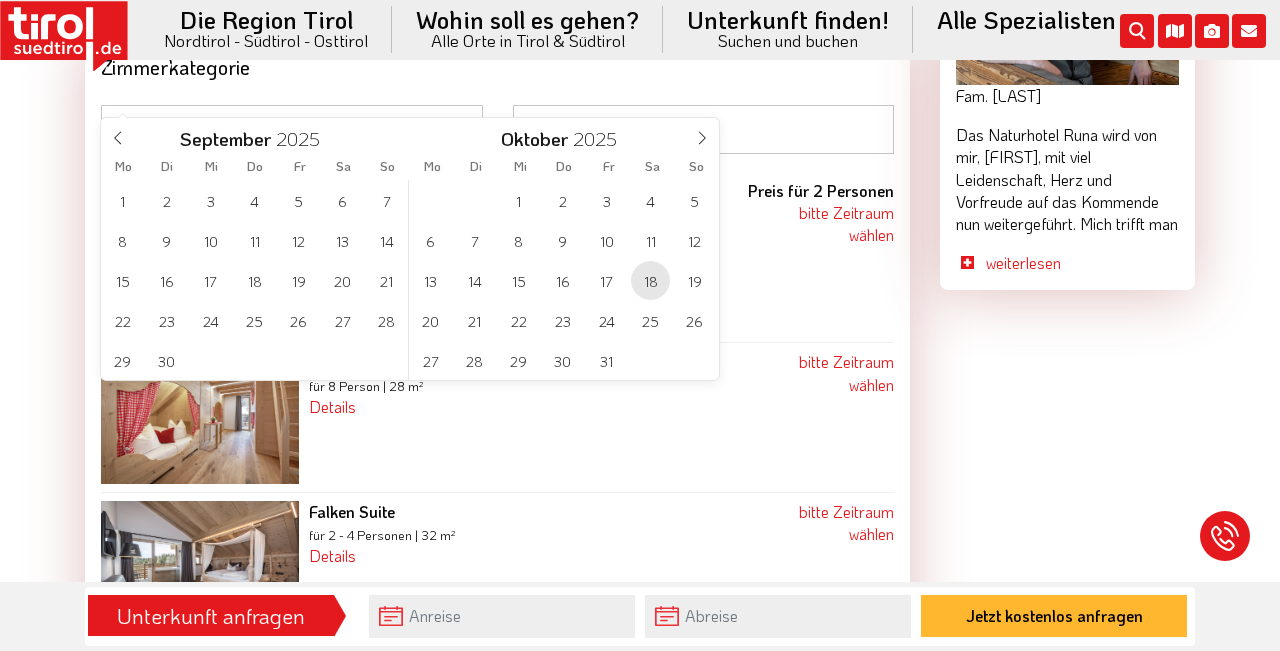 click on "18" at bounding box center (650, 280) 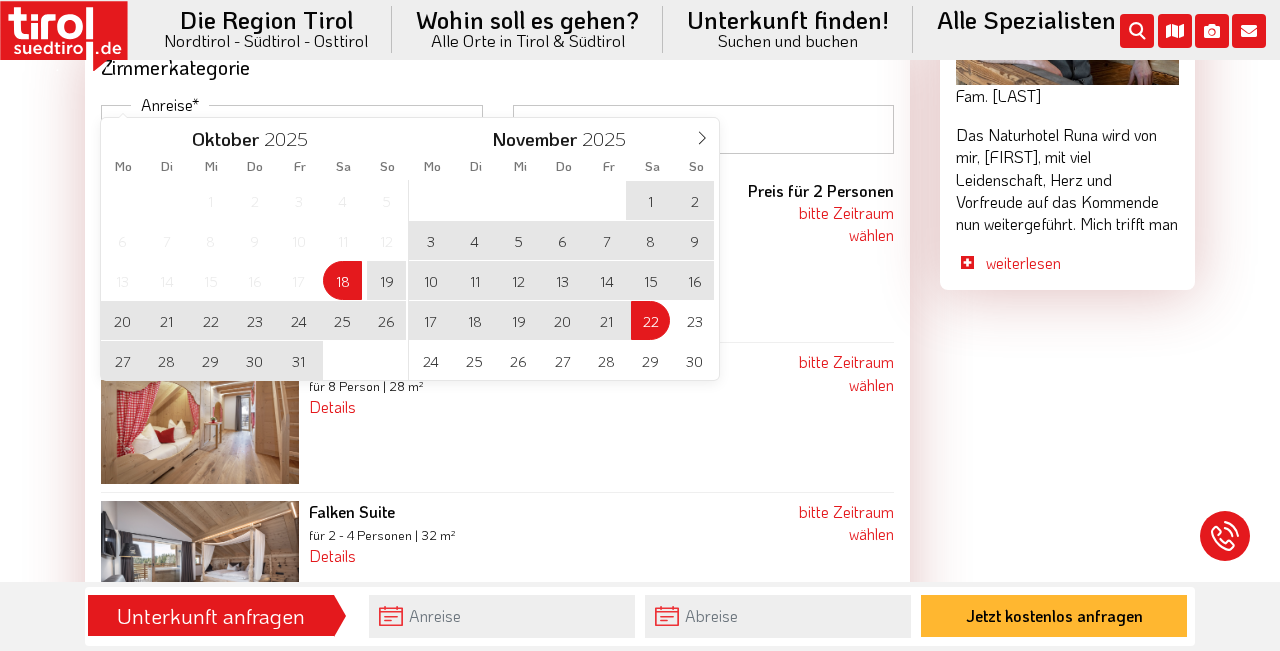 click on "22" at bounding box center (650, 320) 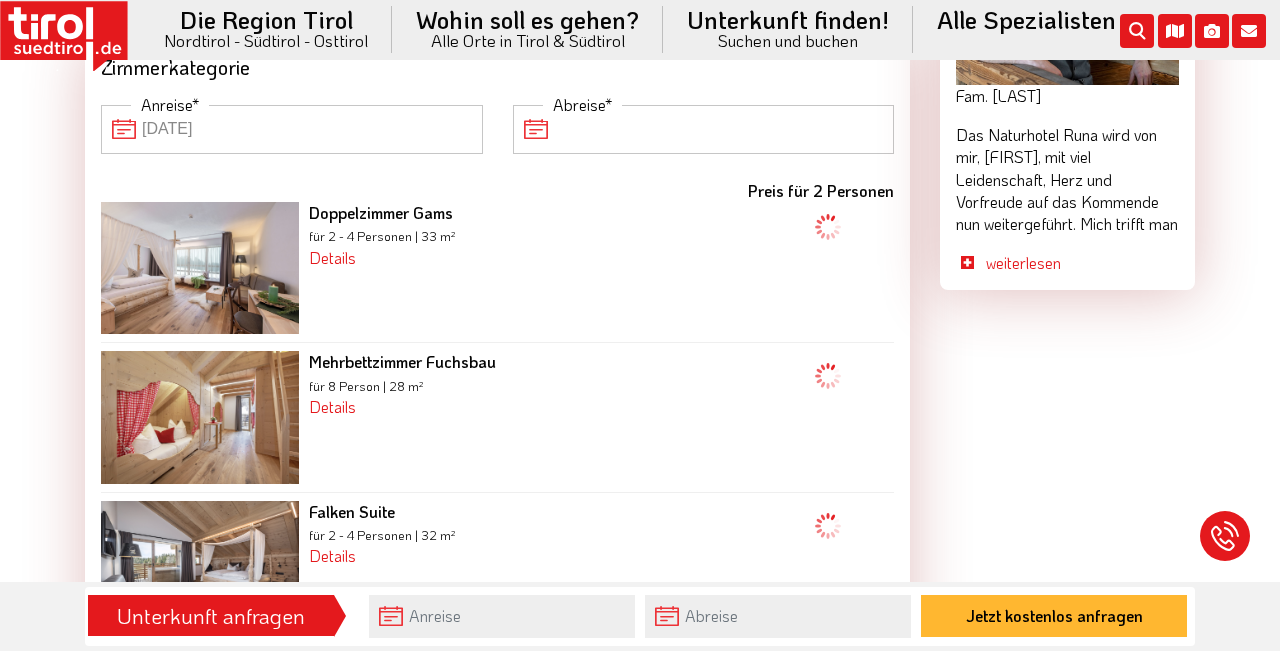 type on "[DATE]" 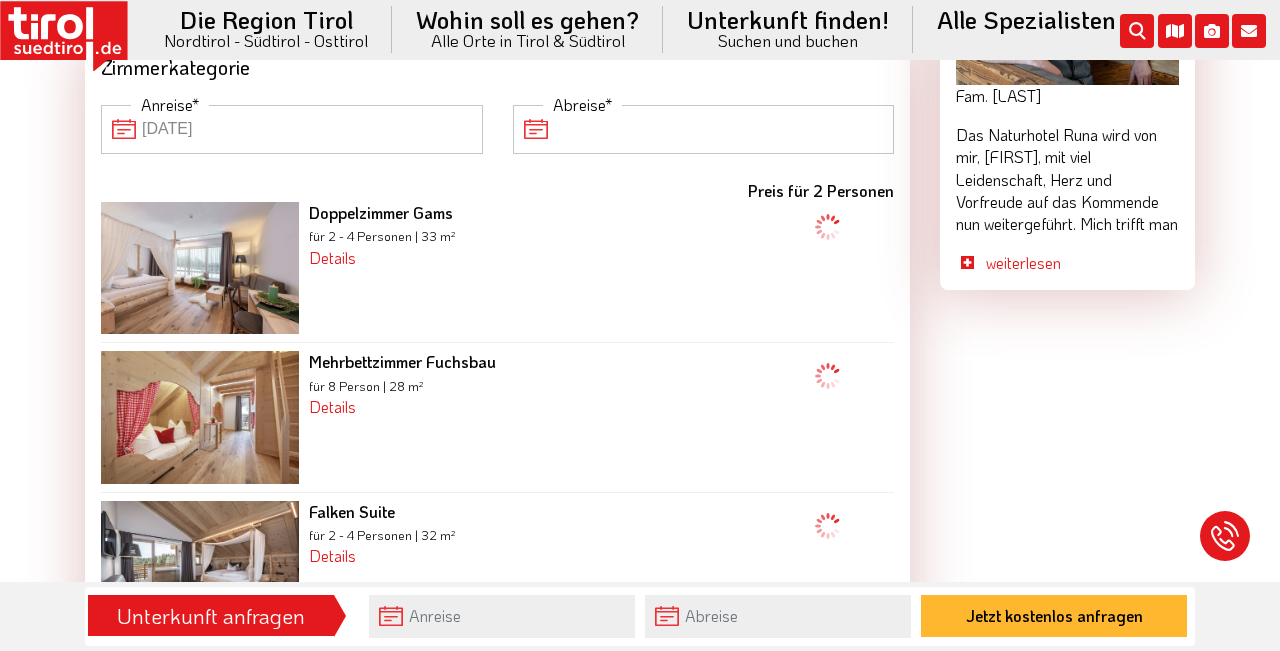 type on "[DATE]" 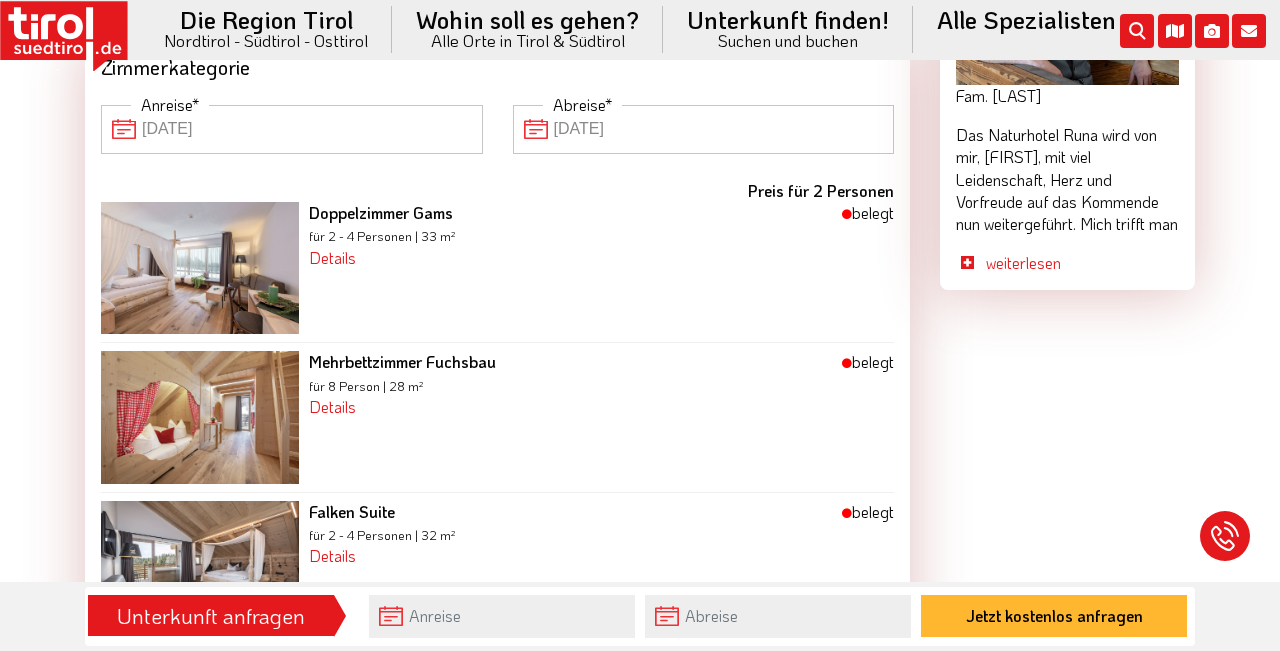 click on "[DATE]" at bounding box center [292, 129] 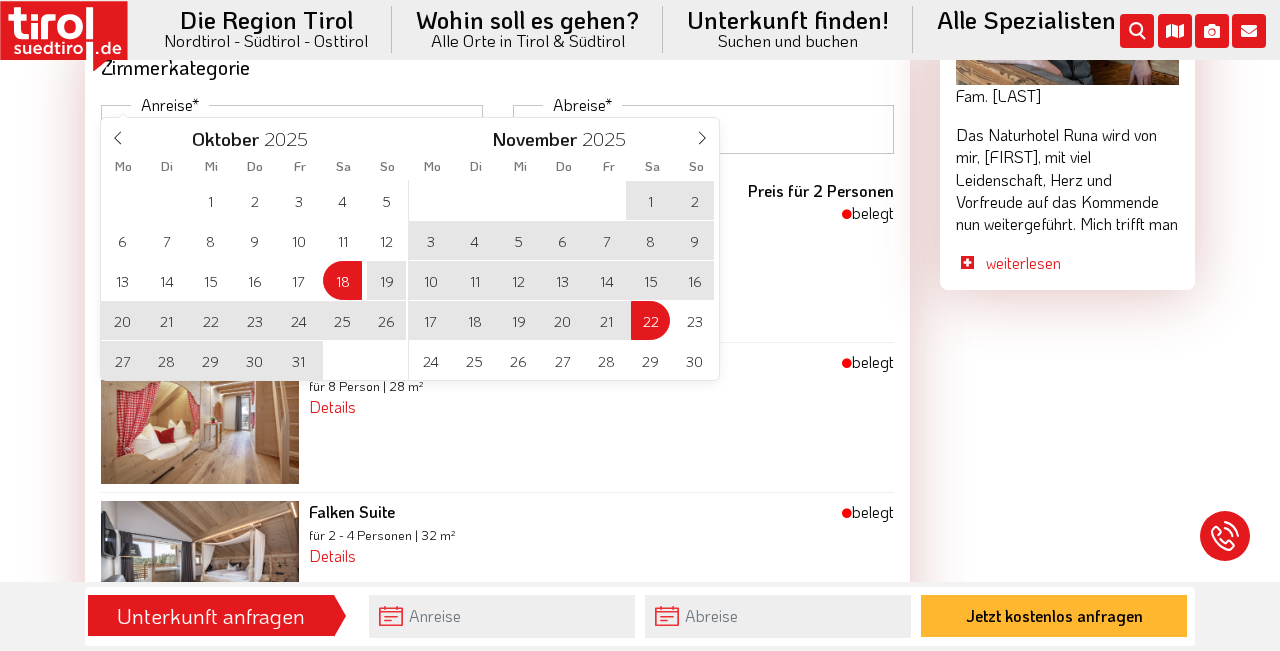 click on "25" at bounding box center [342, 320] 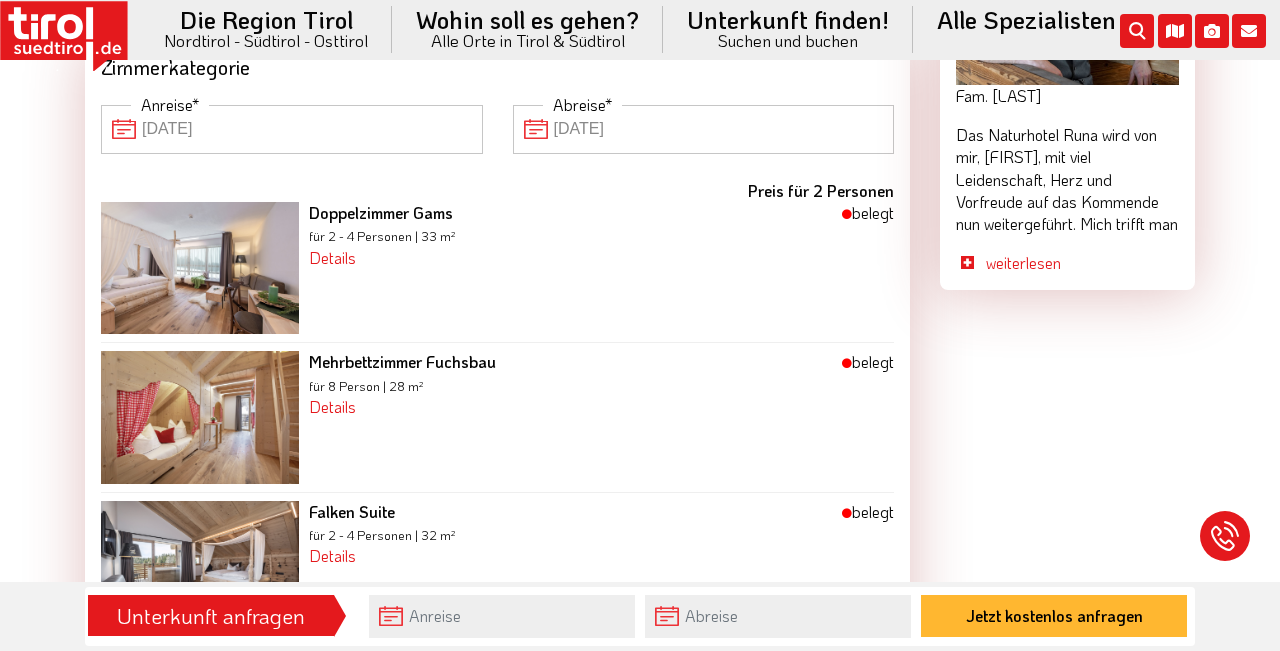click on "[DATE]" at bounding box center [292, 129] 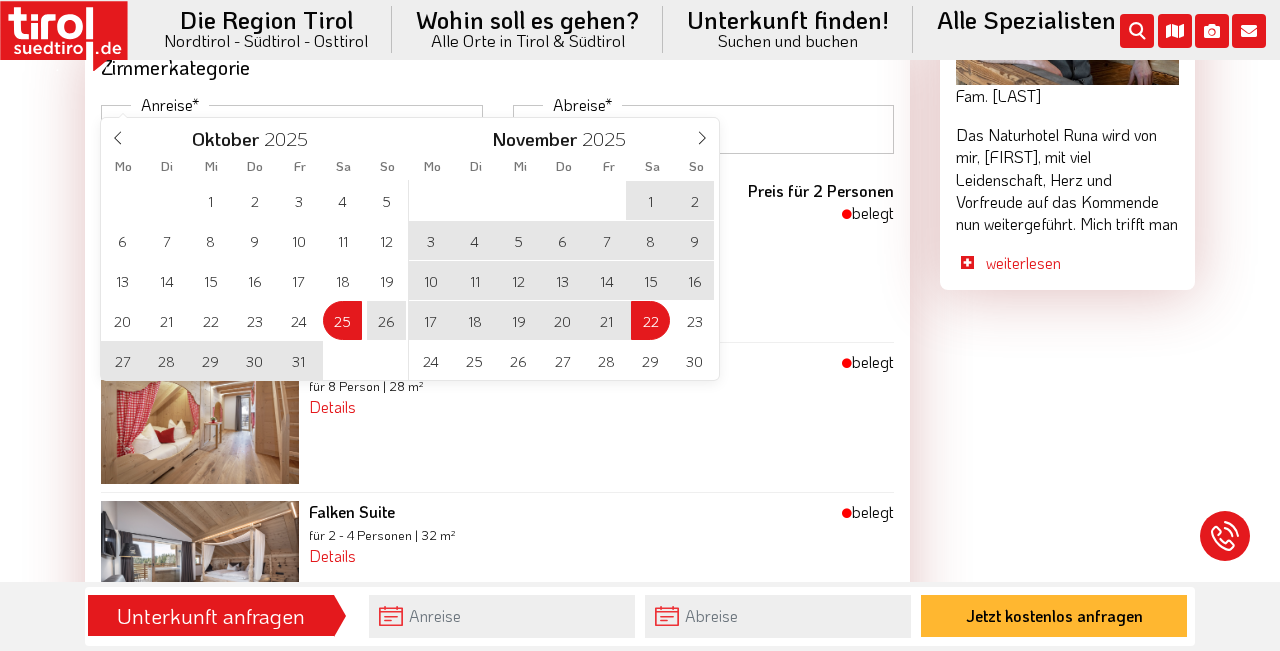 click on "1" at bounding box center (650, 200) 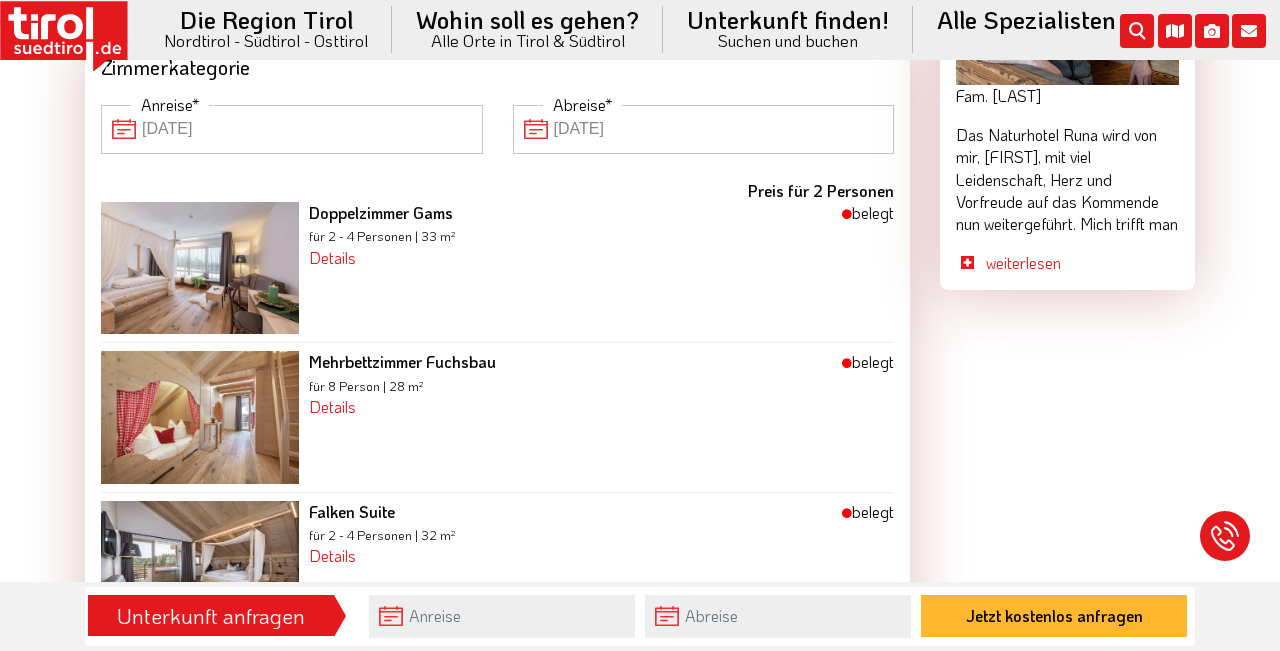 click on "[DATE]" at bounding box center (292, 129) 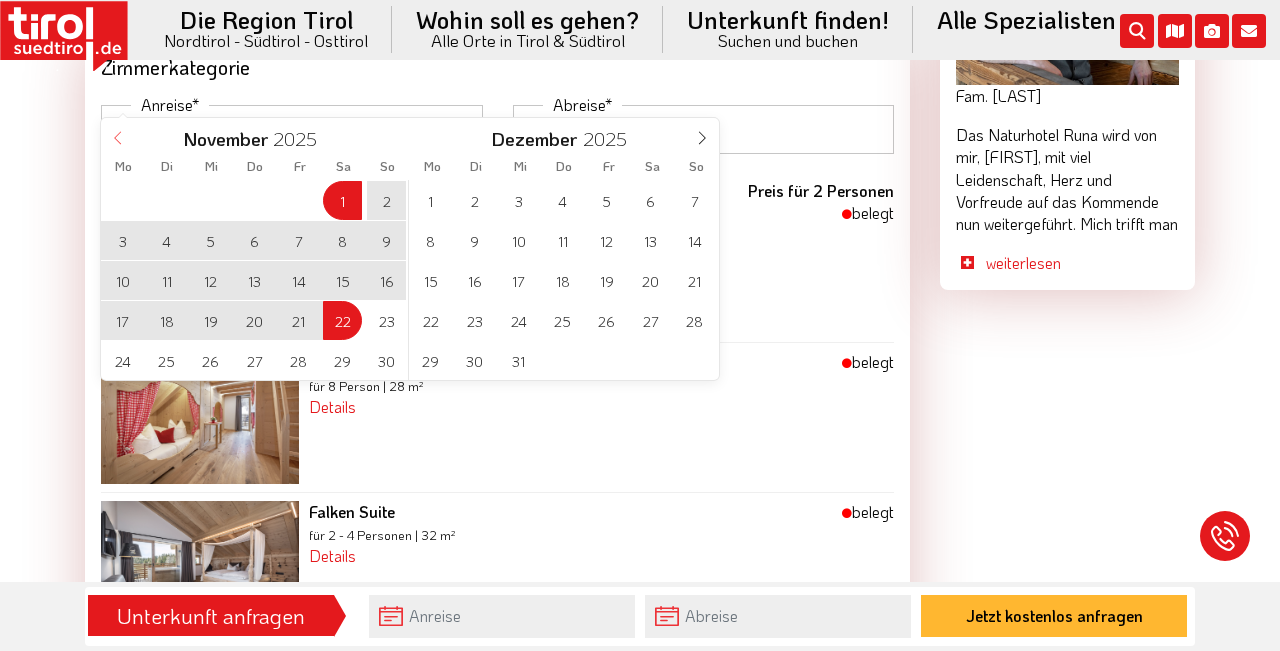 click at bounding box center [118, 135] 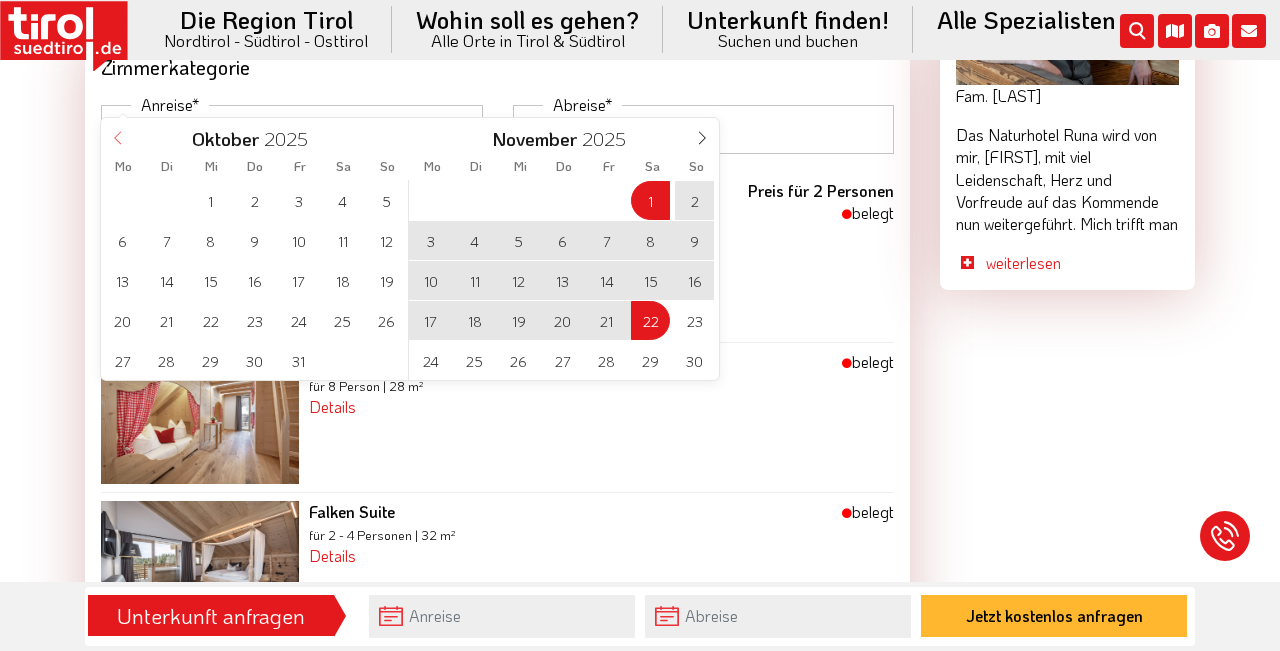 click 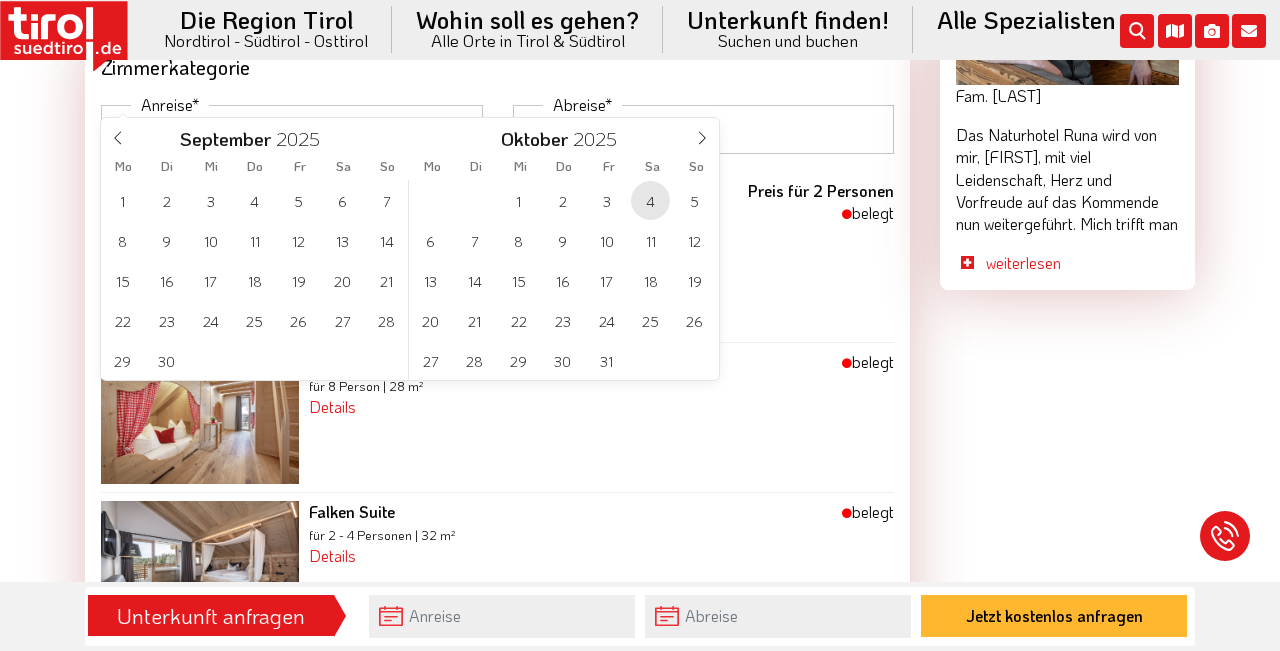 click on "4" at bounding box center (650, 200) 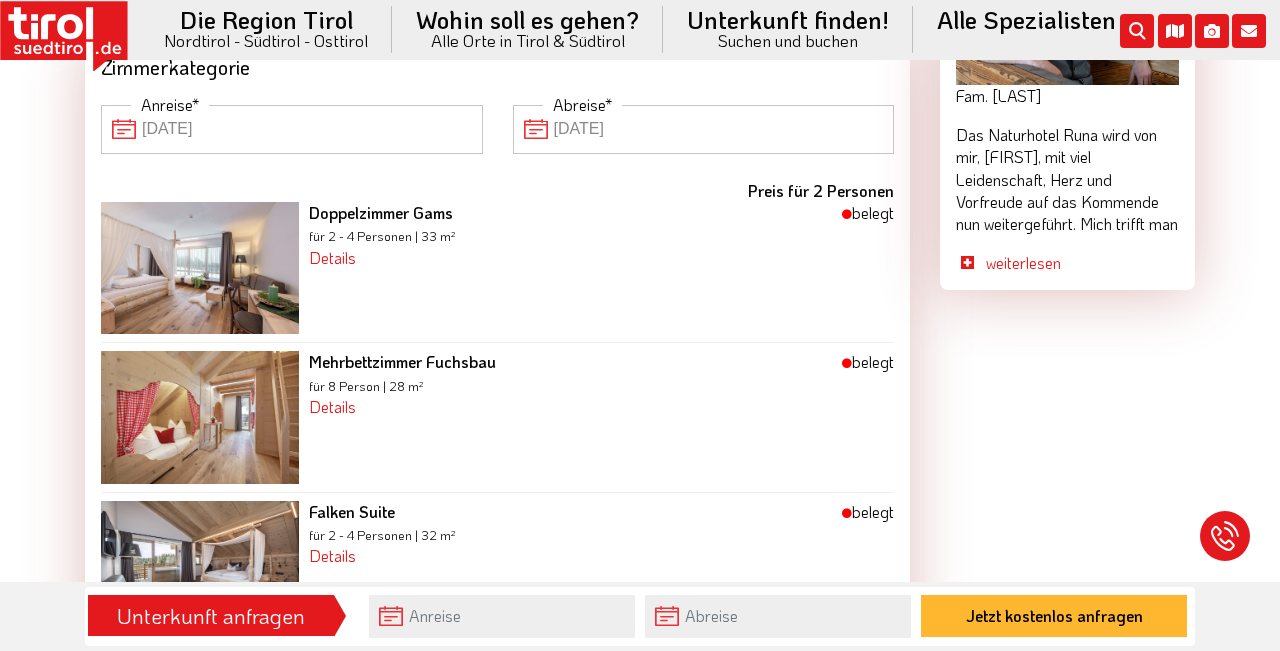 click on "[DATE]" at bounding box center [704, 129] 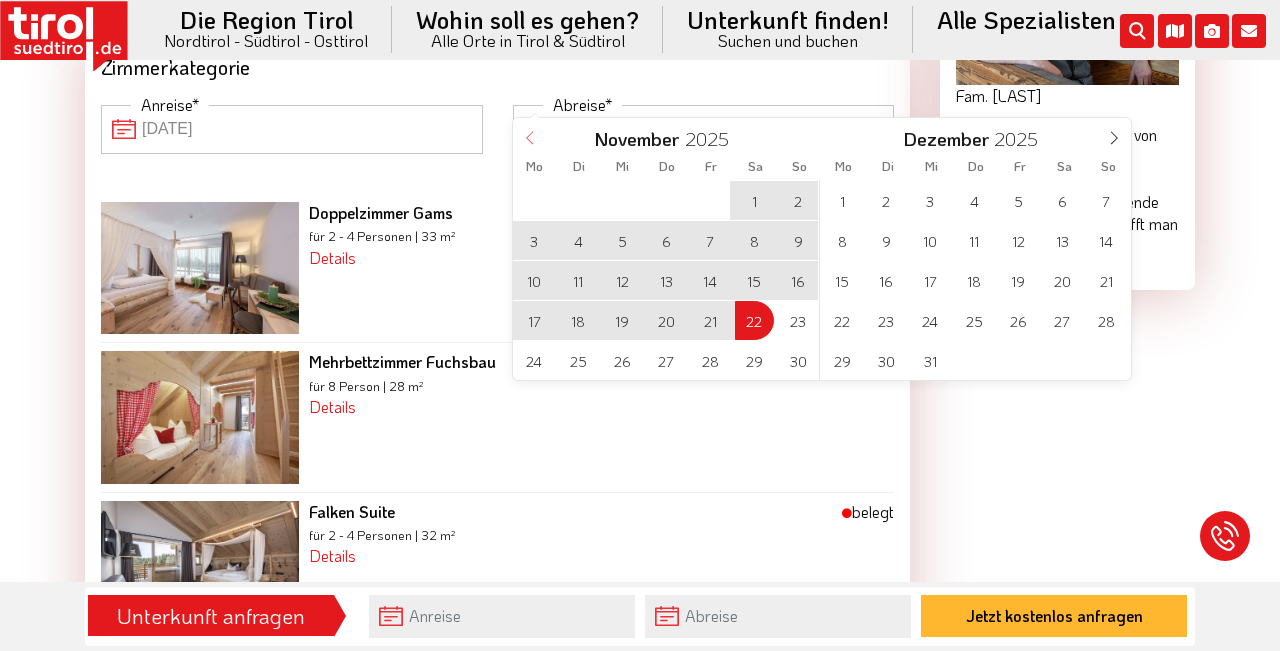 click 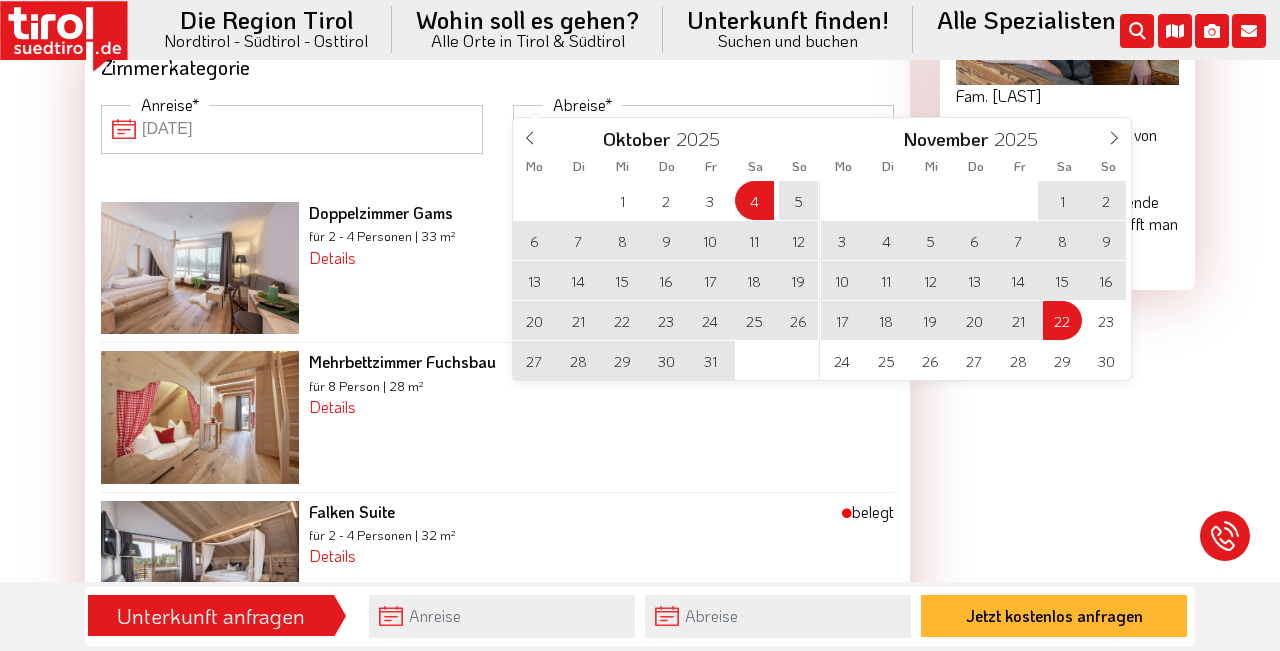 click on "11" at bounding box center [754, 240] 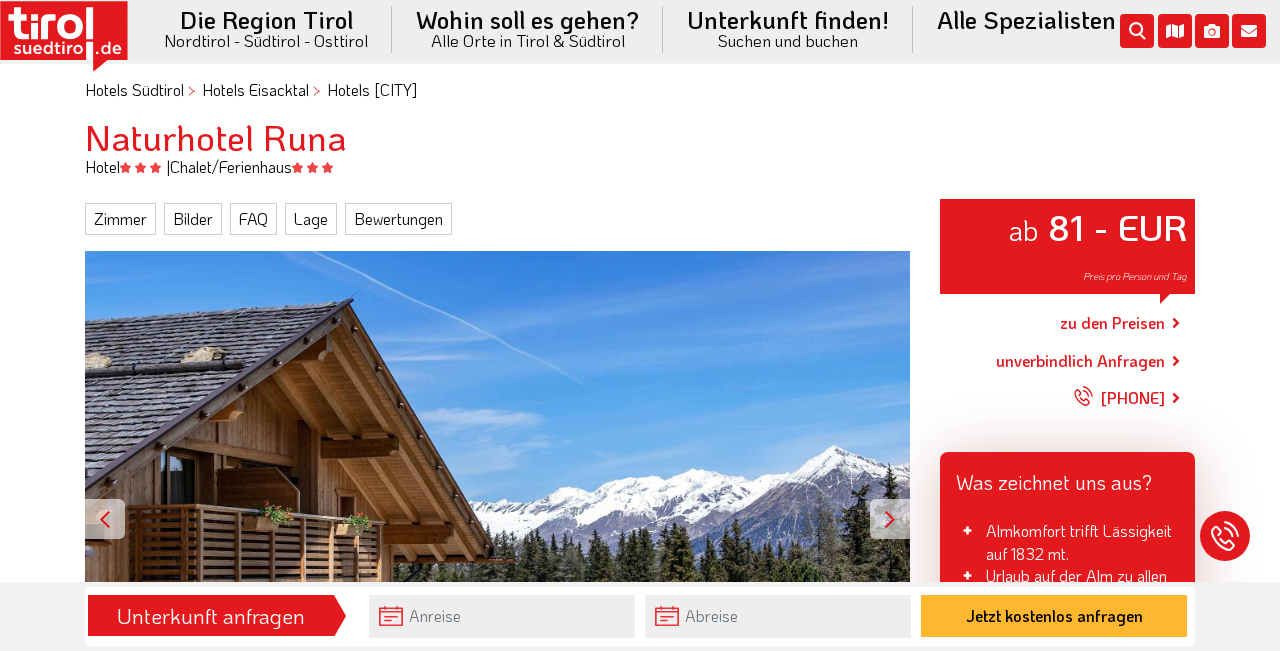 scroll, scrollTop: 90, scrollLeft: 0, axis: vertical 